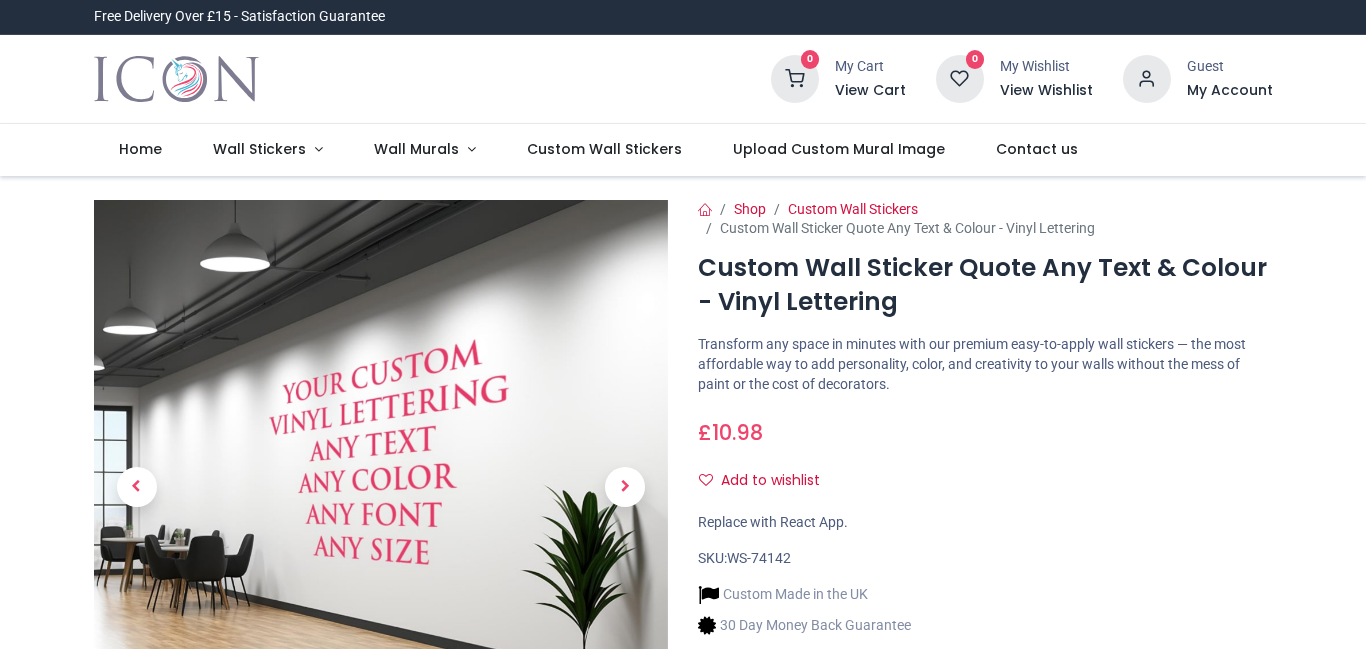 scroll, scrollTop: 0, scrollLeft: 0, axis: both 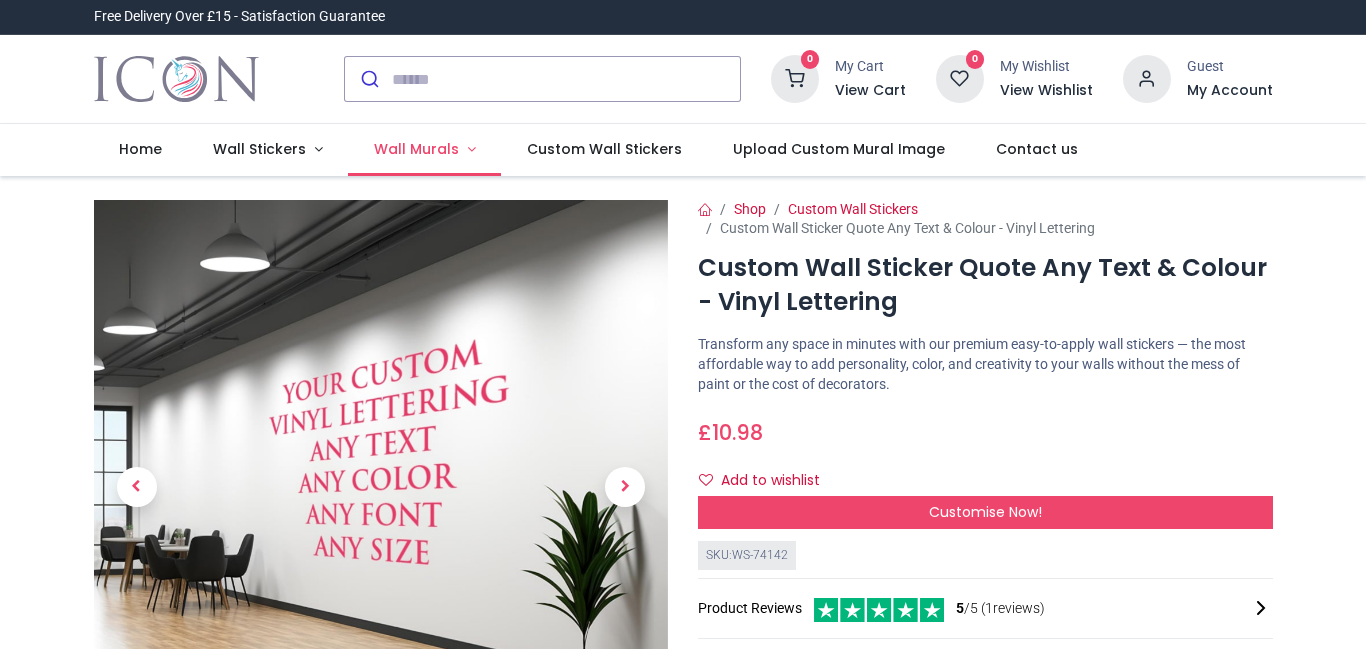 click on "Wall Murals" at bounding box center (416, 149) 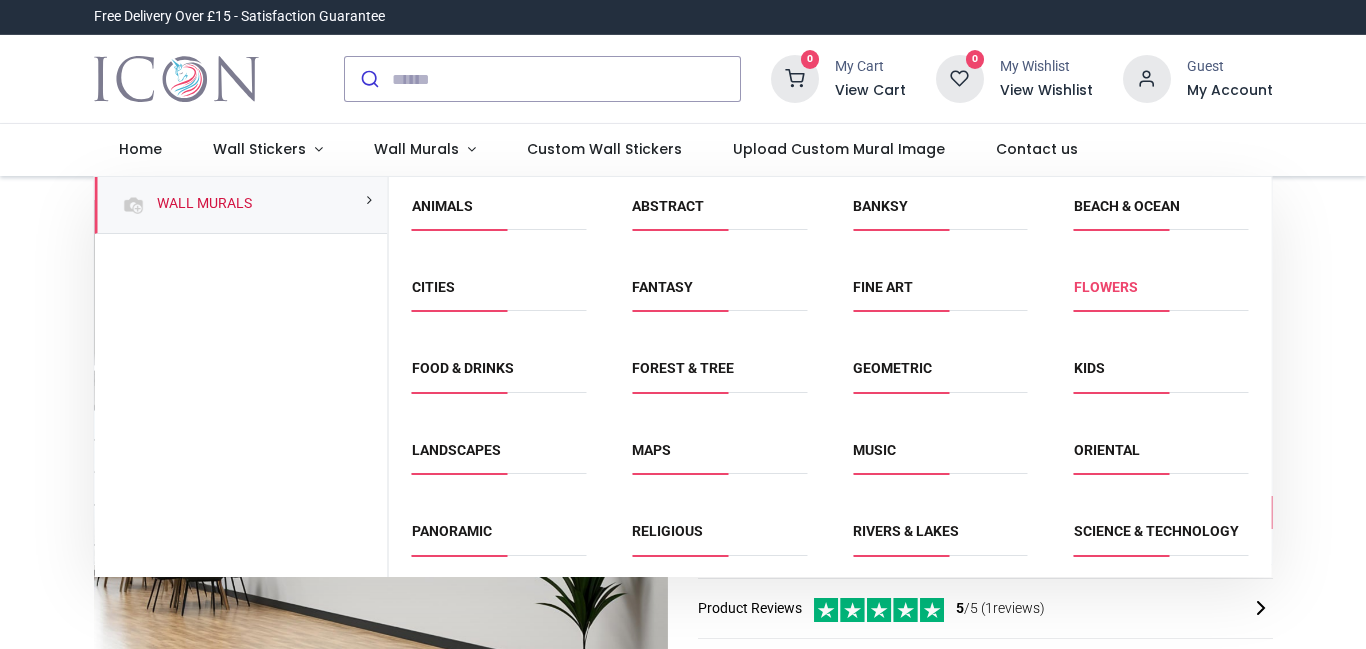 click on "Flowers" at bounding box center (1106, 287) 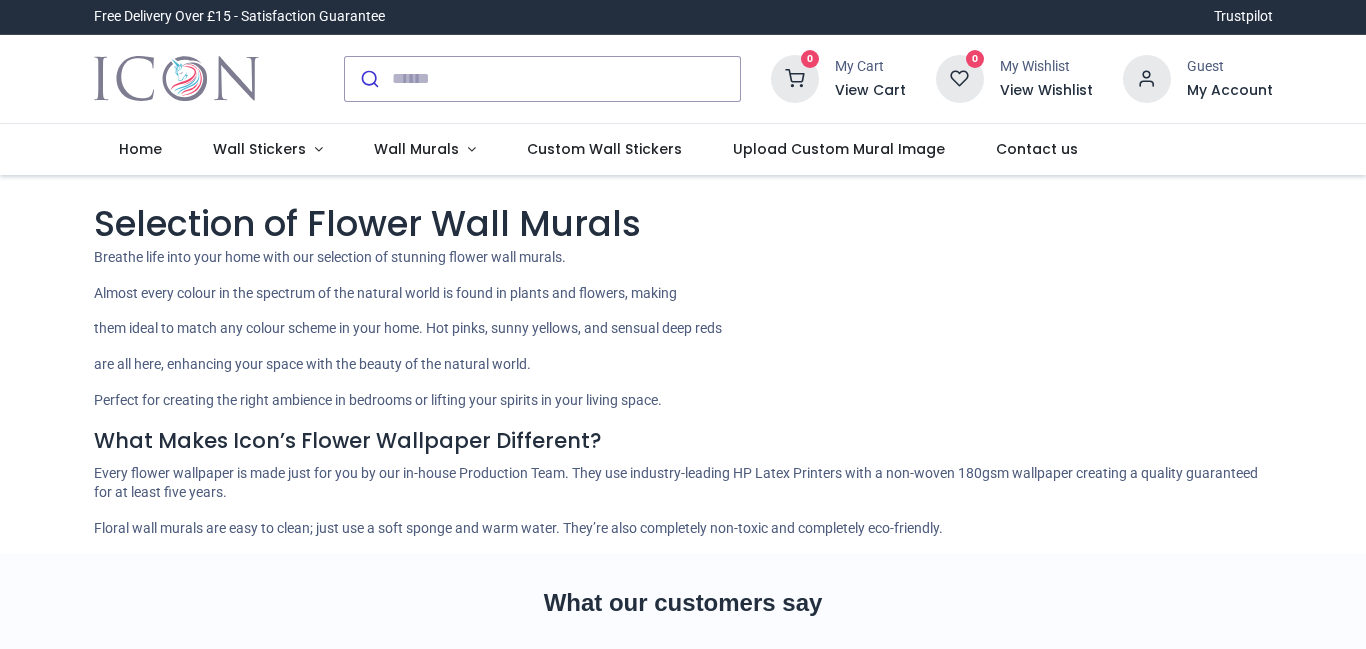 scroll, scrollTop: 0, scrollLeft: 0, axis: both 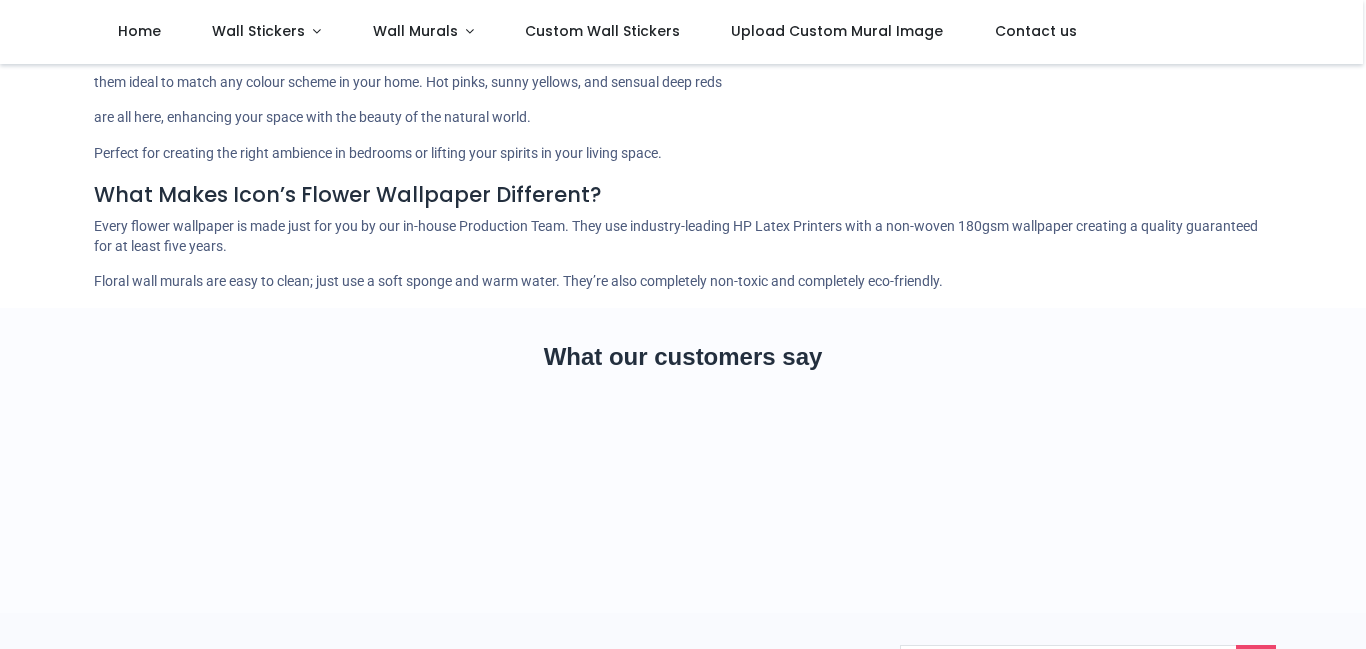 click on "Pricelist :
Public Pricelist
Public Pricelist
Selection of Flower Wall Murals
Sort By 0" at bounding box center (683, 118) 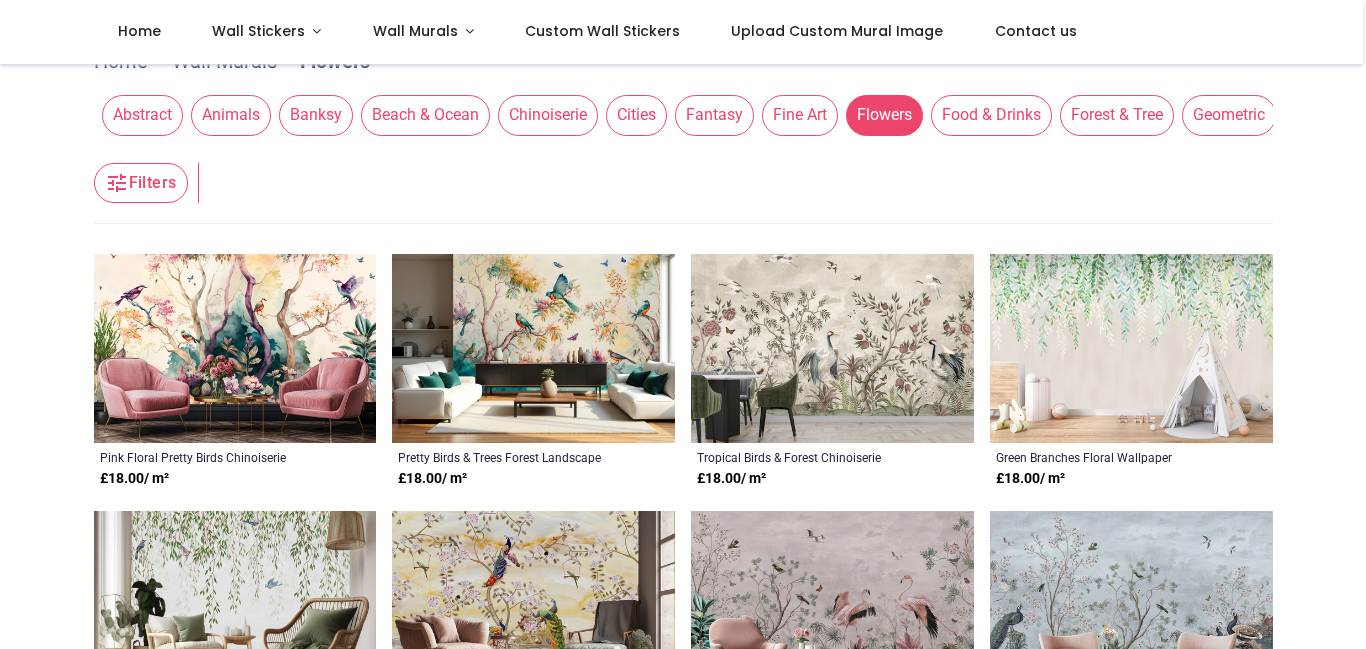 scroll, scrollTop: 268, scrollLeft: 0, axis: vertical 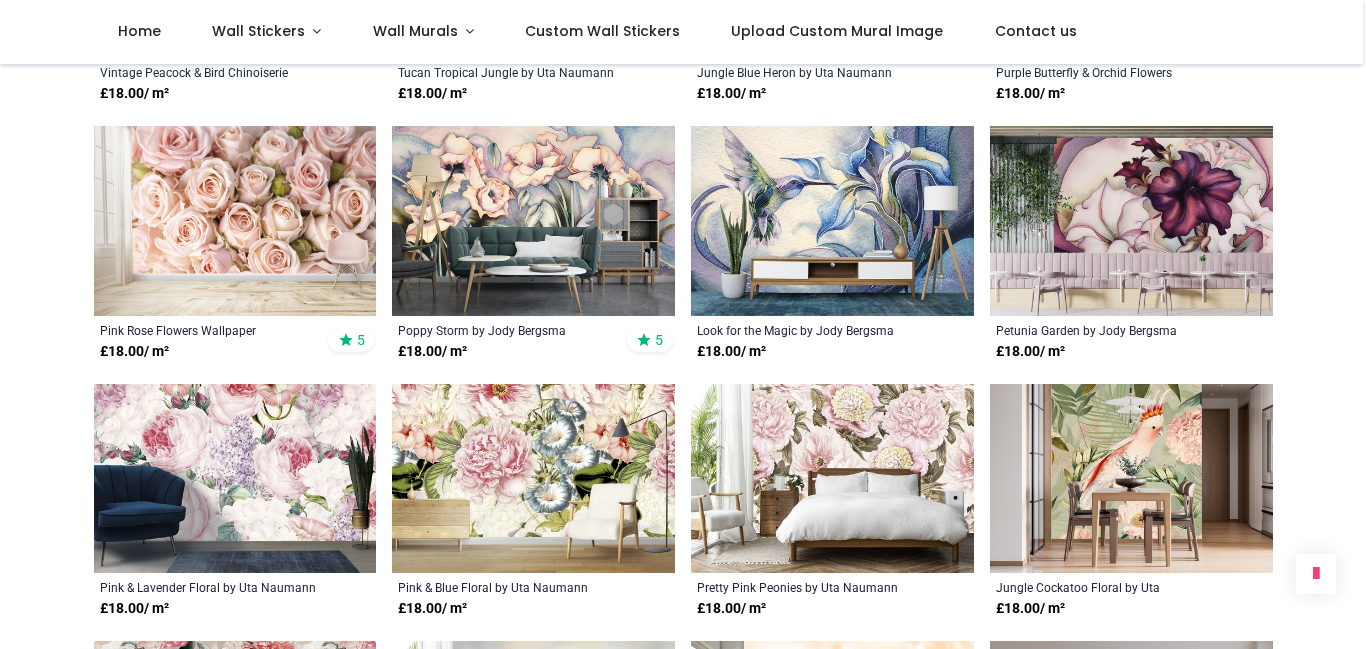 click at bounding box center [1131, 220] 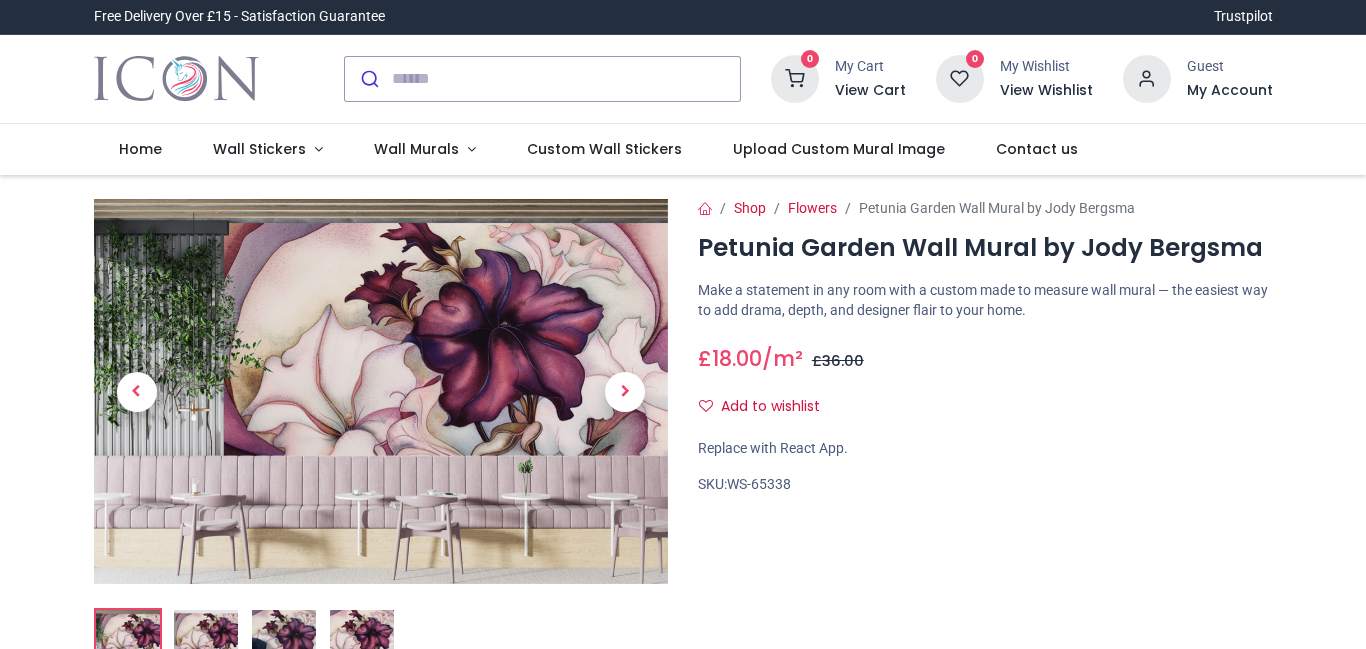scroll, scrollTop: 0, scrollLeft: 0, axis: both 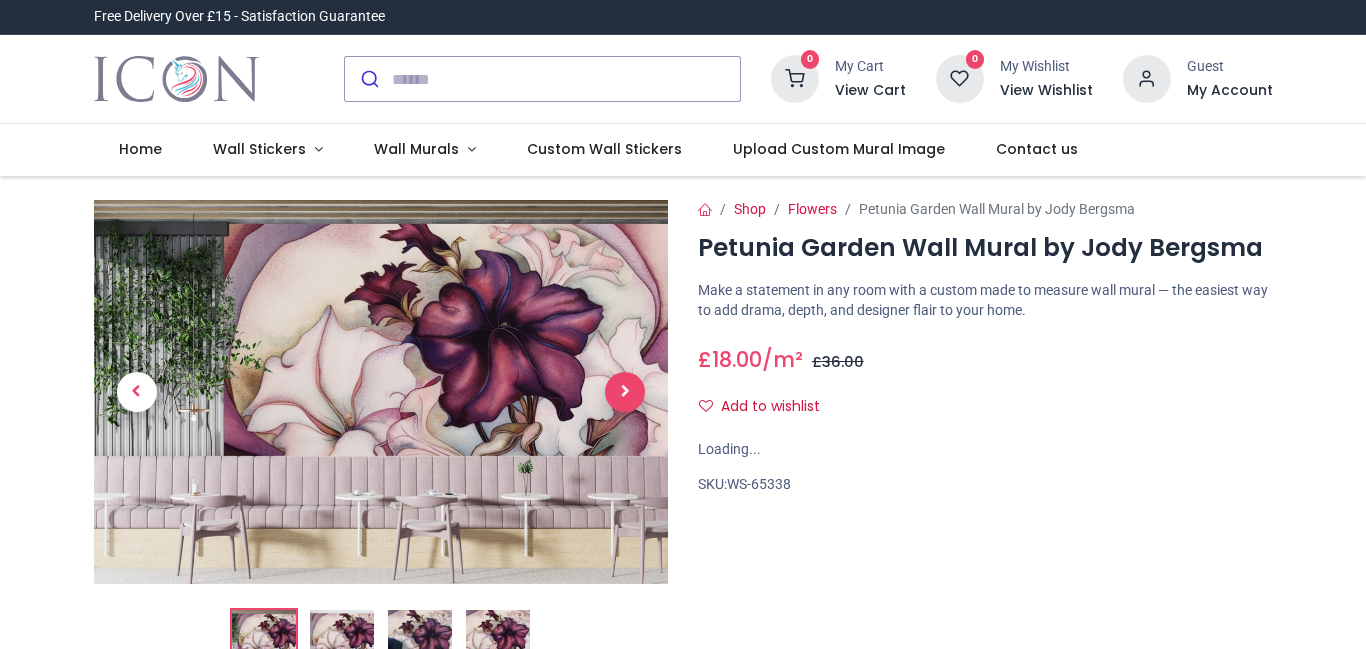 click at bounding box center [625, 392] 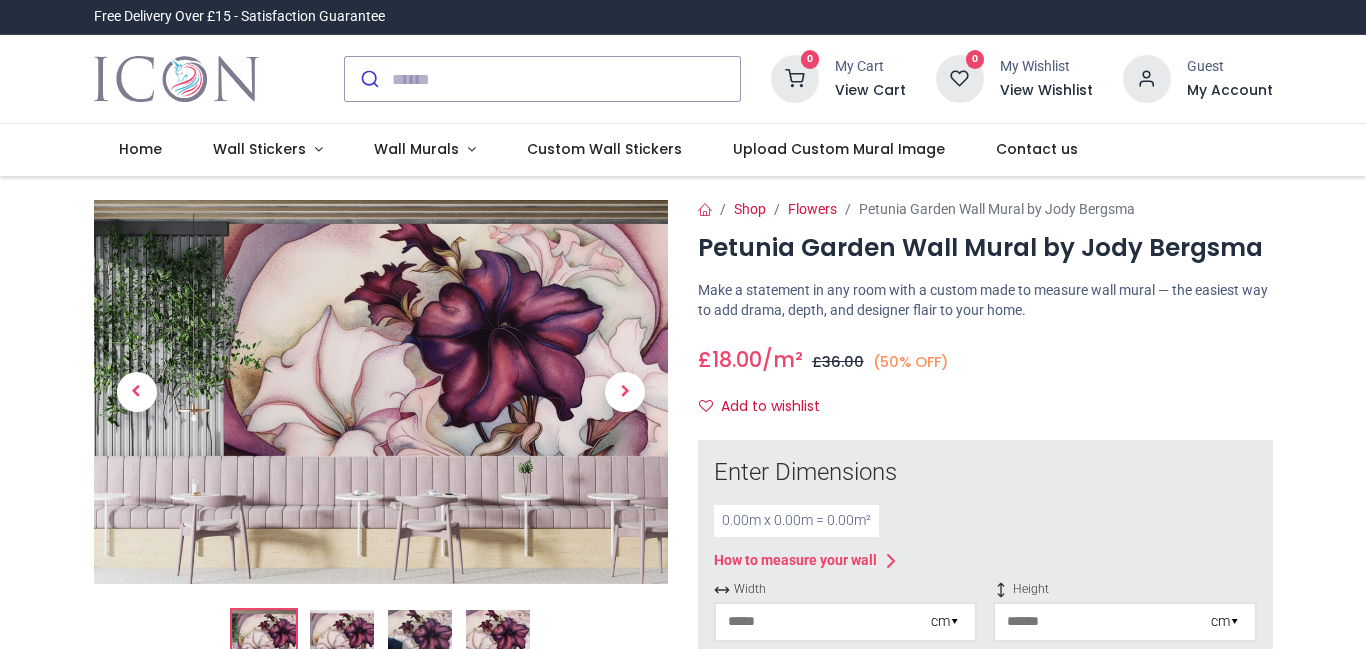 click at bounding box center [381, 392] 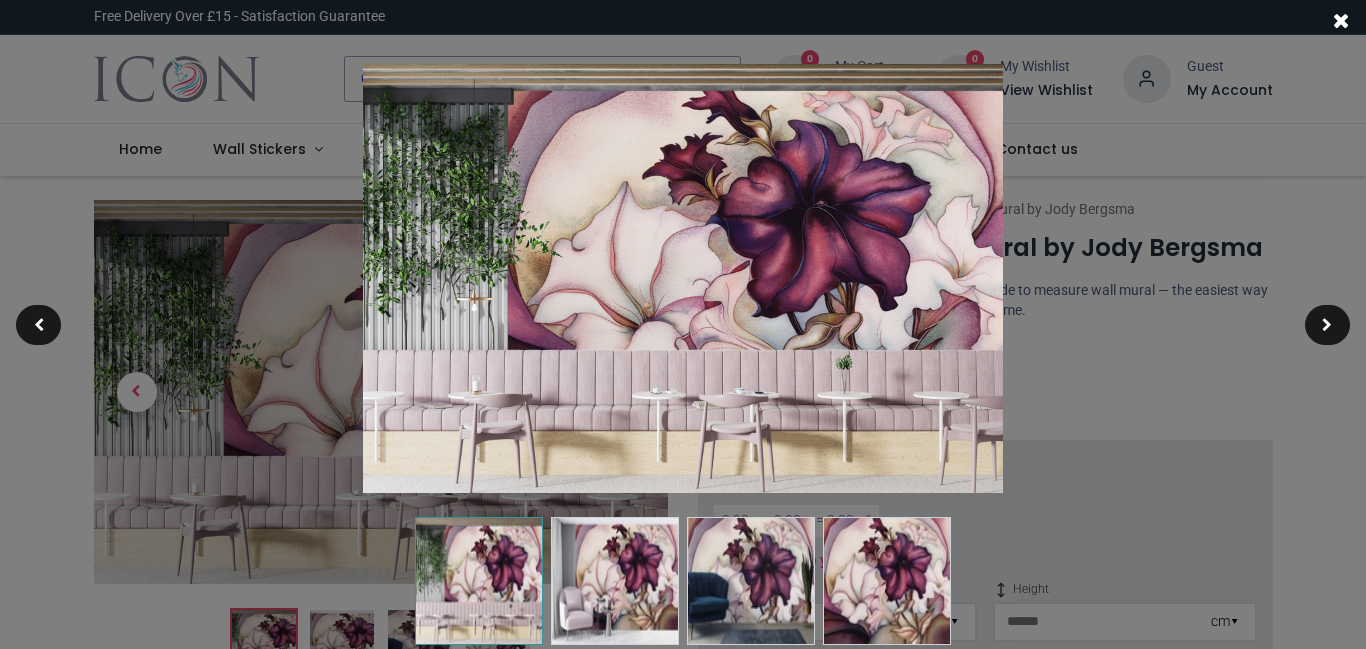 click at bounding box center [683, 278] 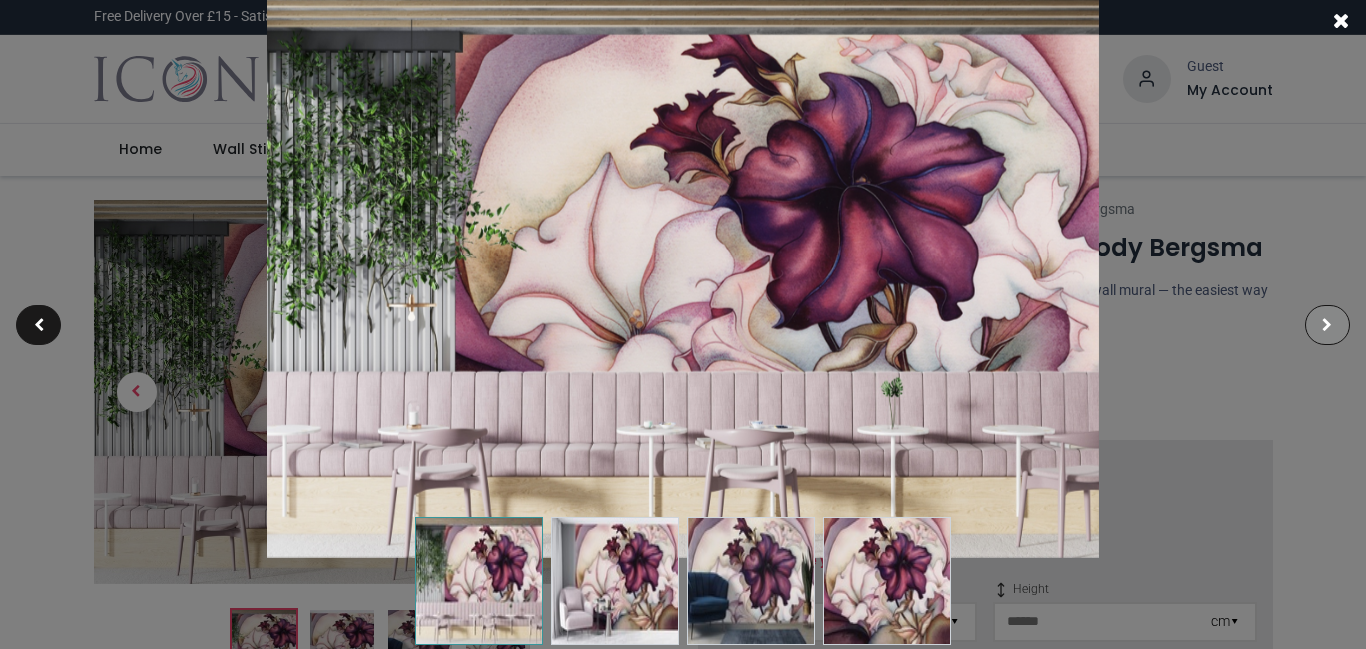 click at bounding box center (1327, 325) 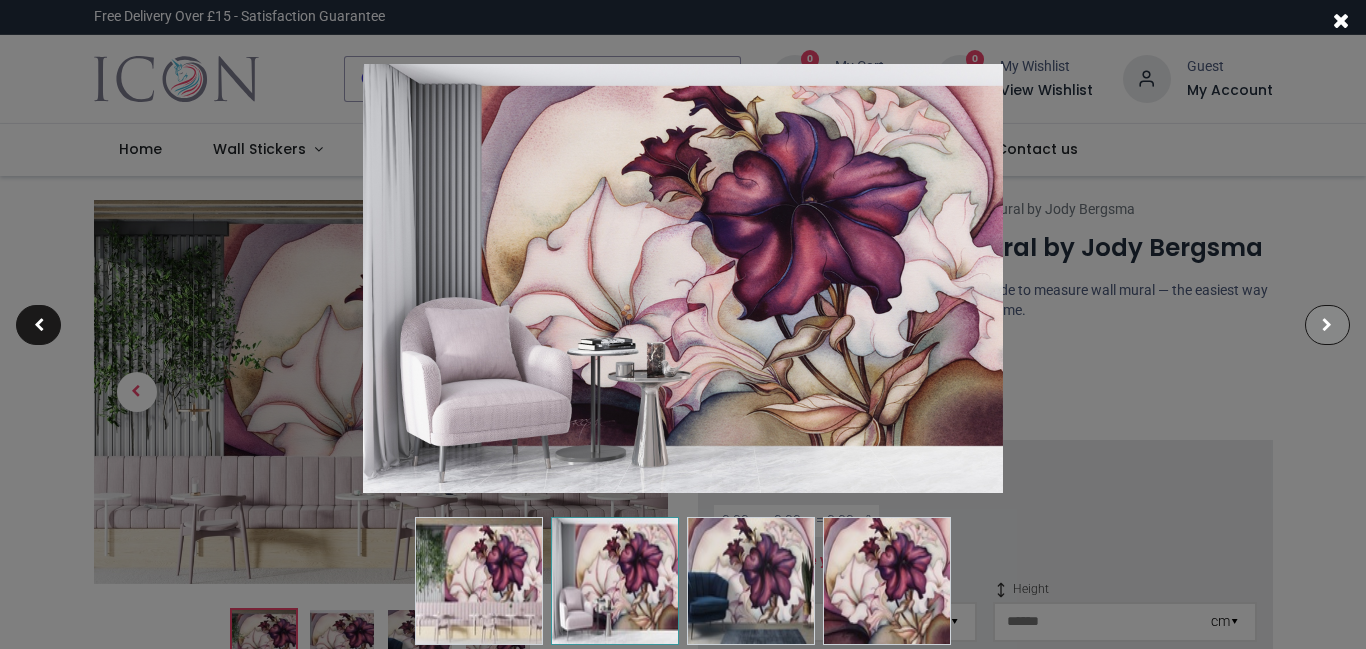 click at bounding box center [1327, 325] 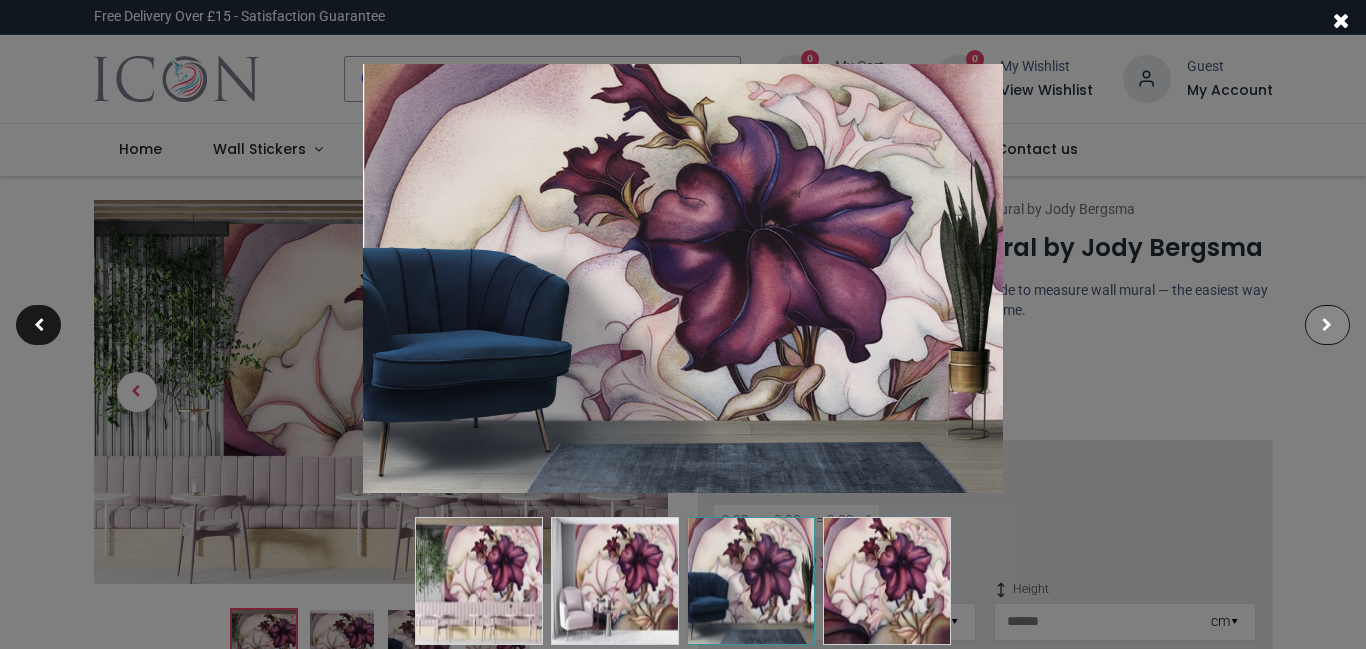 click at bounding box center [1327, 325] 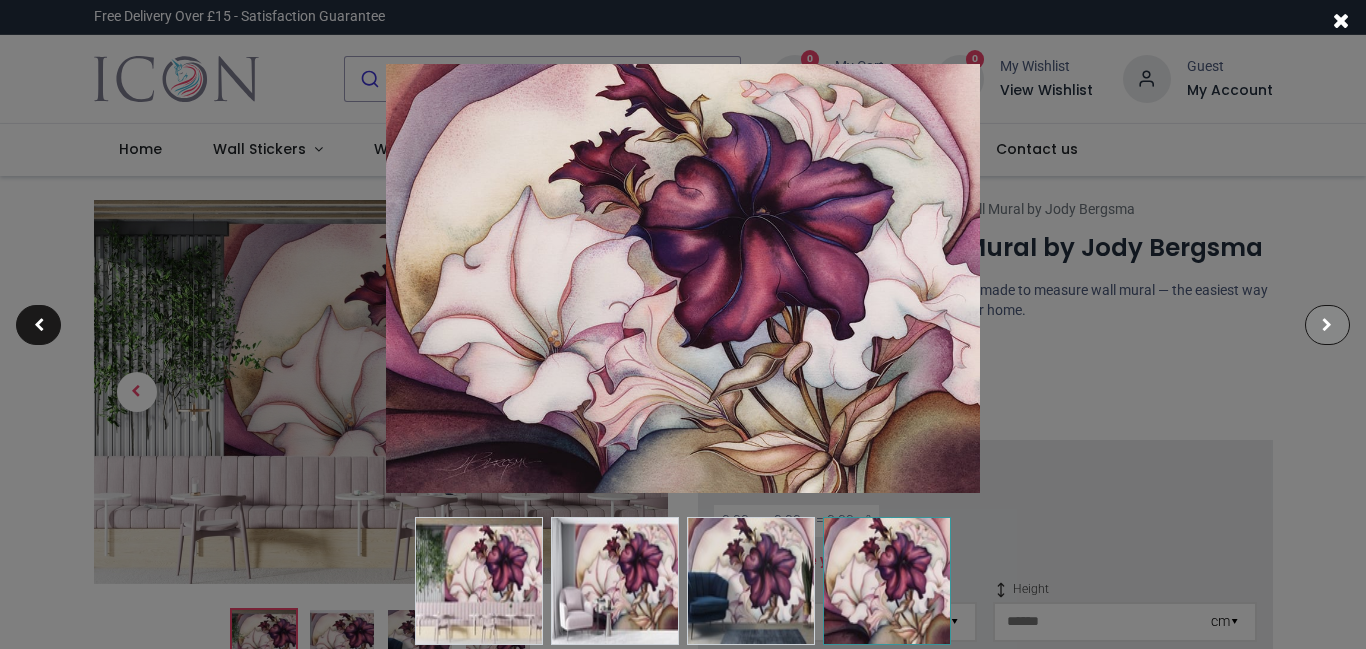click at bounding box center (1327, 325) 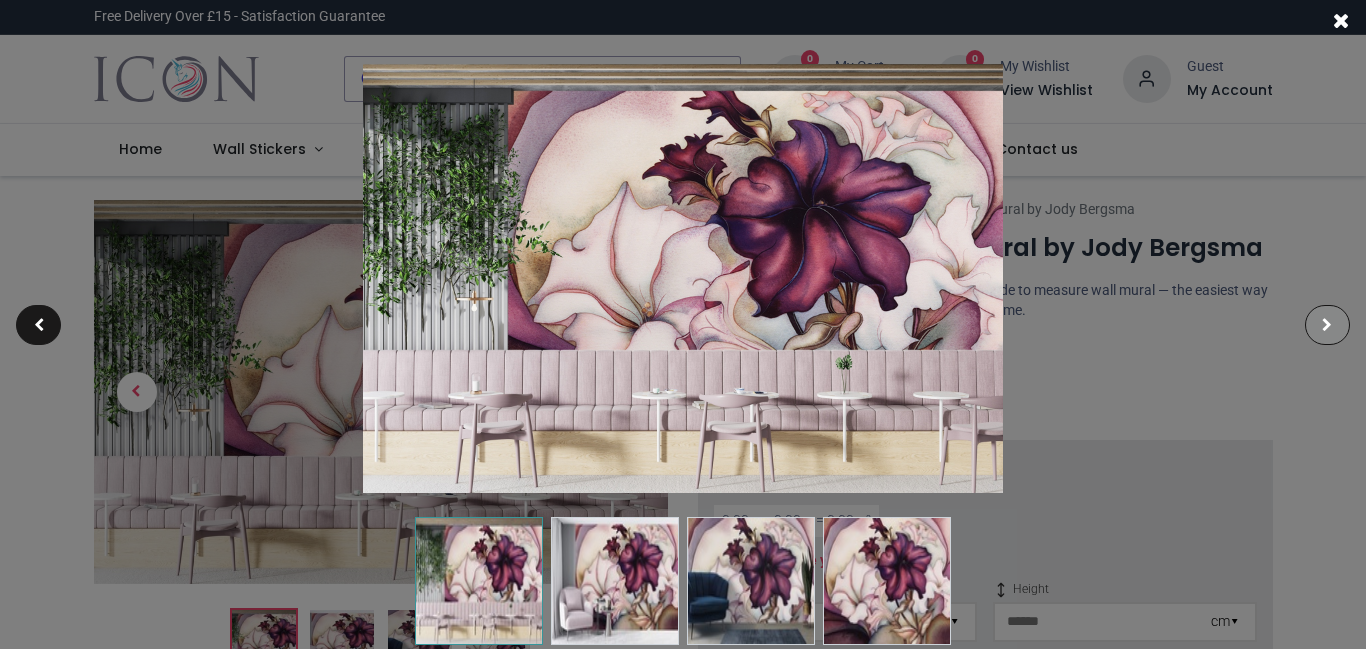 click at bounding box center [1327, 325] 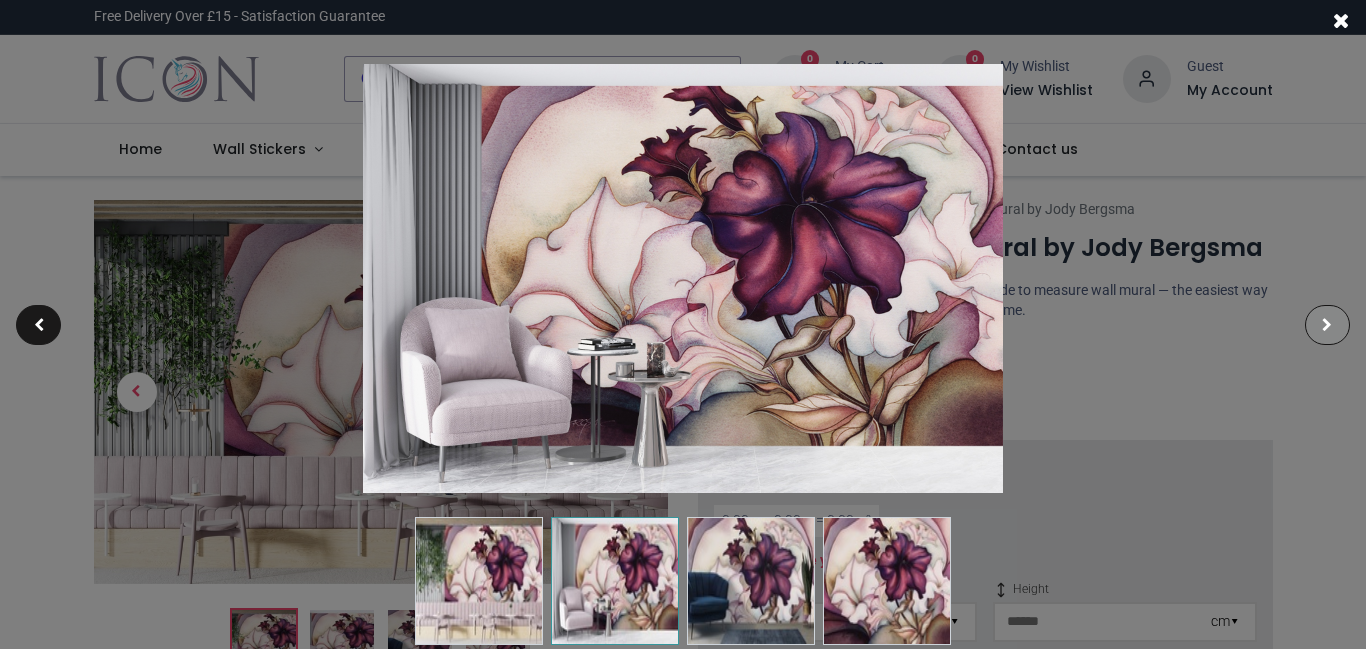 click at bounding box center [1327, 325] 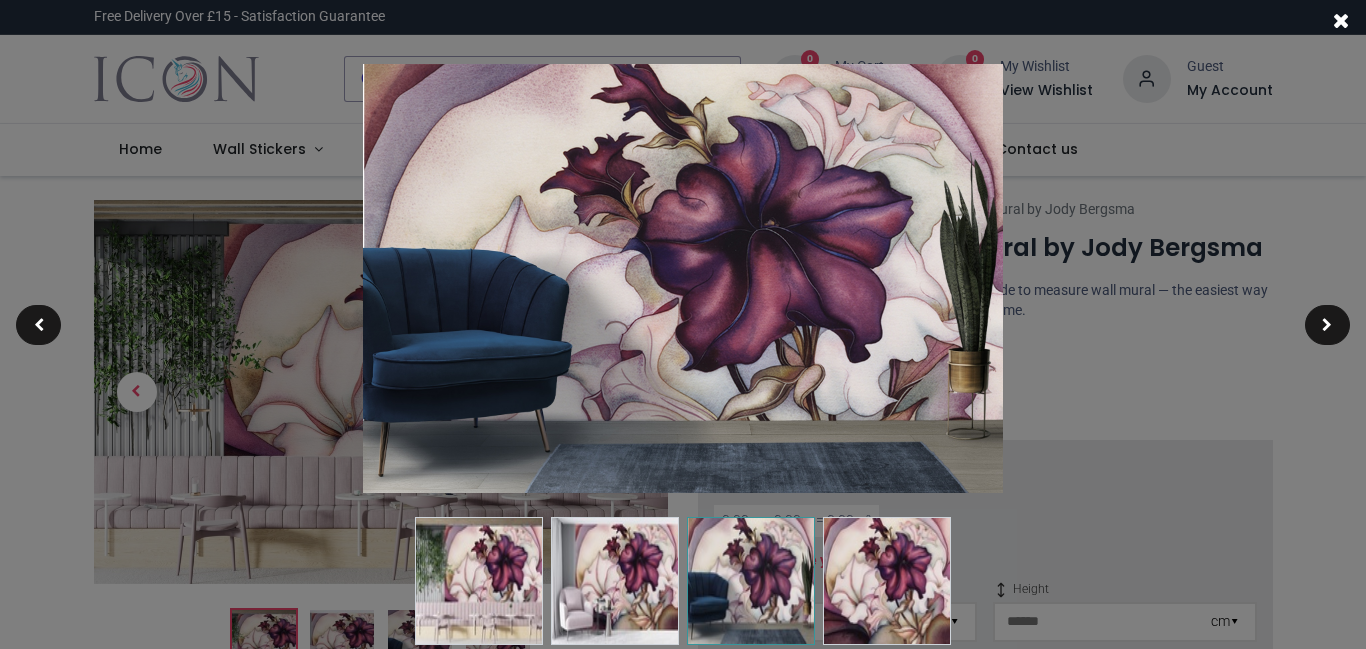 click at bounding box center [1341, 20] 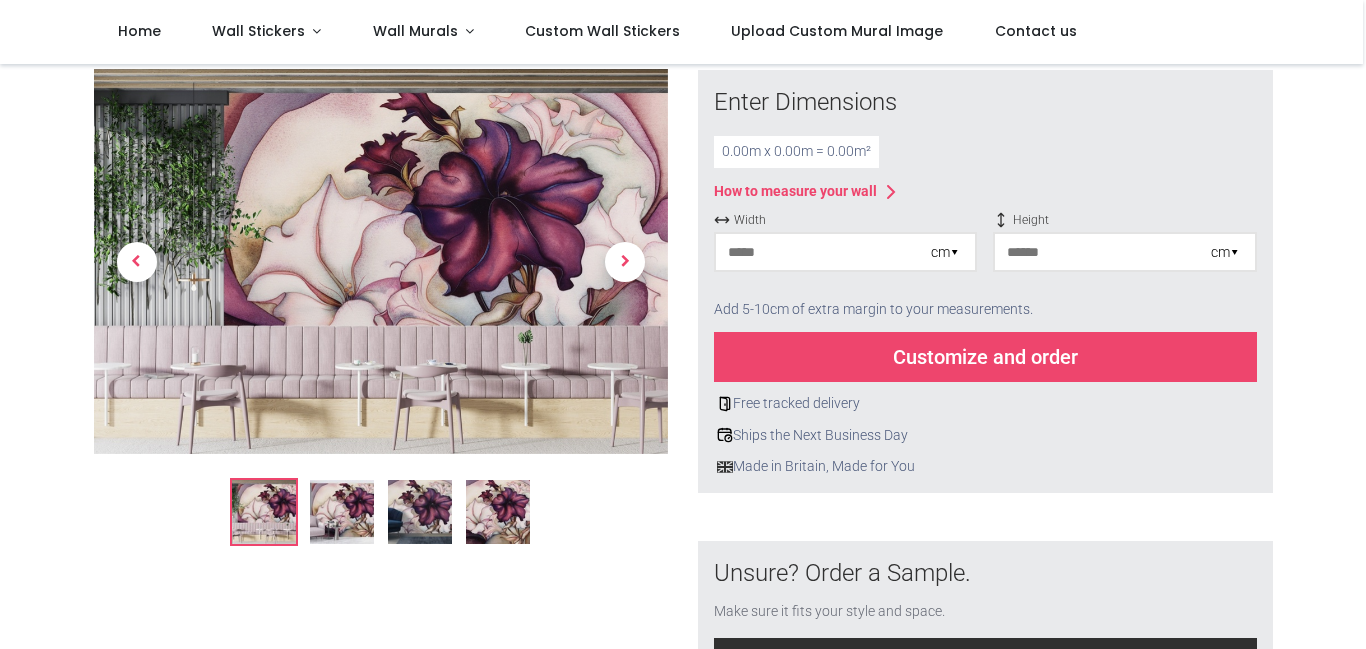 scroll, scrollTop: 245, scrollLeft: 0, axis: vertical 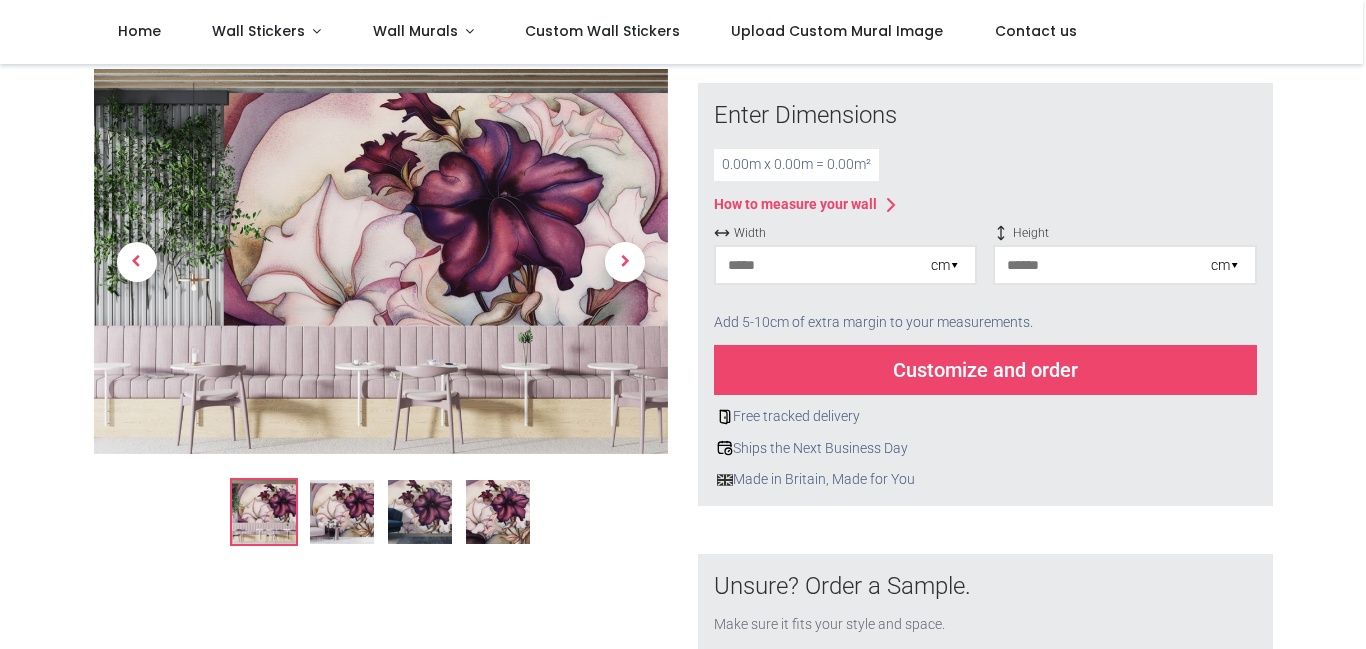 click on "cm  ▾" at bounding box center (945, 266) 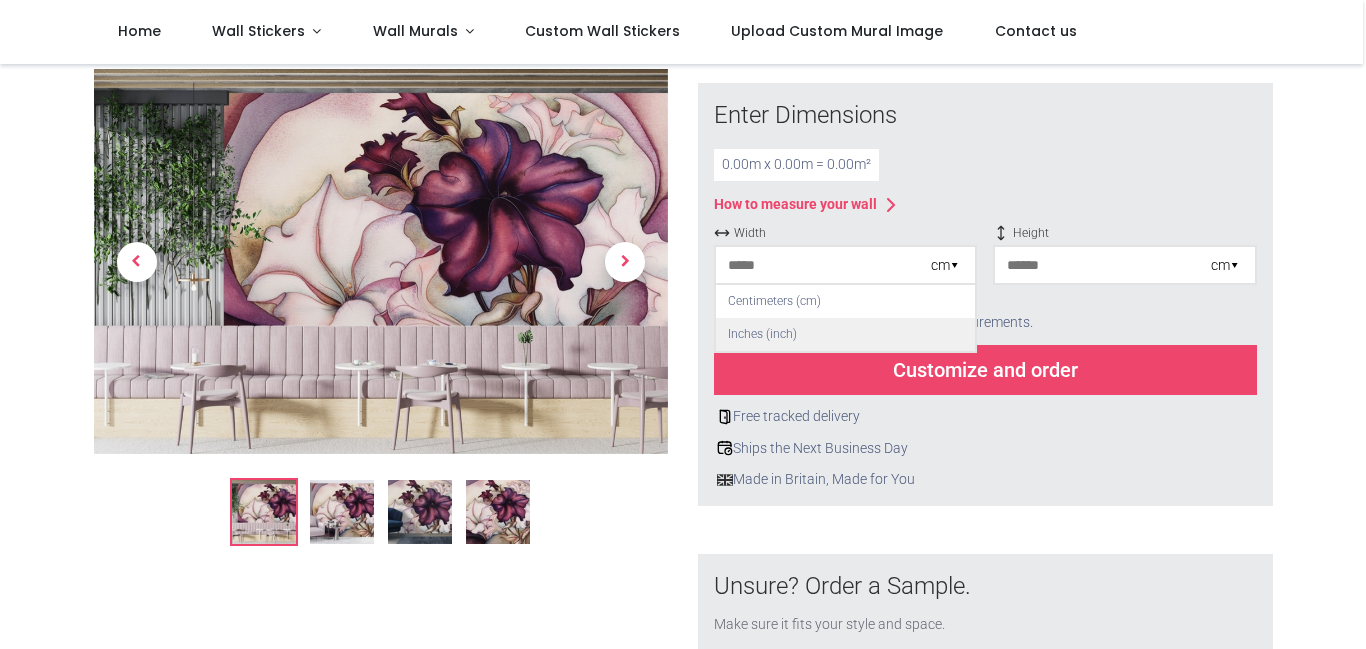 click on "Inches (inch)" at bounding box center (845, 334) 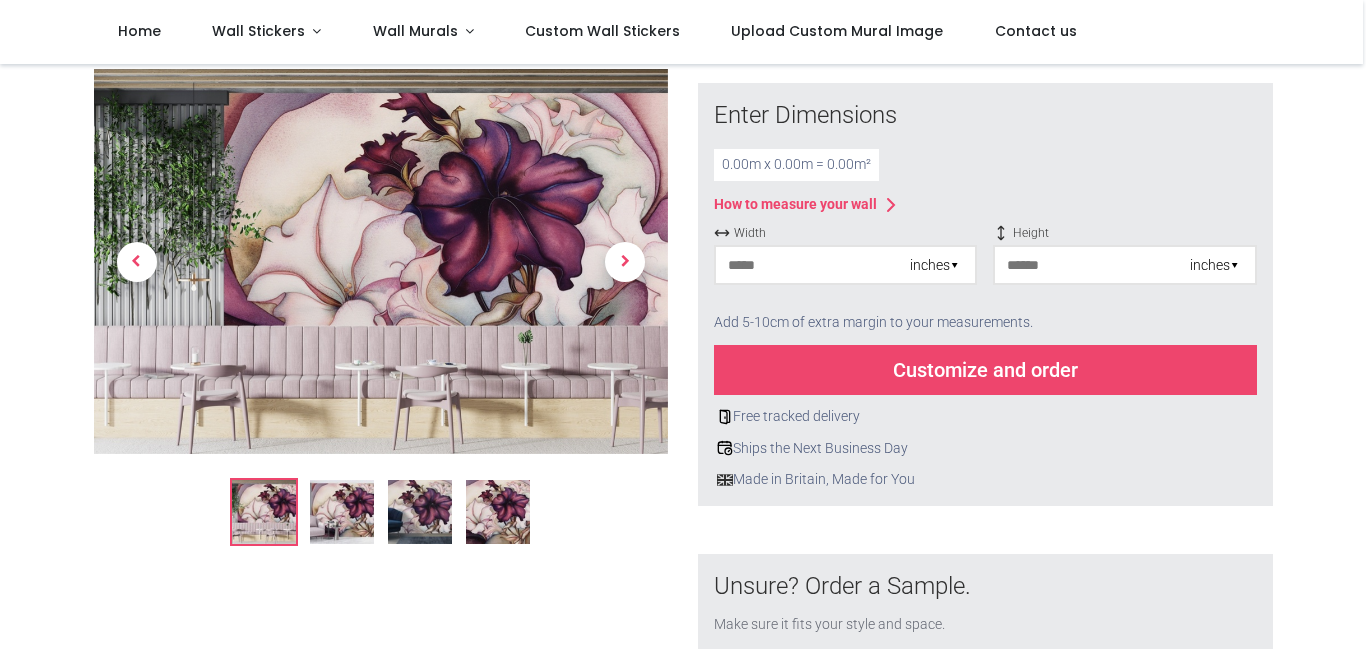 click on "0.00 m x   0.00 m =   0.00 m²" at bounding box center (796, 165) 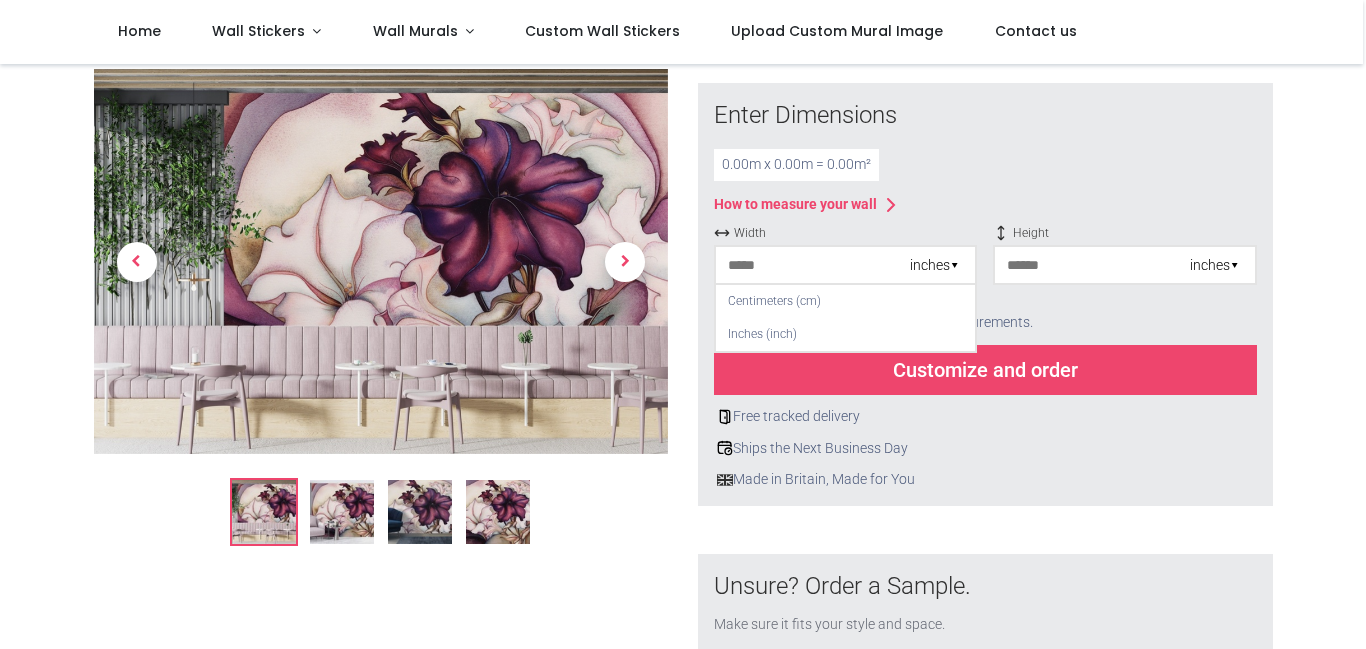 click on "0.00 m x   0.00 m =   0.00 m²" at bounding box center [985, 165] 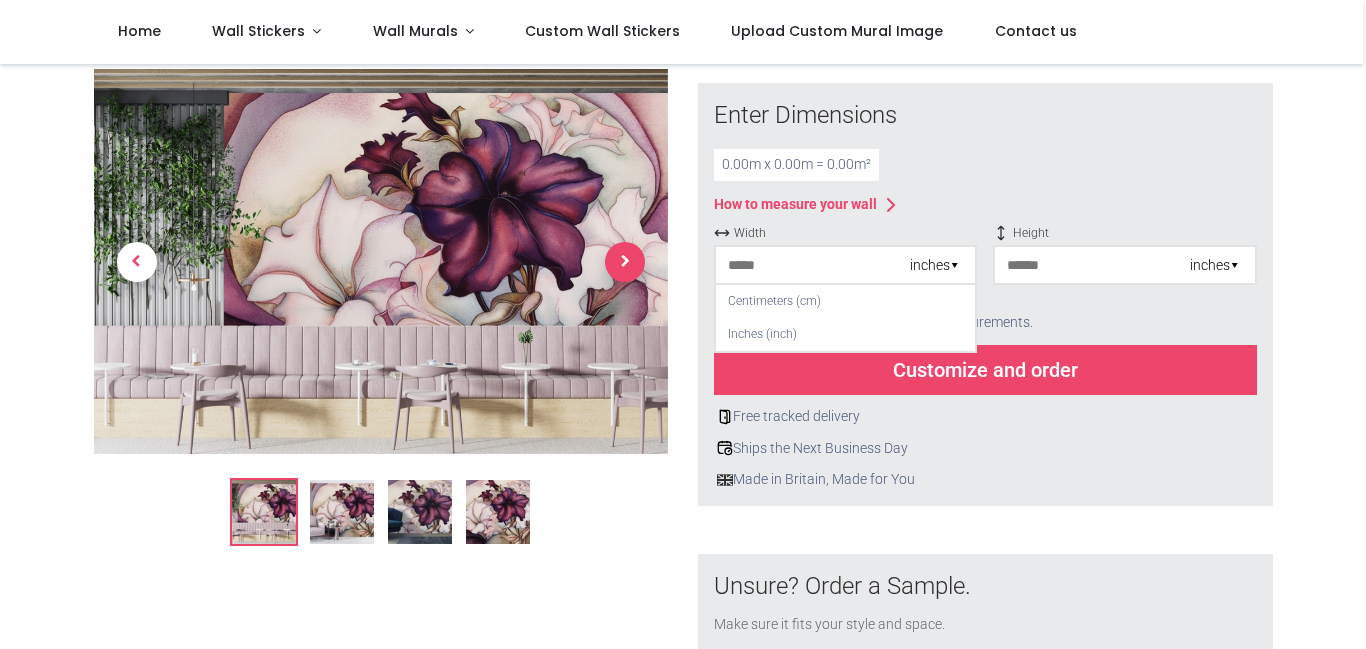 click at bounding box center (625, 262) 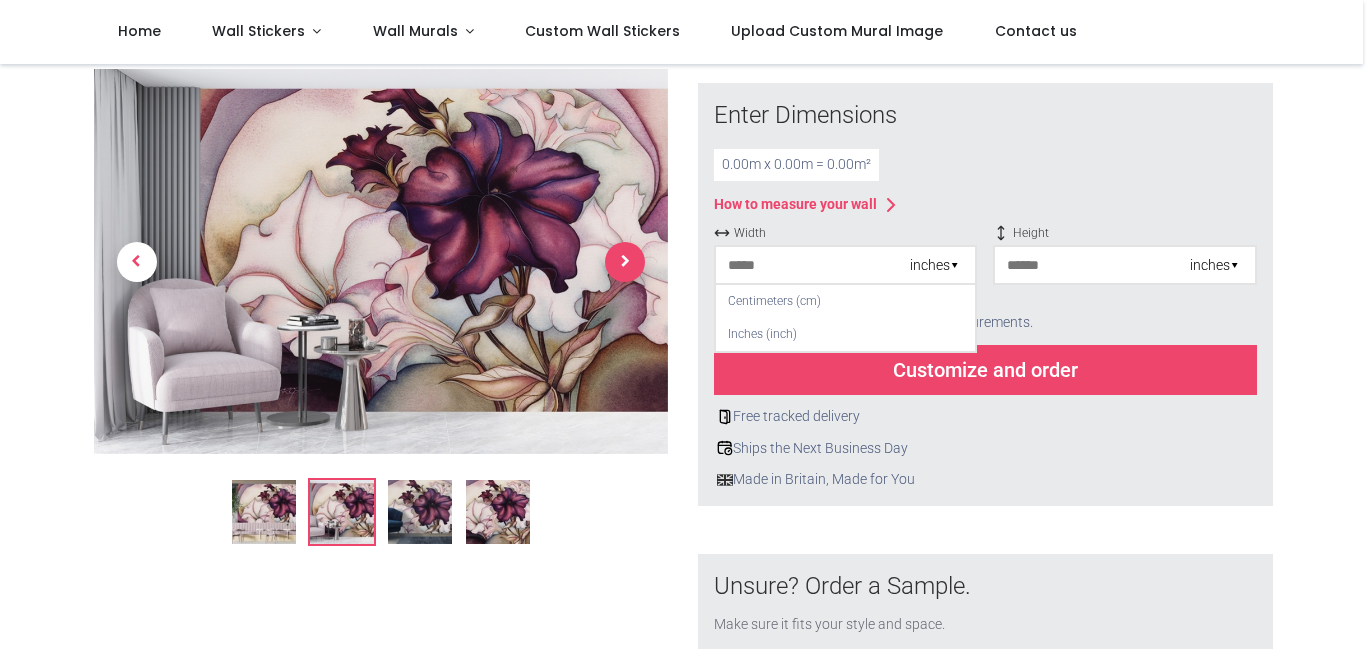 click at bounding box center [625, 262] 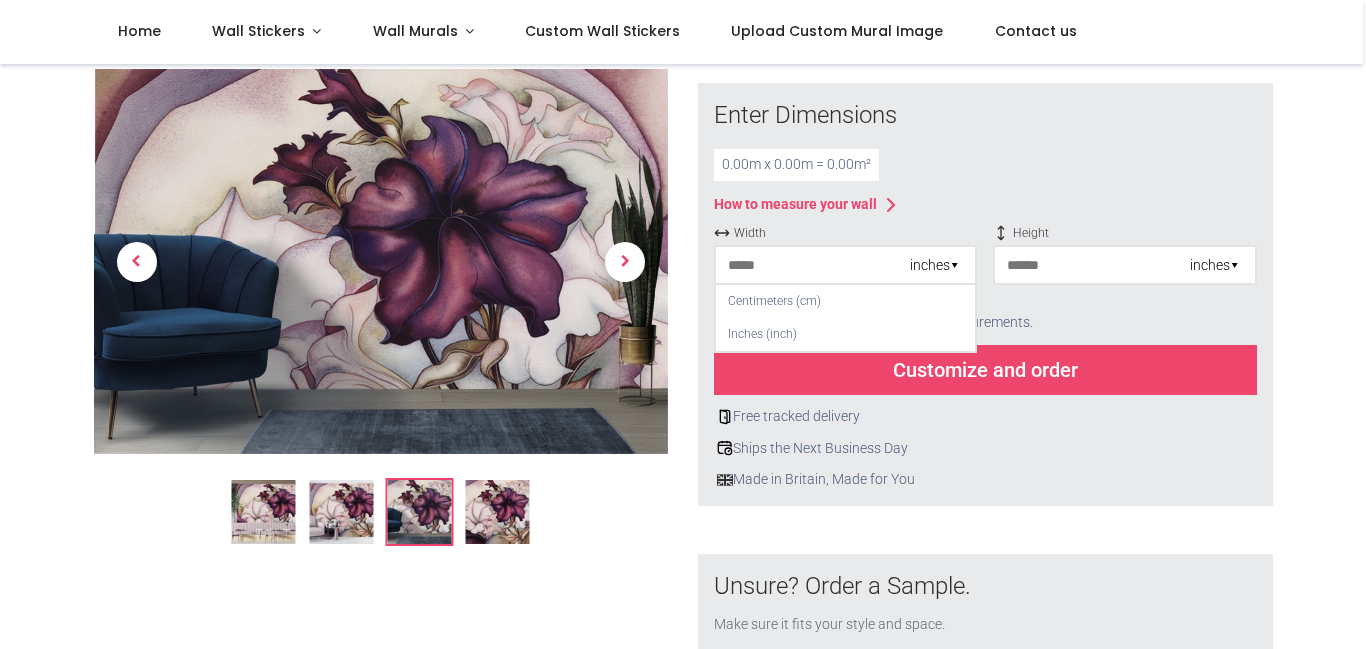 click on "0.00 m x   0.00 m =   0.00 m²" at bounding box center [796, 165] 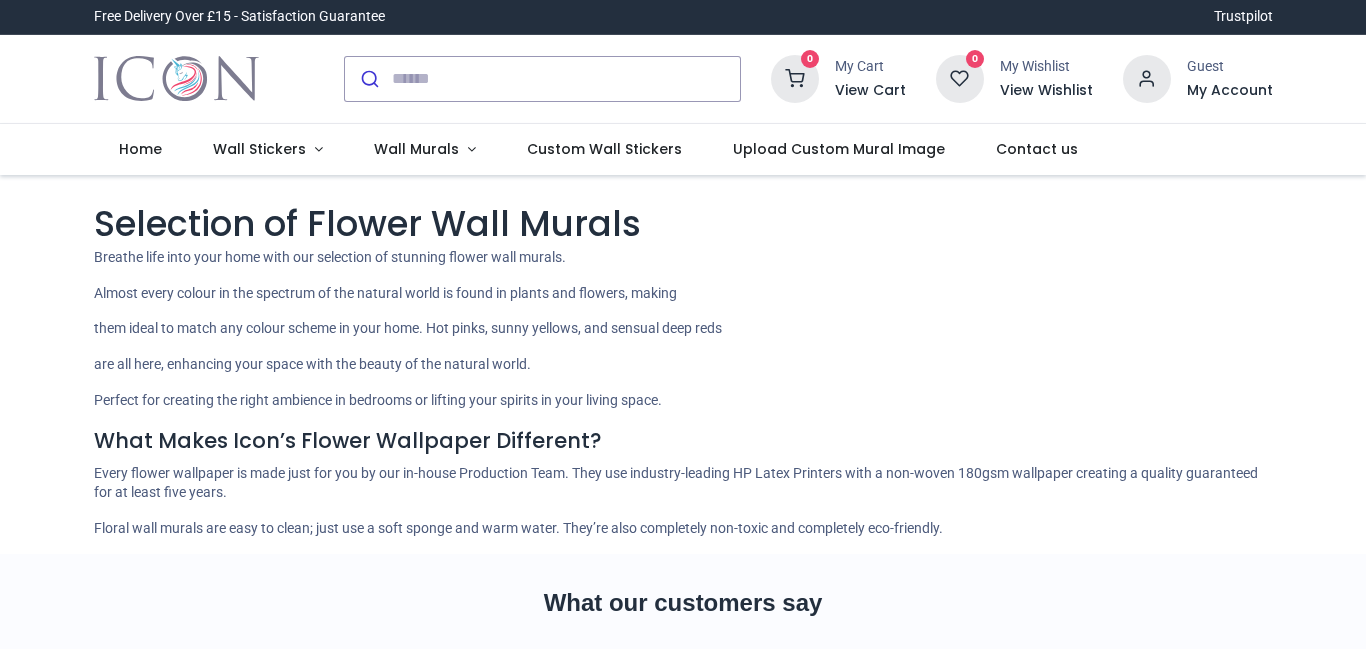 scroll, scrollTop: 0, scrollLeft: 0, axis: both 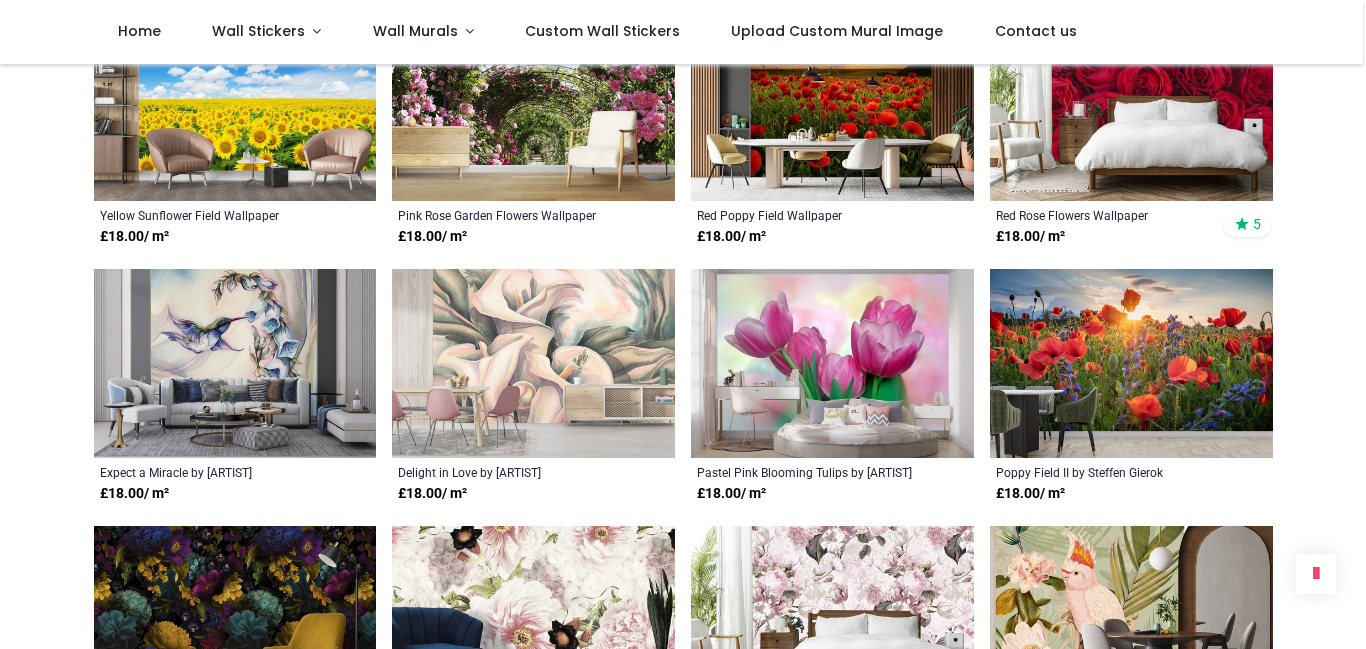 click at bounding box center (533, 363) 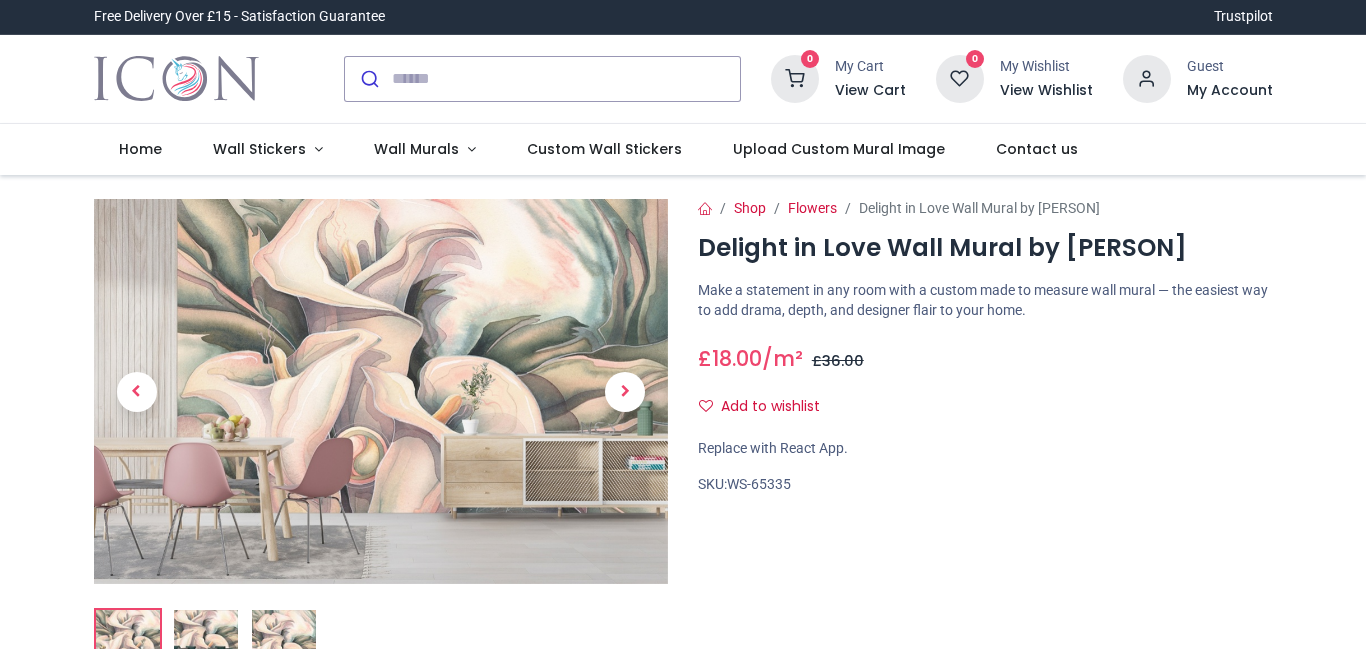 scroll, scrollTop: 0, scrollLeft: 0, axis: both 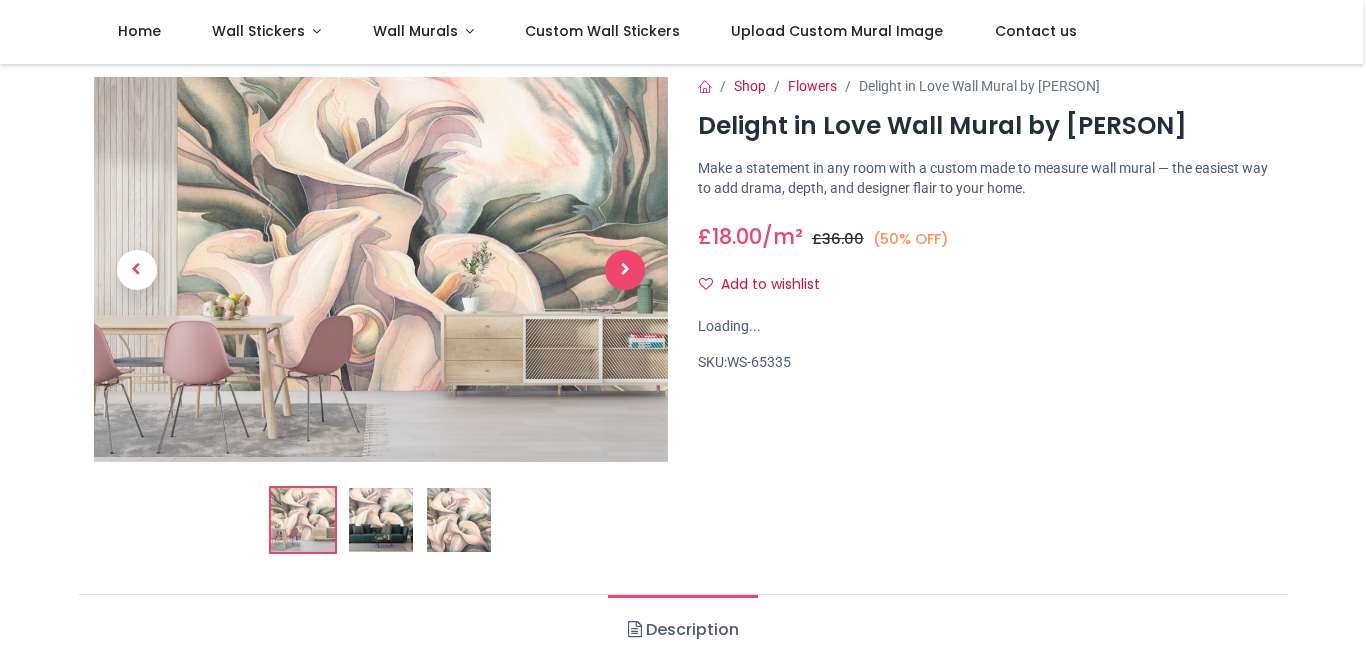click at bounding box center (625, 270) 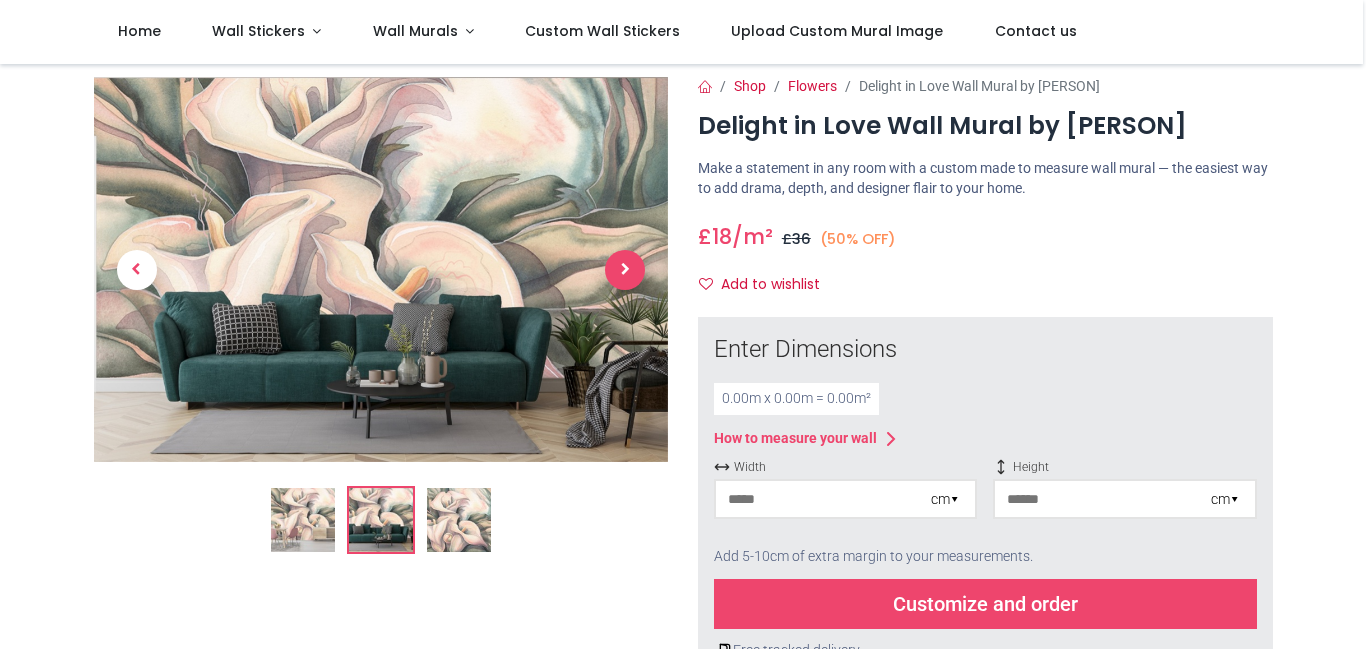 click at bounding box center (625, 270) 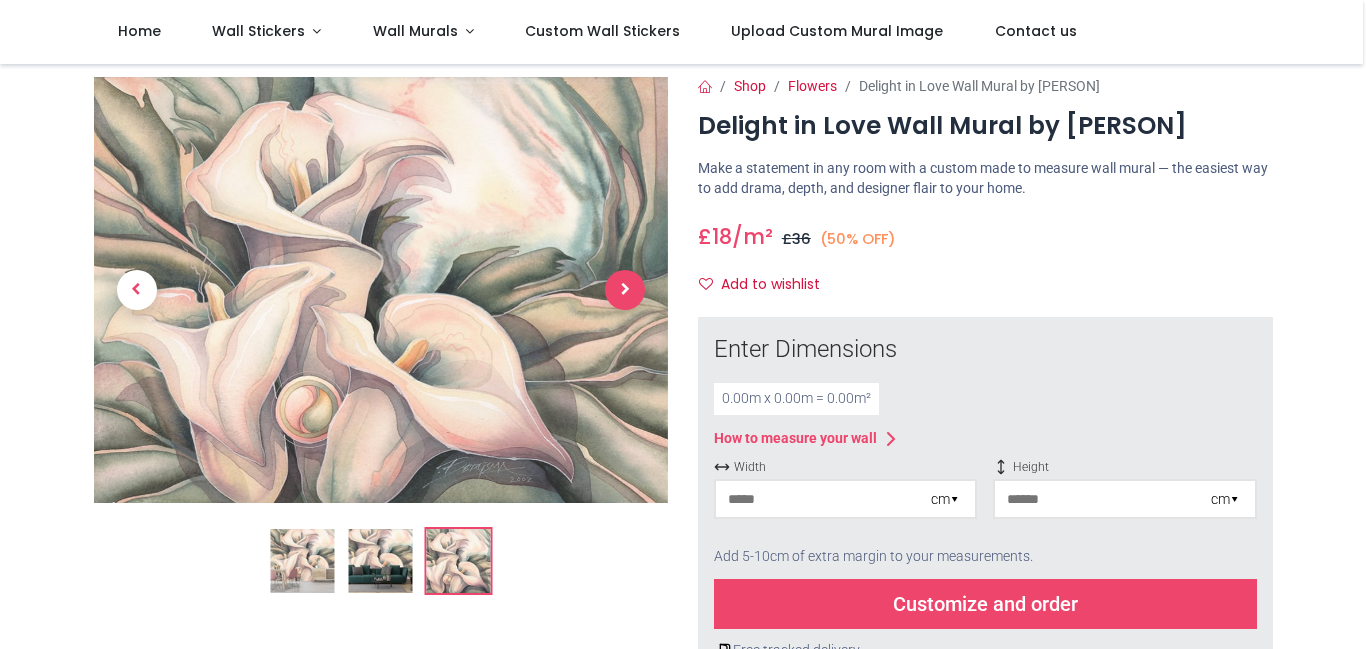 click at bounding box center (625, 290) 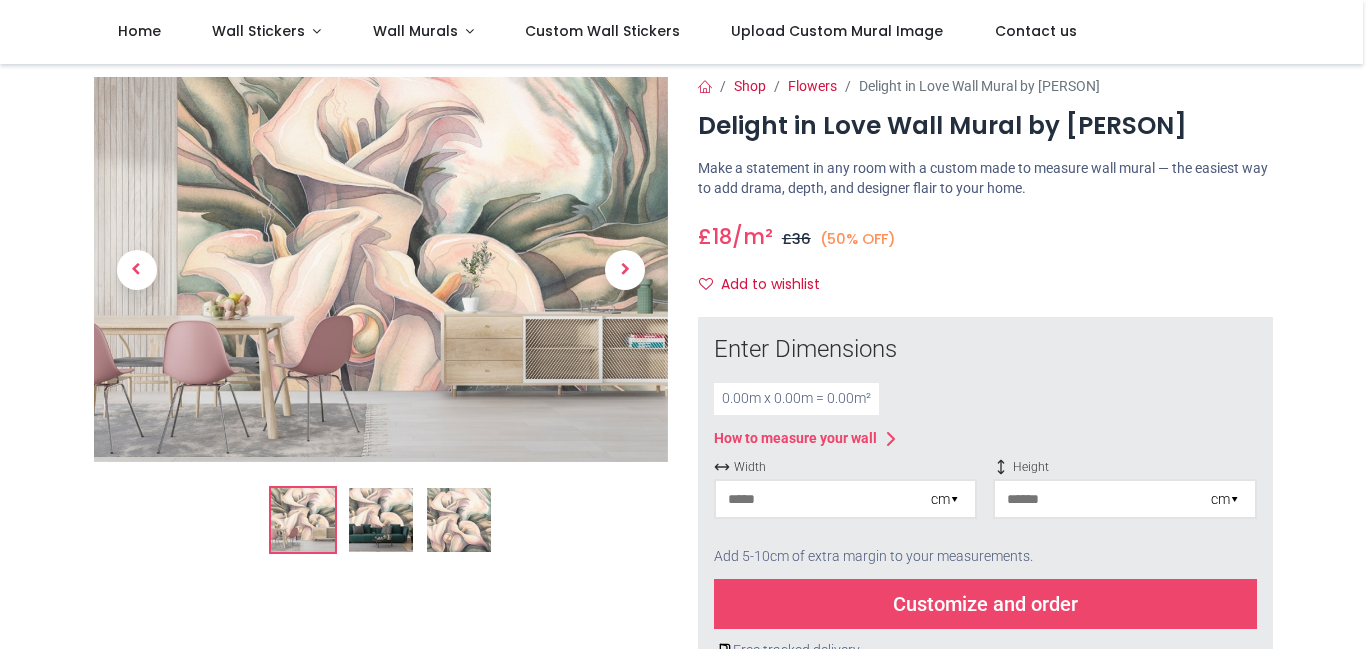 click on "0.00 m x   0.00 m =   0.00 m²" at bounding box center (796, 399) 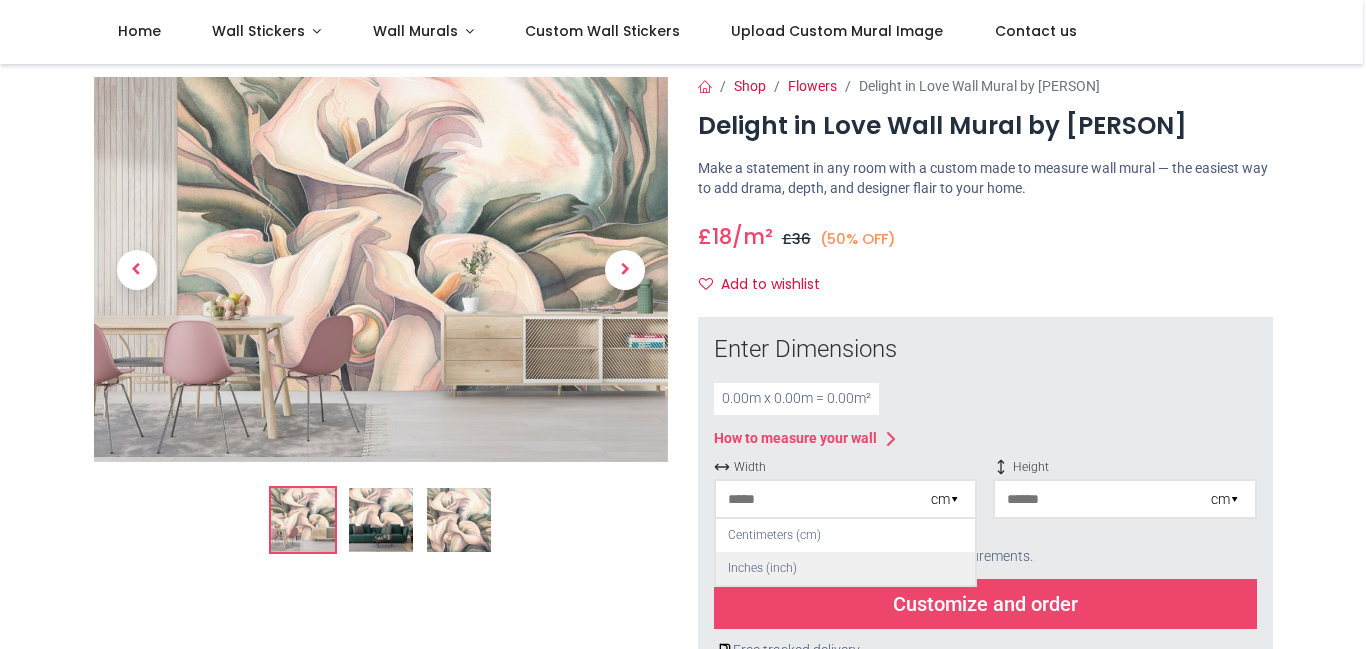 click on "Inches (inch)" at bounding box center [845, 568] 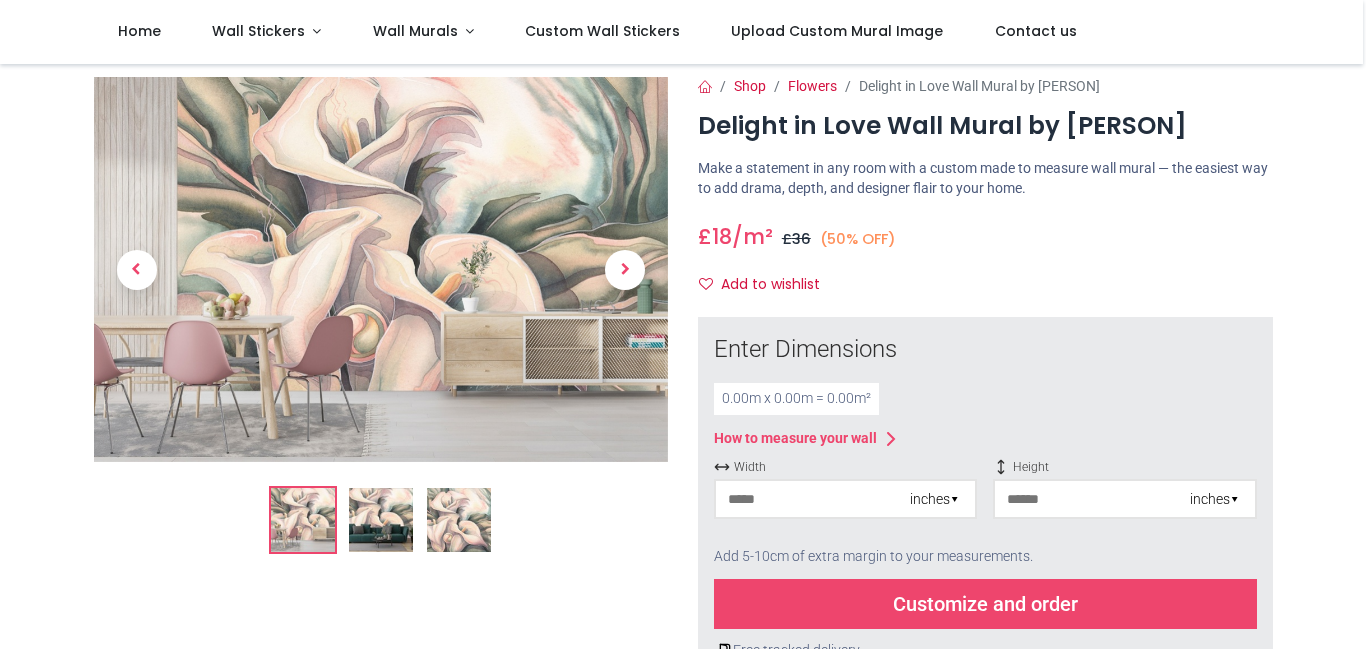 click at bounding box center [1092, 499] 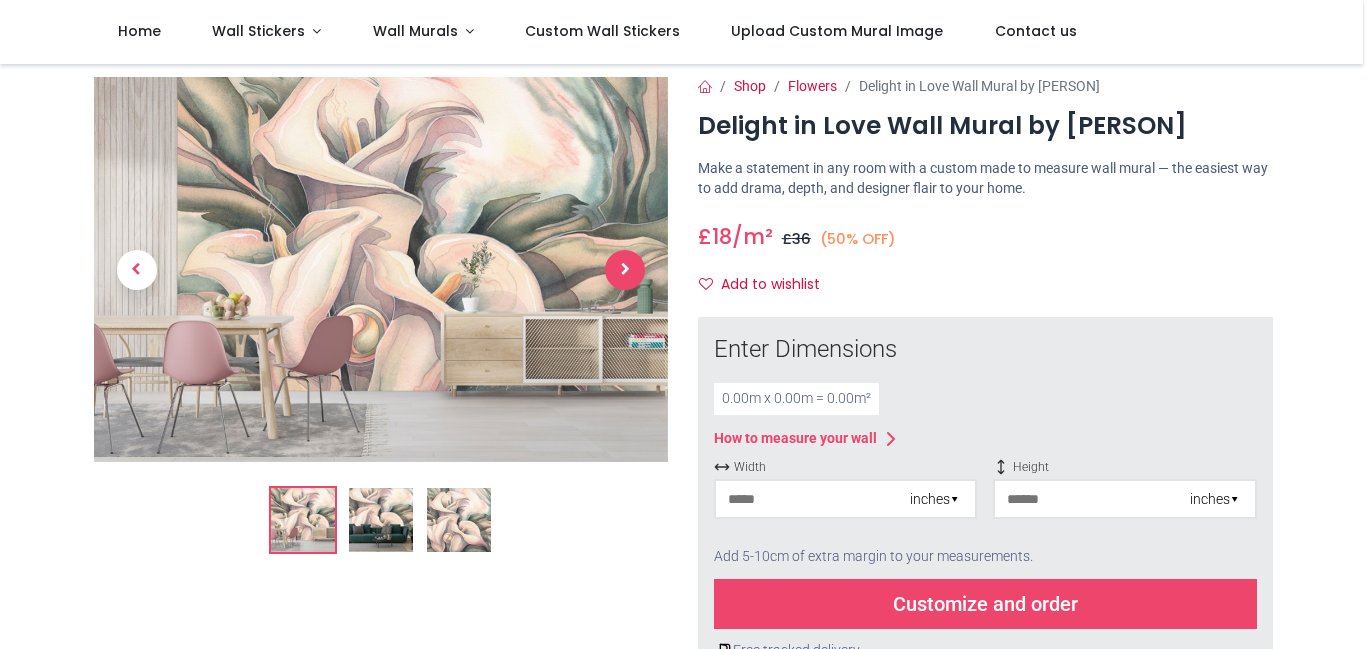 click at bounding box center [625, 270] 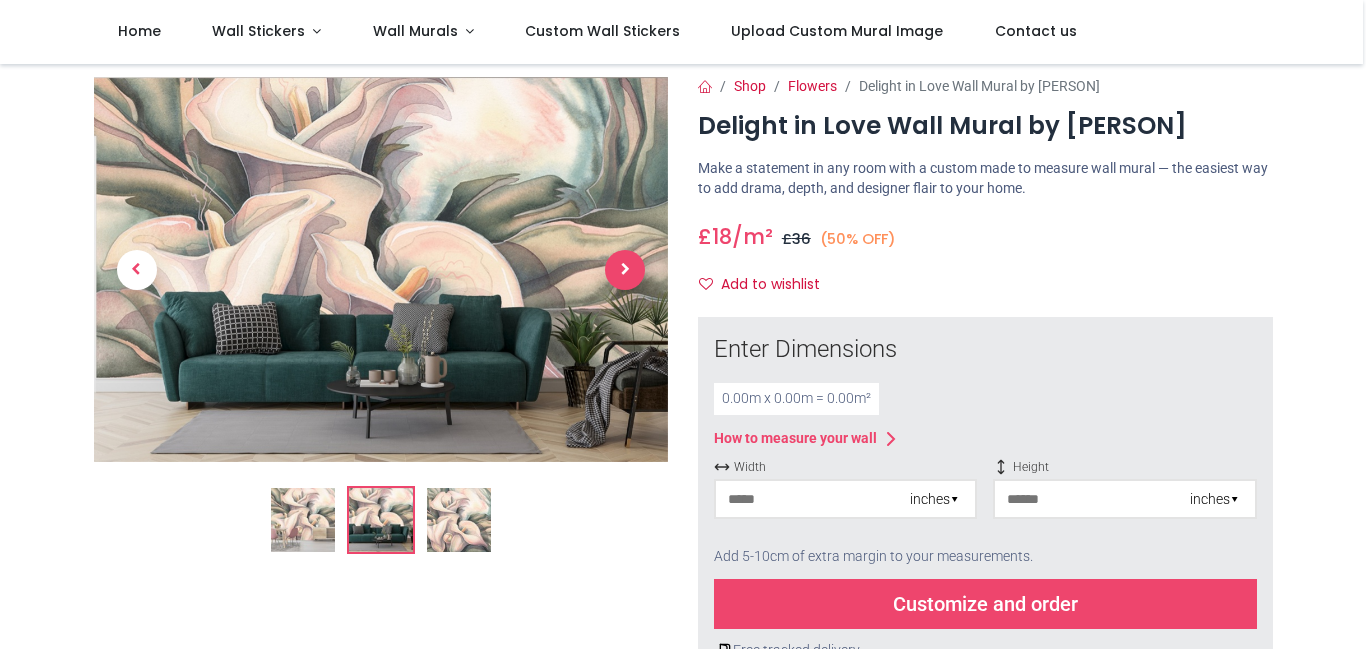 click at bounding box center (625, 270) 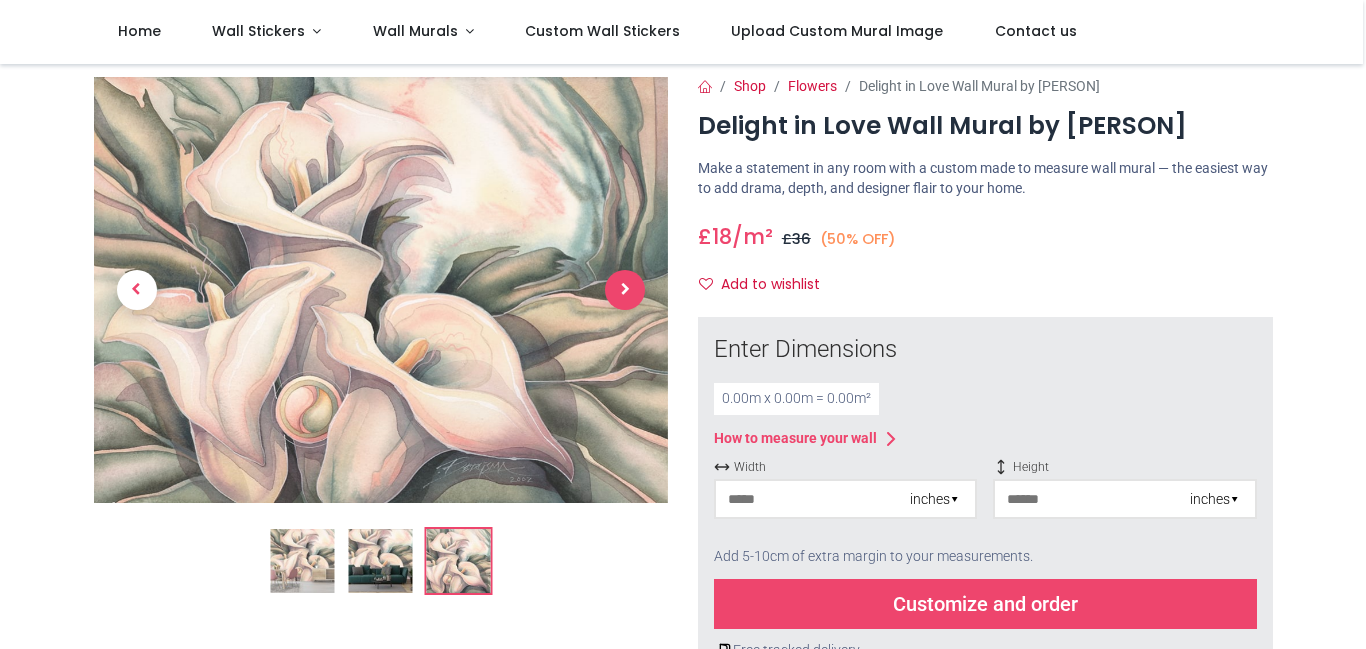 click at bounding box center [625, 290] 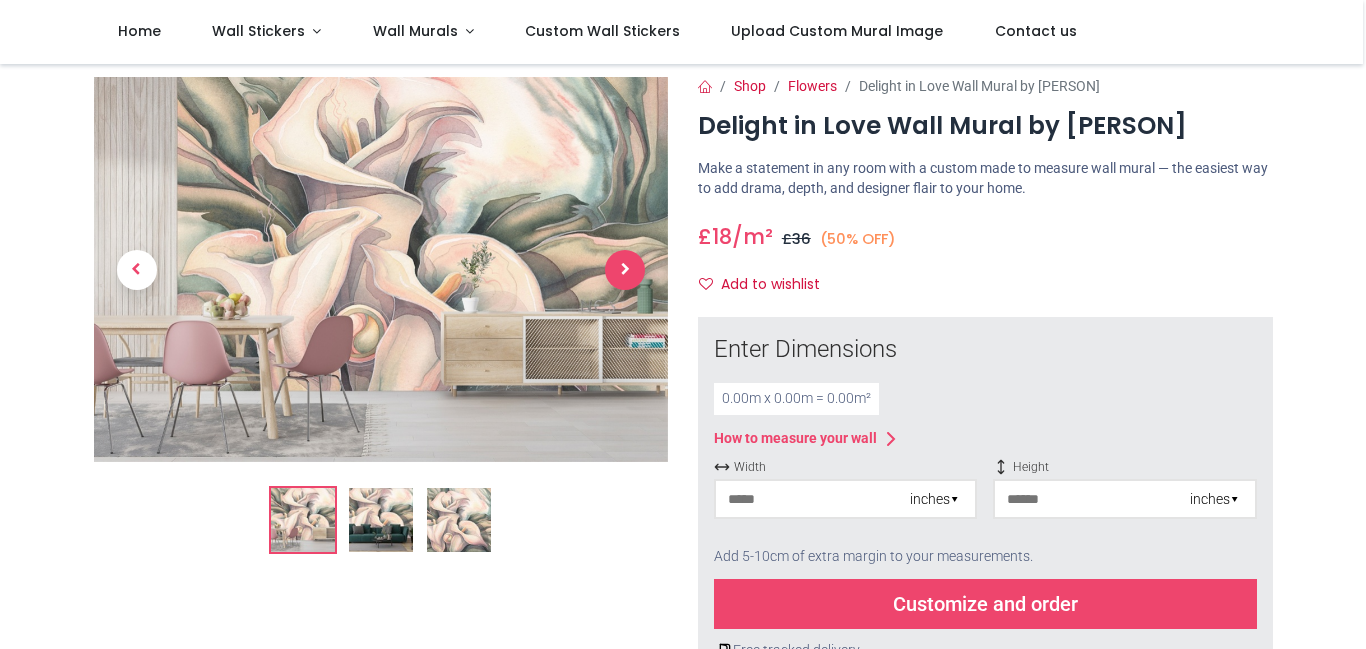 click at bounding box center (625, 270) 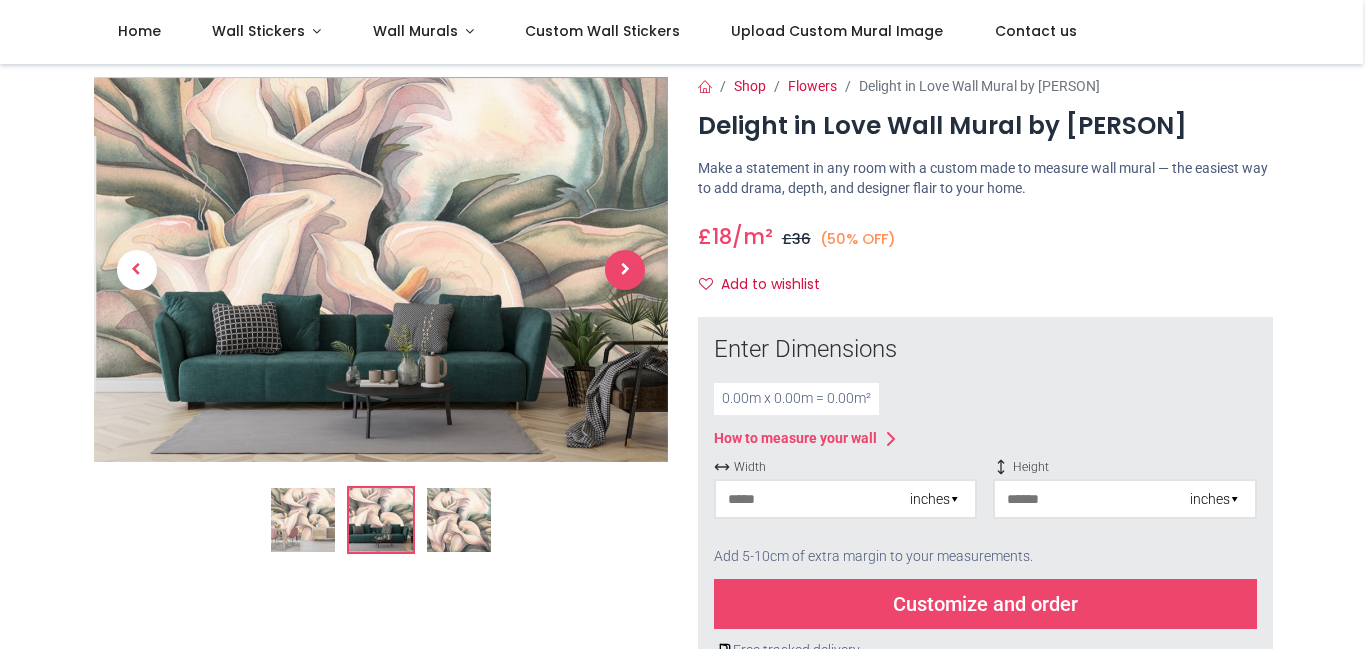 click at bounding box center [625, 270] 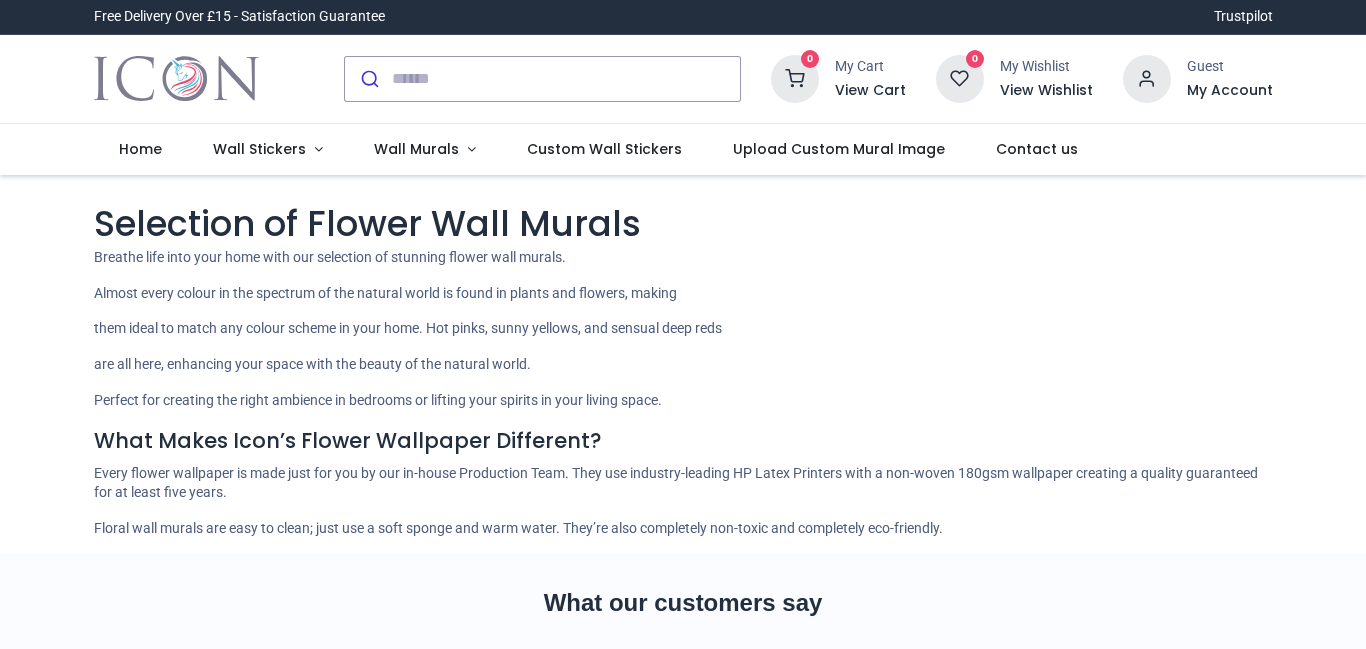scroll, scrollTop: 0, scrollLeft: 0, axis: both 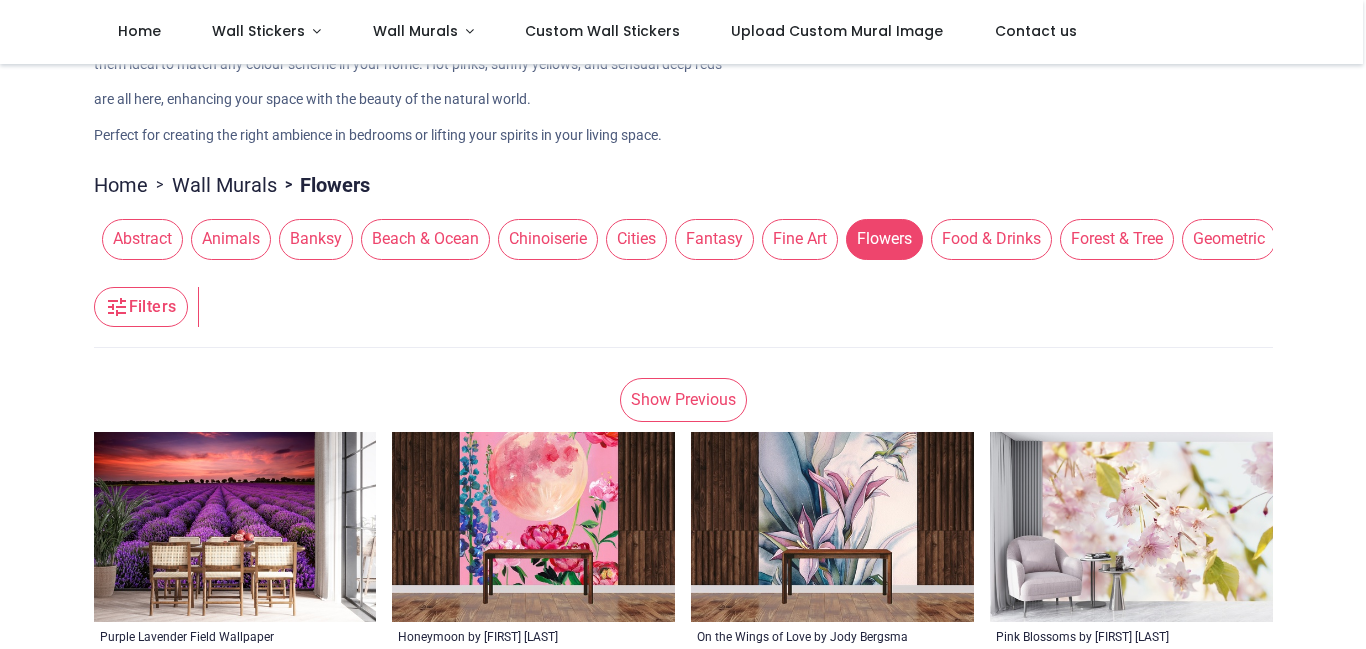click on "Fine Art" at bounding box center (800, 239) 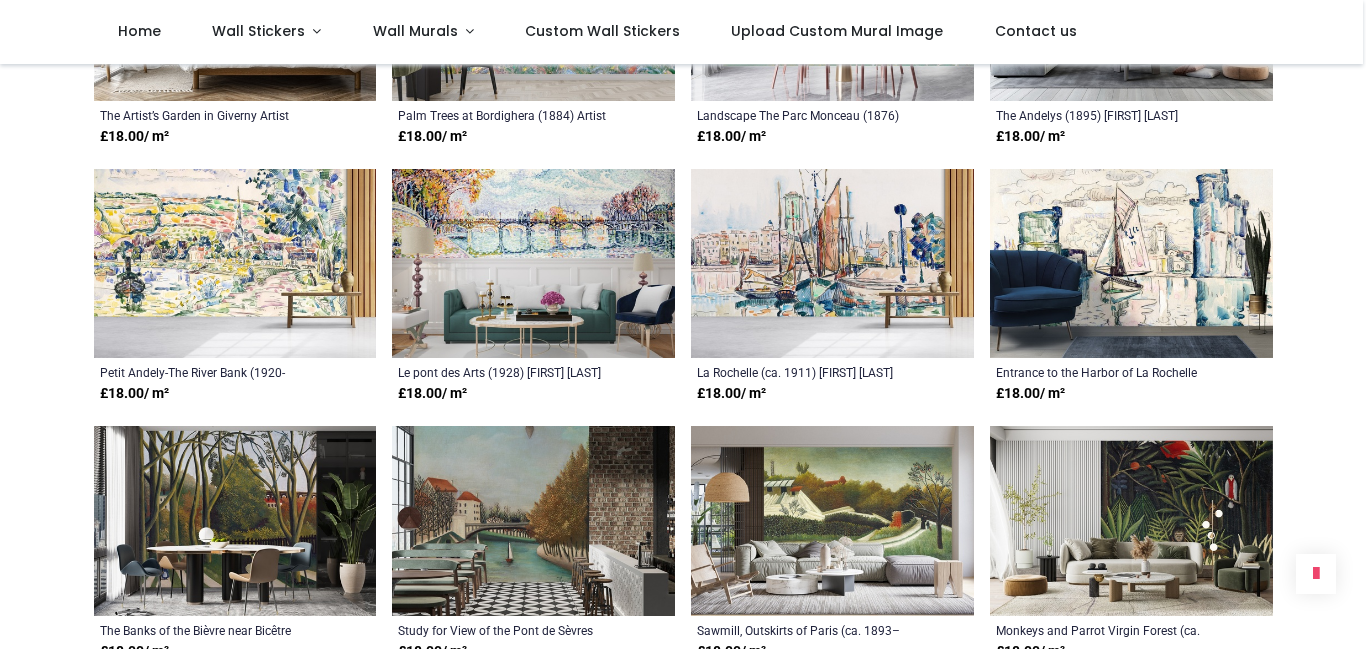 scroll, scrollTop: 1745, scrollLeft: 0, axis: vertical 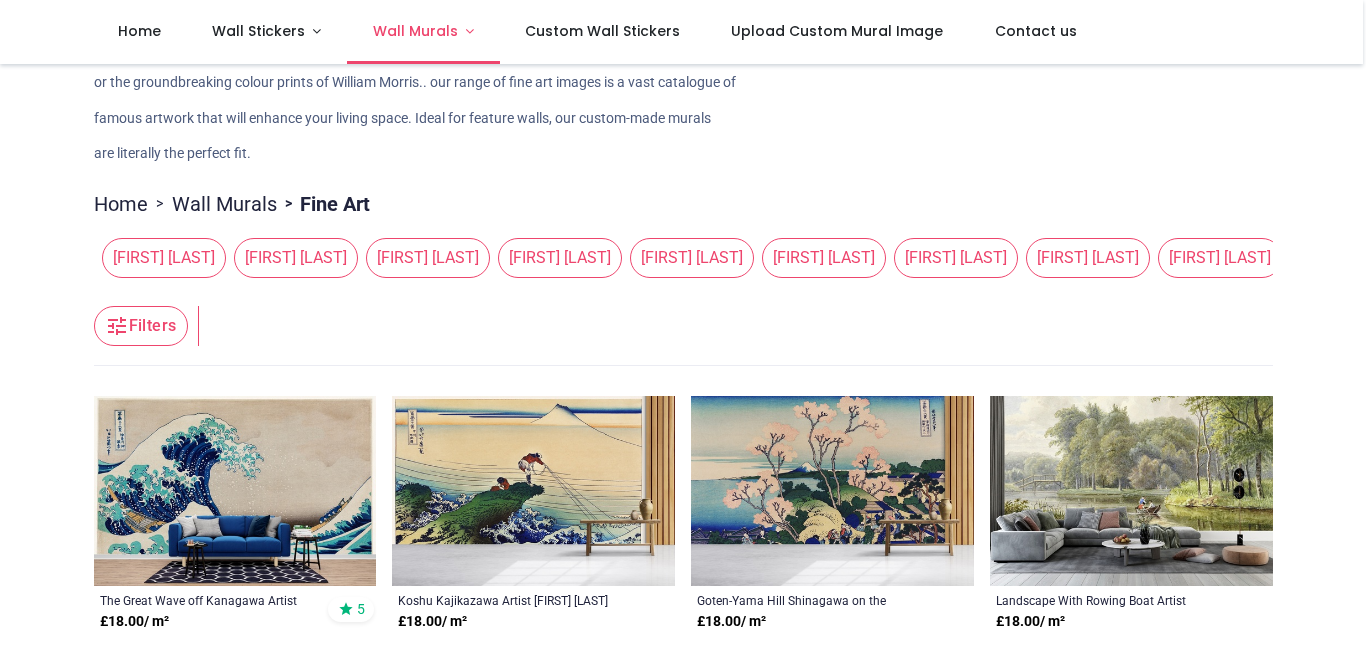 click on "Wall Murals" at bounding box center [415, 31] 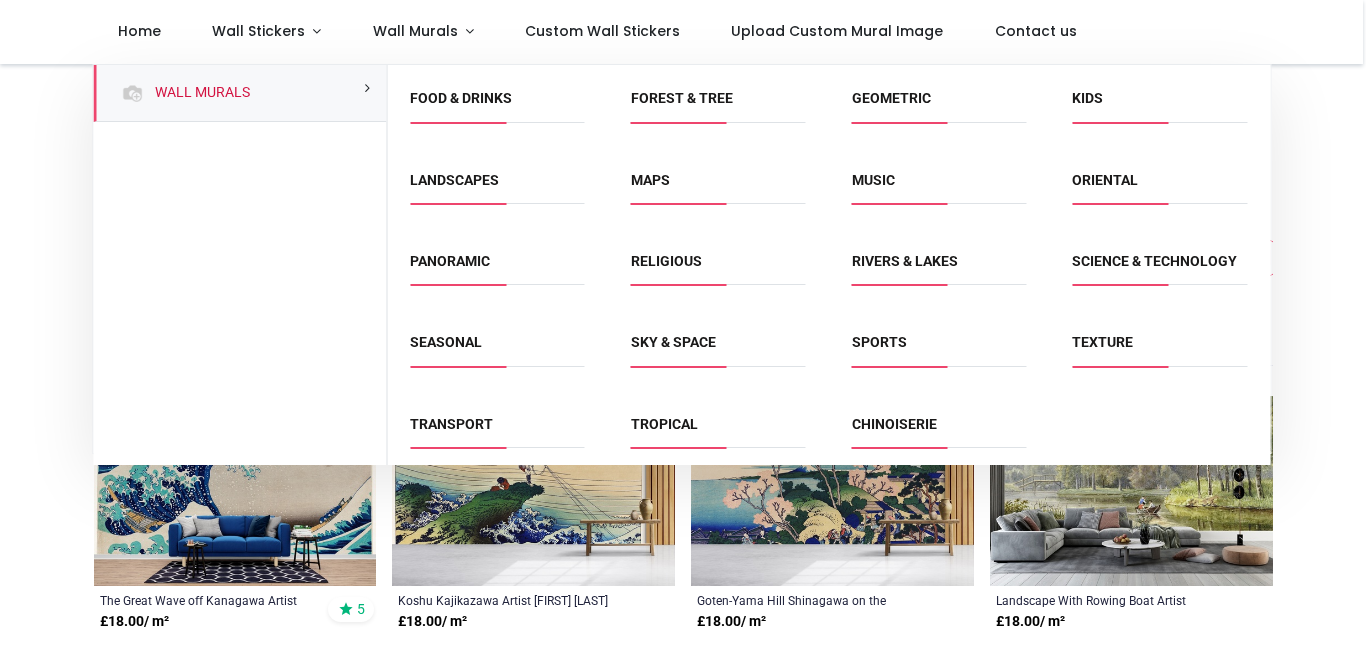 scroll, scrollTop: 181, scrollLeft: 0, axis: vertical 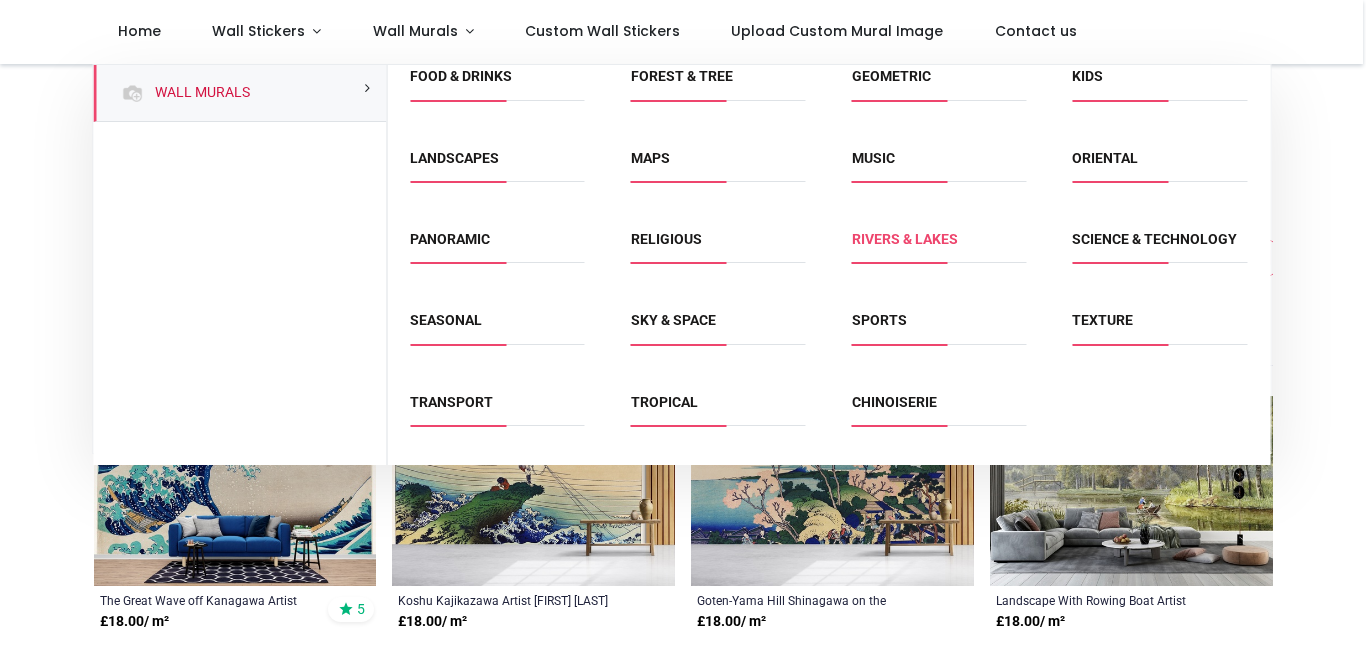 click on "Rivers & Lakes" at bounding box center [905, 239] 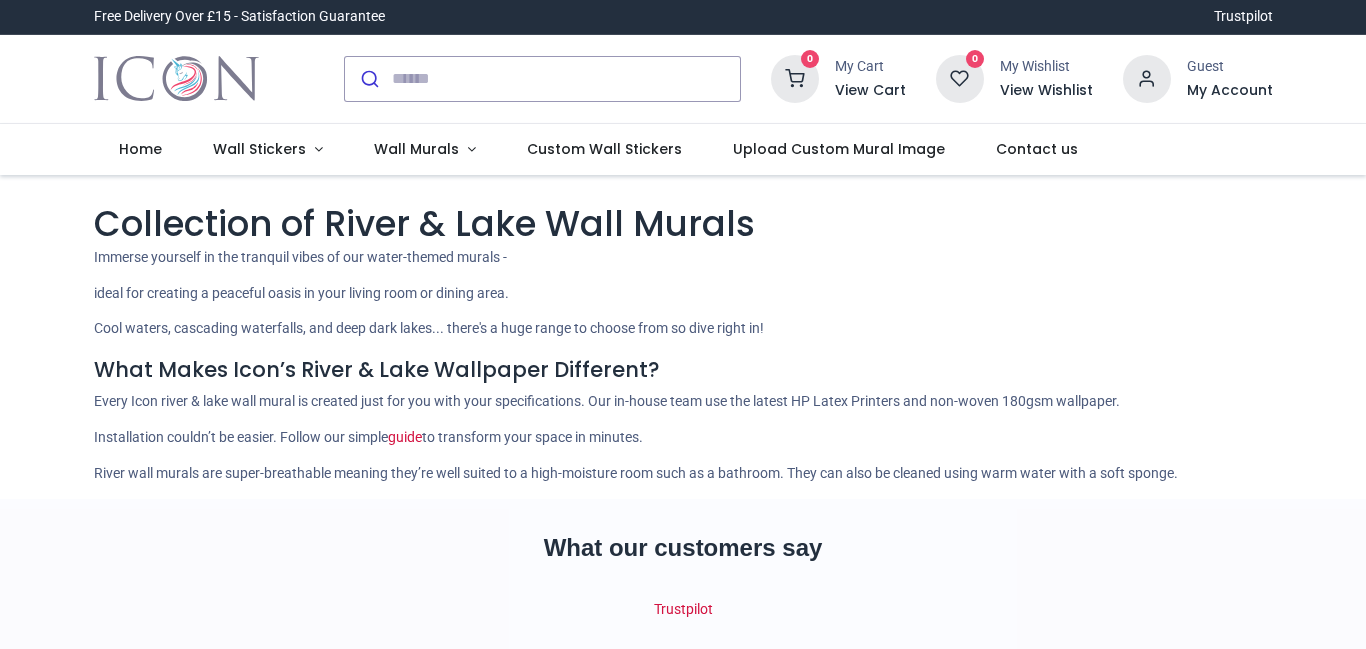 scroll, scrollTop: 0, scrollLeft: 0, axis: both 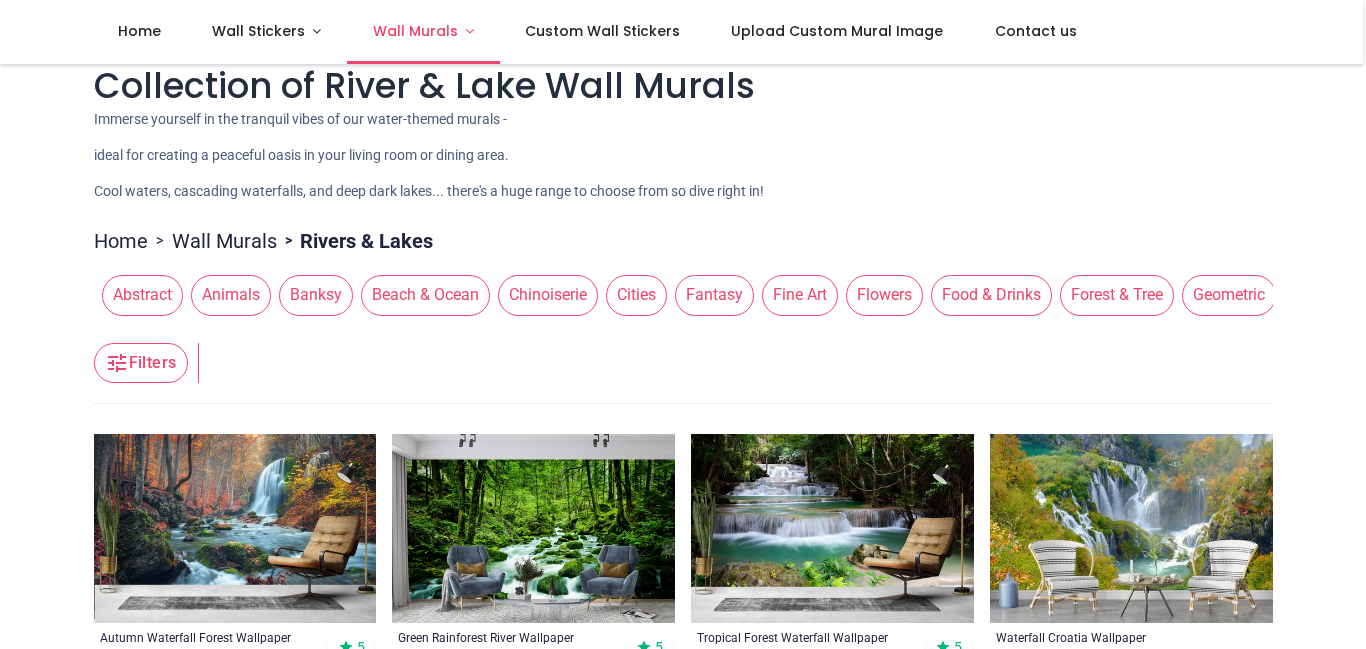 click on "Wall Murals" at bounding box center (415, 31) 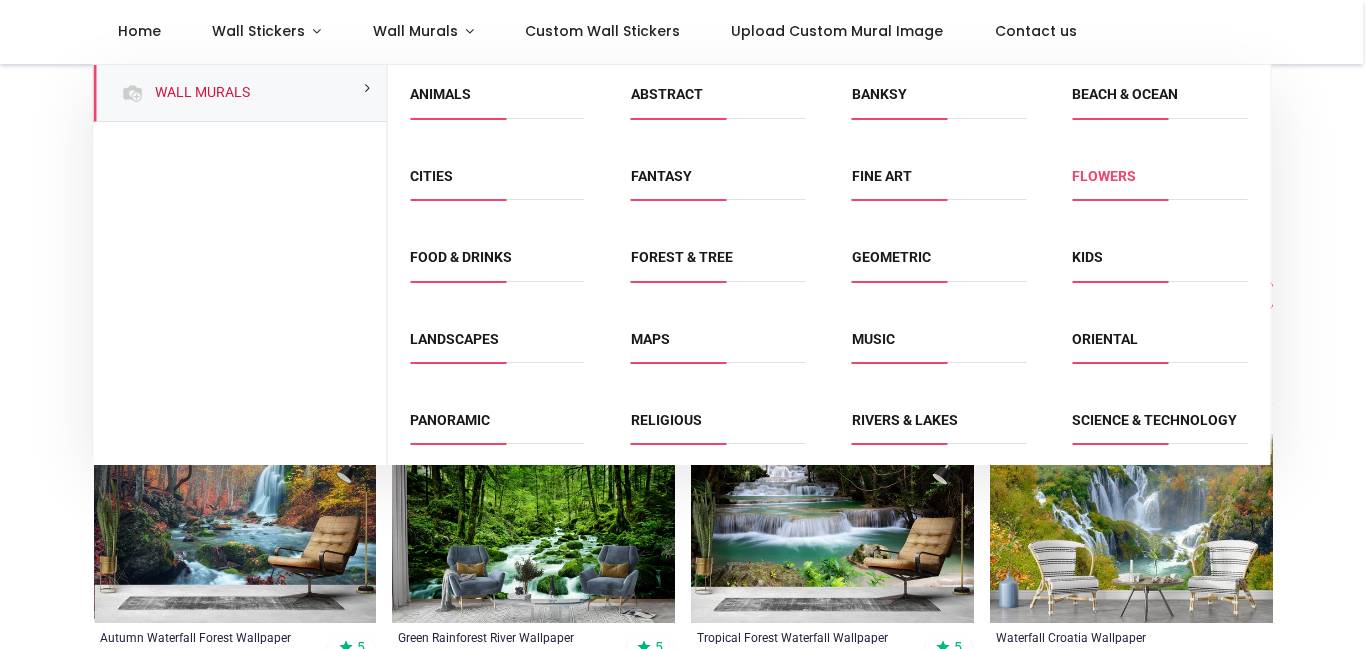 click on "Flowers" at bounding box center (1104, 176) 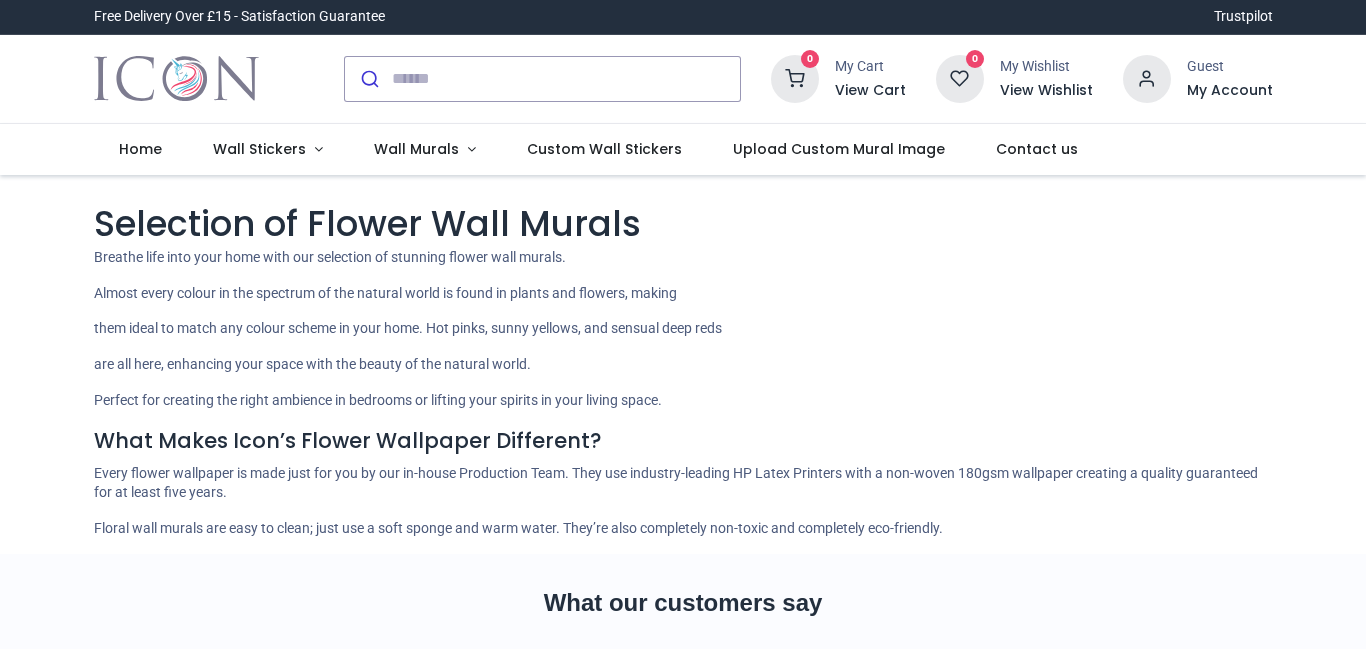 scroll, scrollTop: 0, scrollLeft: 0, axis: both 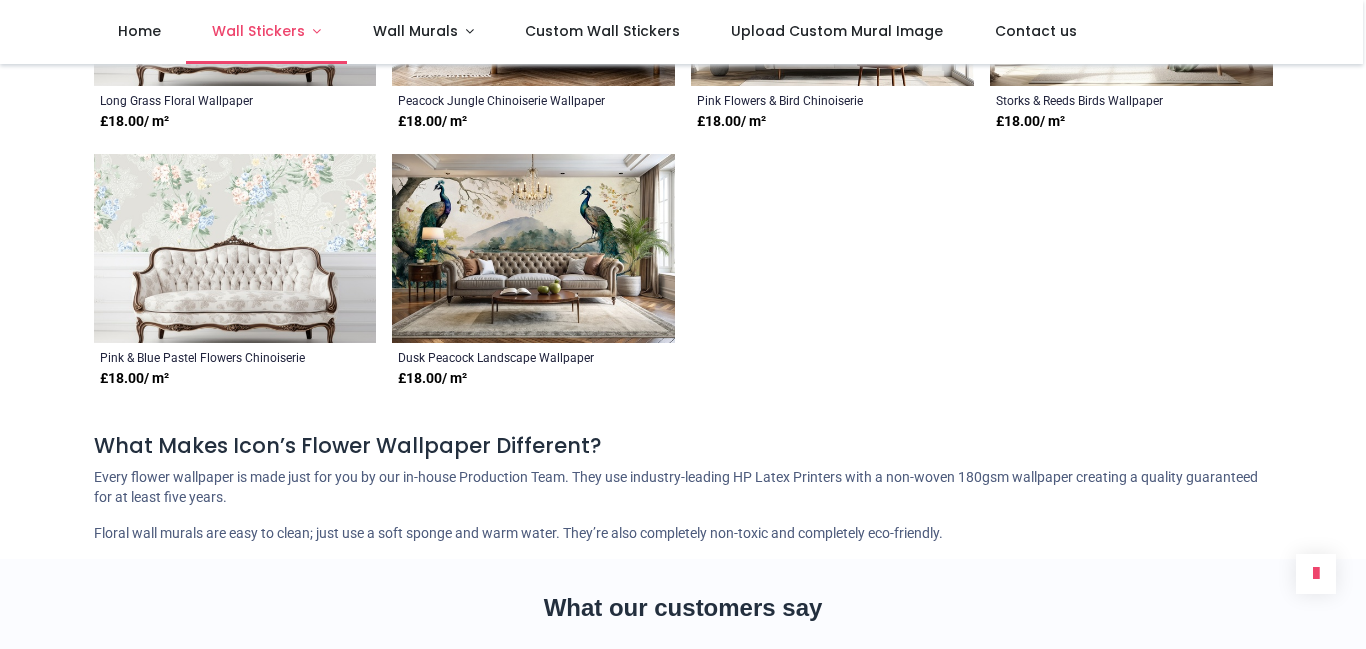 click on "Wall Stickers" at bounding box center (258, 31) 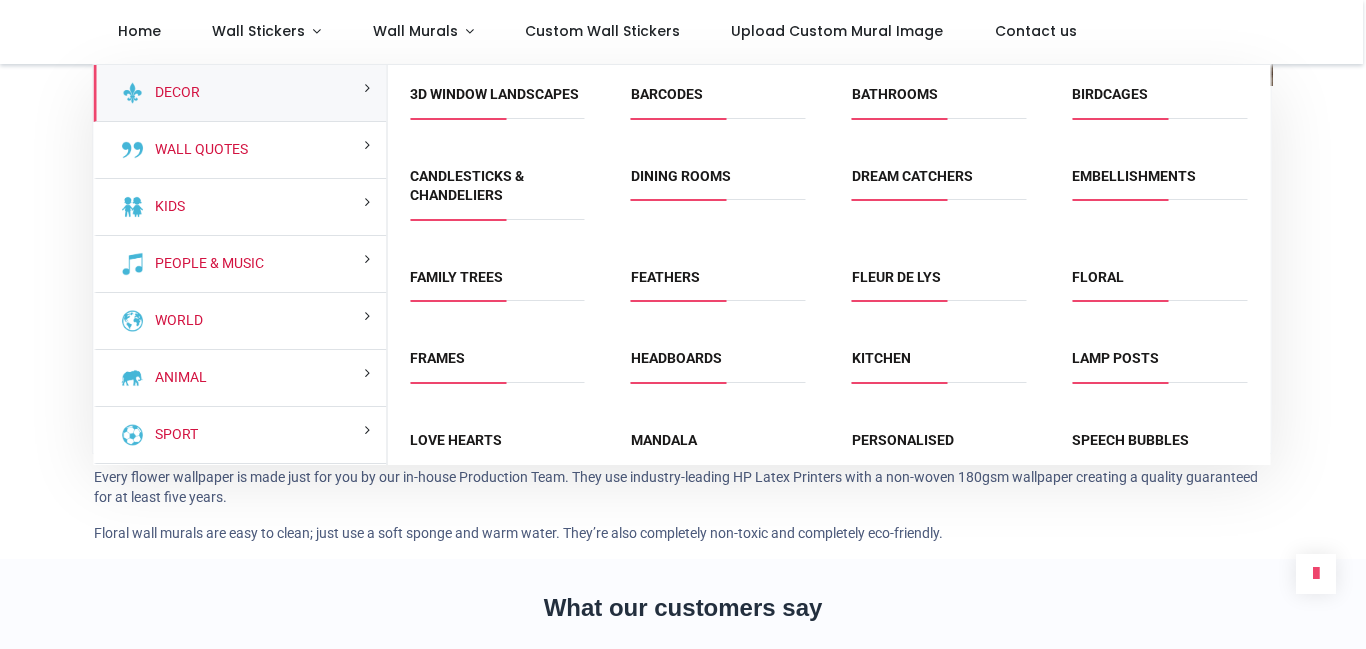 scroll, scrollTop: 0, scrollLeft: 0, axis: both 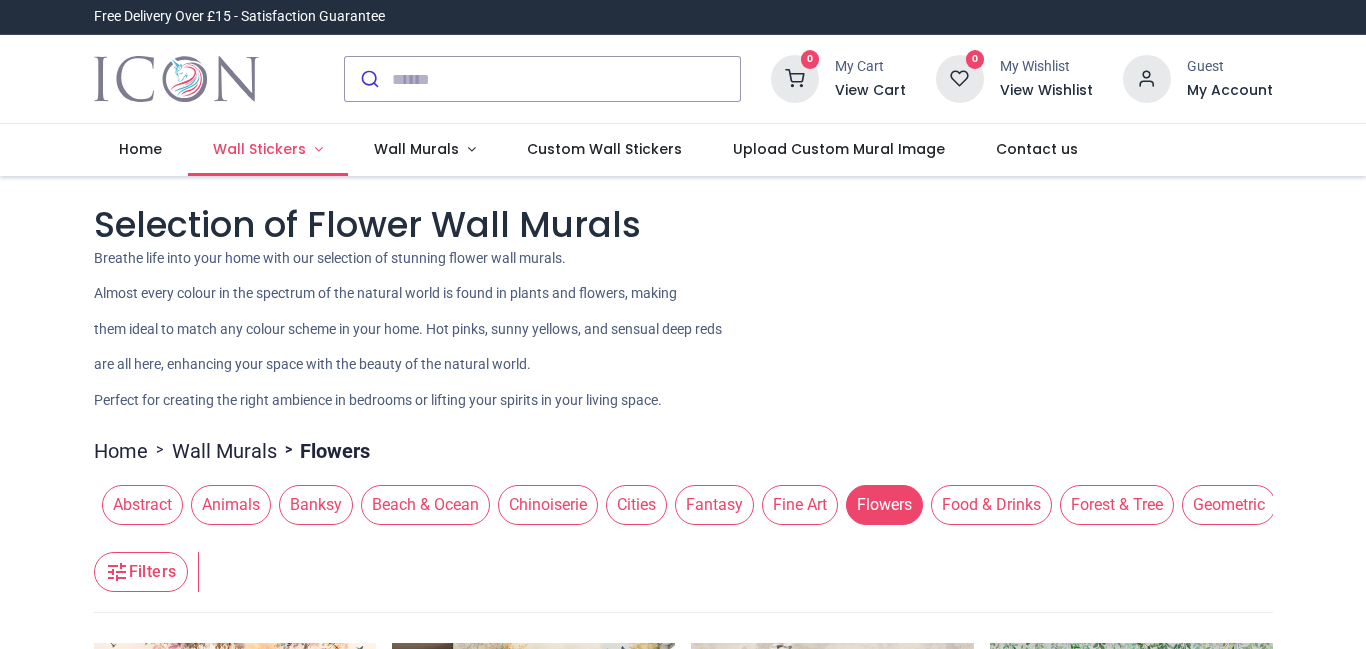 click on "Wall Stickers" at bounding box center [259, 149] 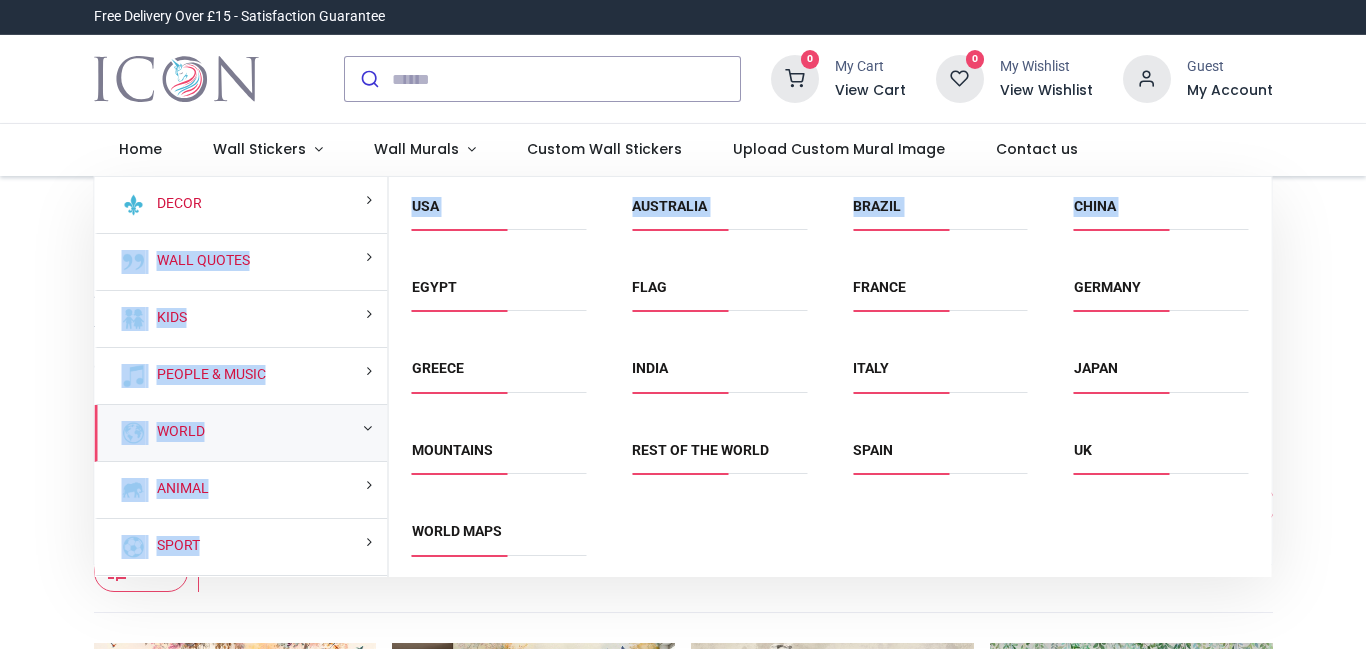 drag, startPoint x: 385, startPoint y: 198, endPoint x: 386, endPoint y: 293, distance: 95.005264 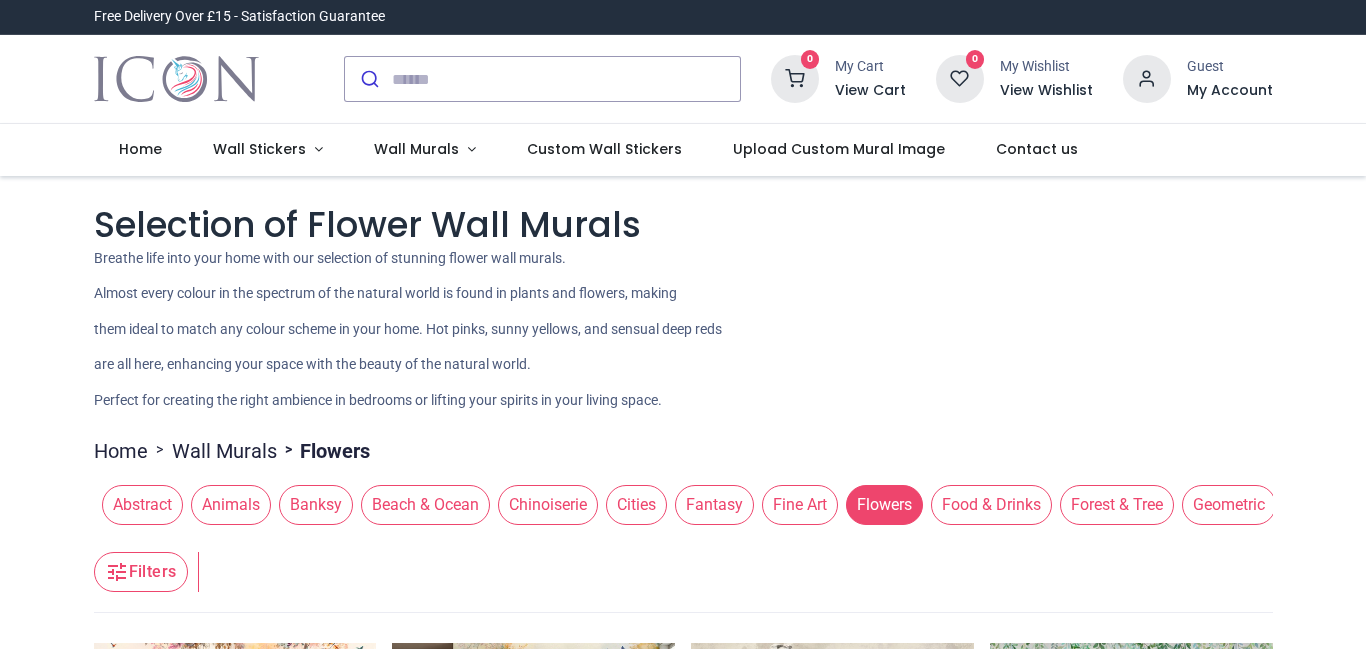 click on "Flowers" at bounding box center (884, 505) 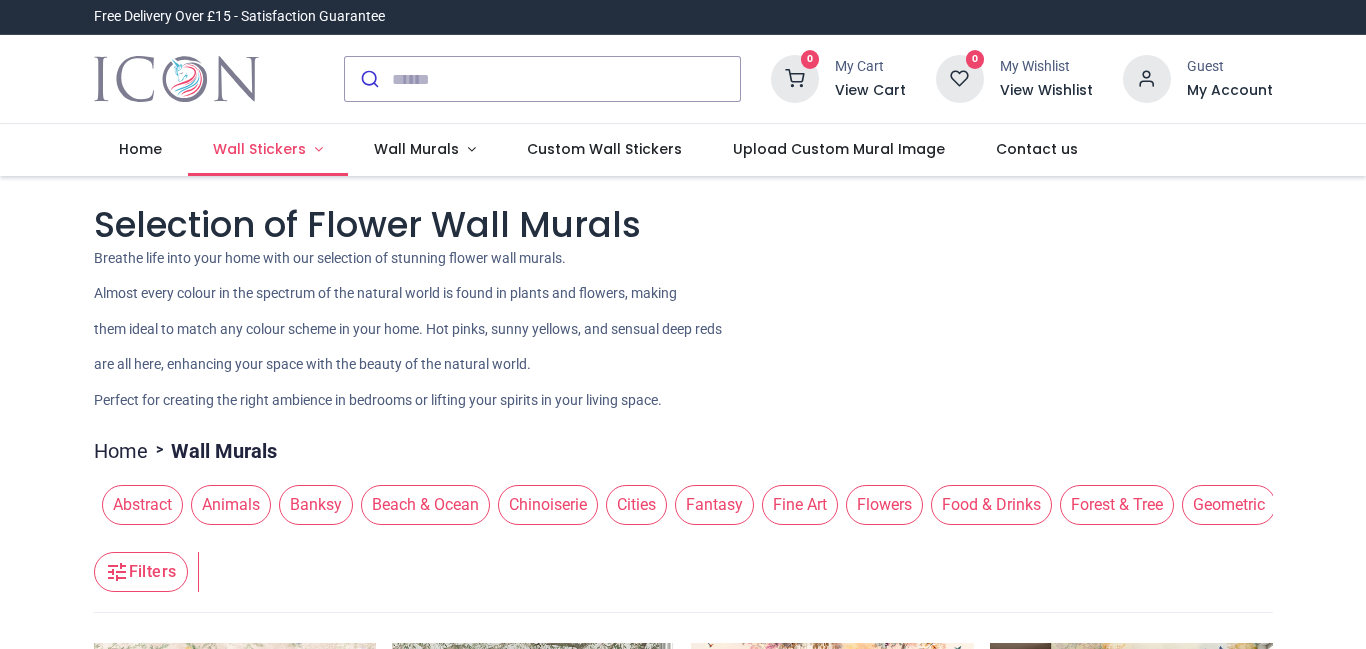 click on "Wall Stickers" at bounding box center (259, 149) 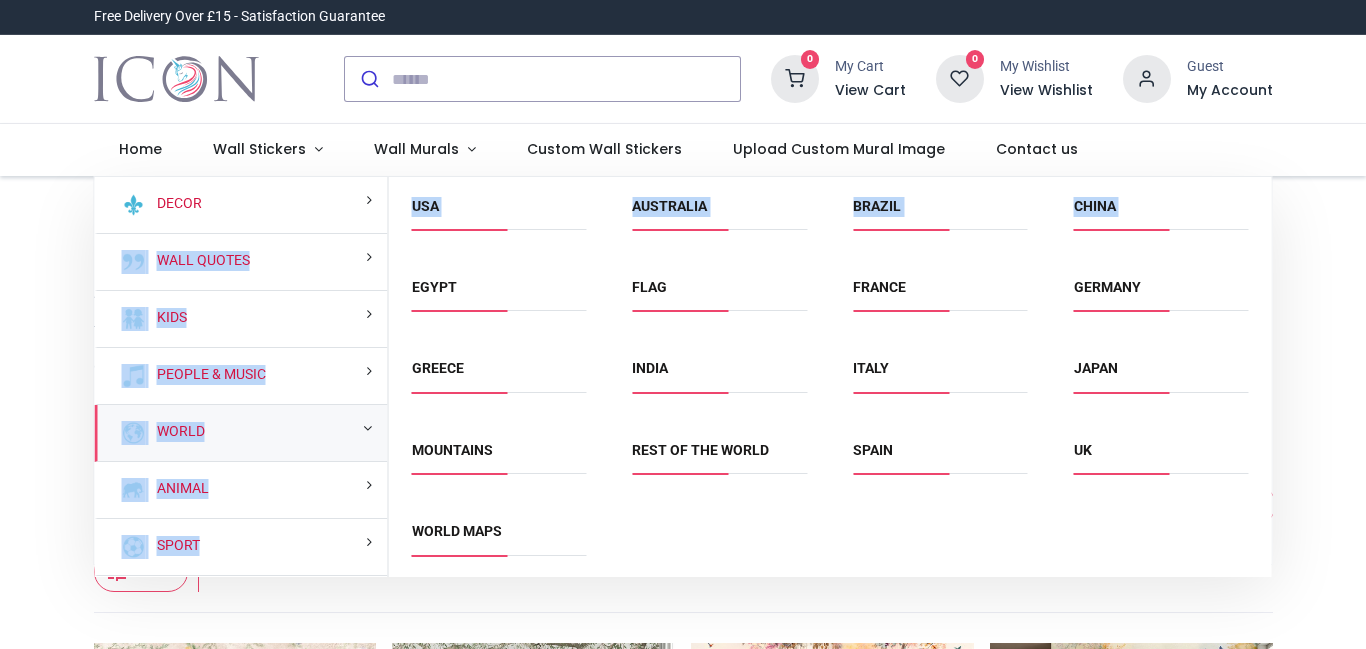 drag, startPoint x: 1270, startPoint y: 360, endPoint x: 1250, endPoint y: 271, distance: 91.21951 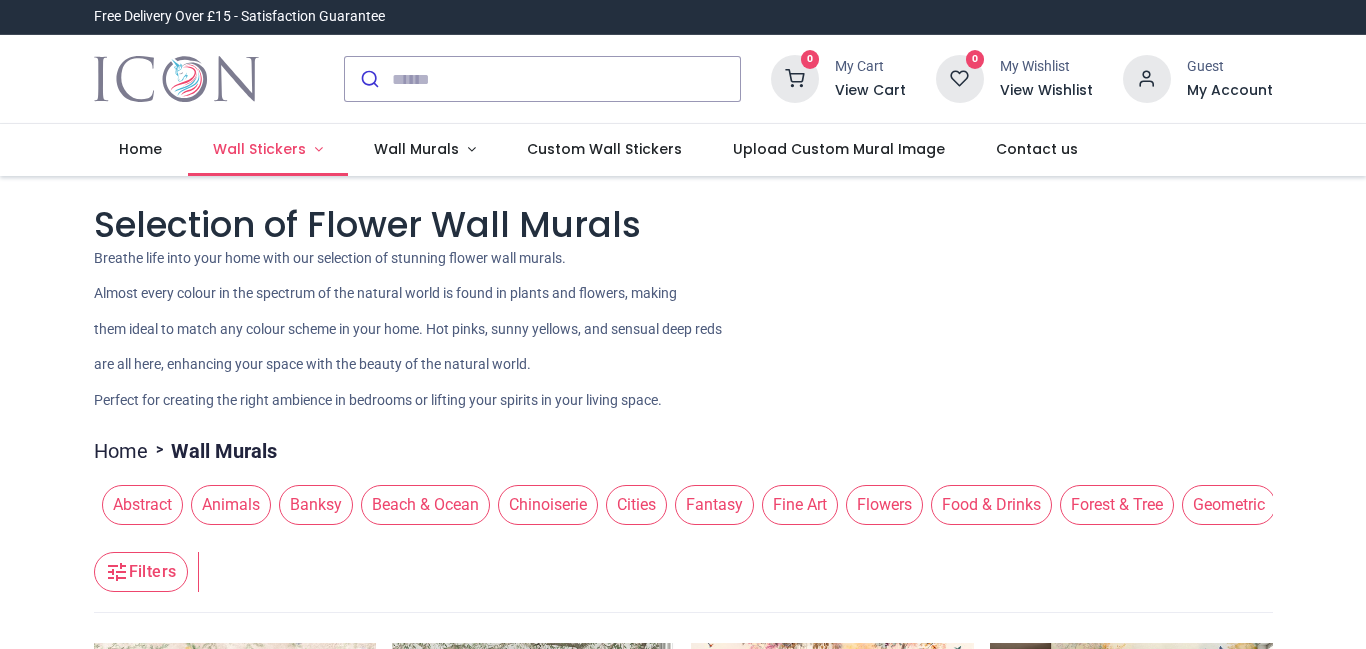 click on "Wall Stickers" at bounding box center [259, 149] 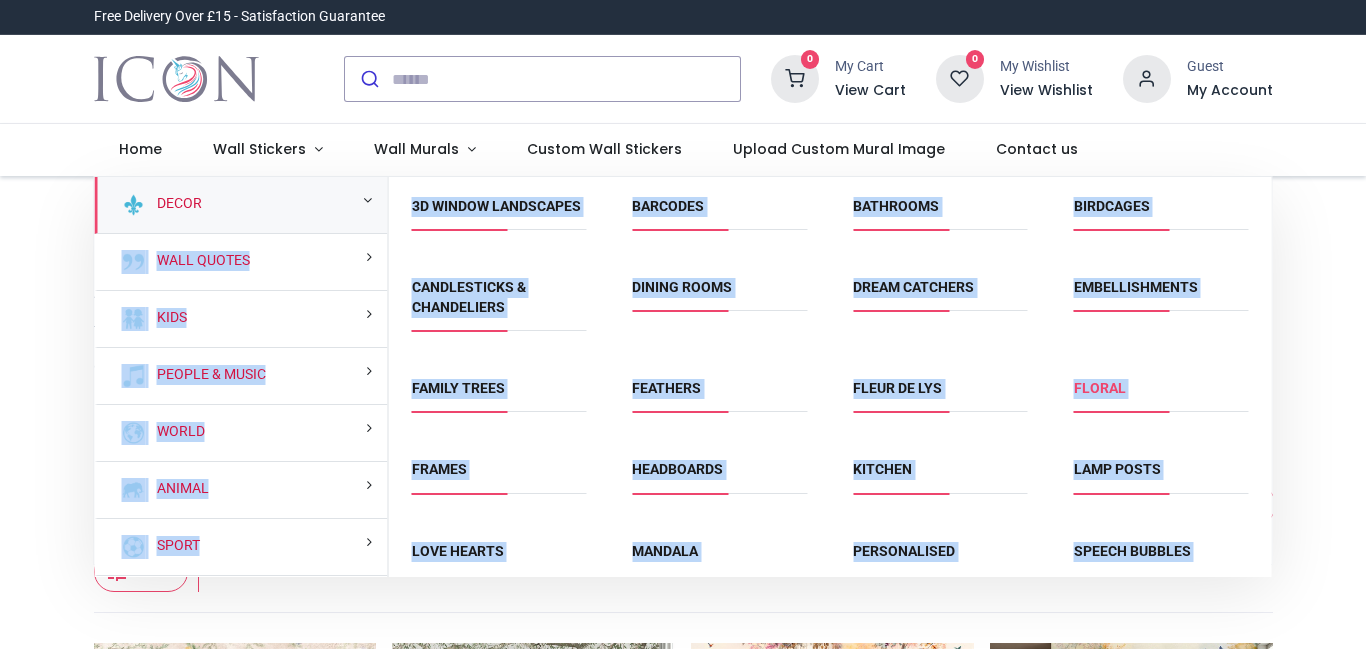 click on "Floral" at bounding box center (1100, 388) 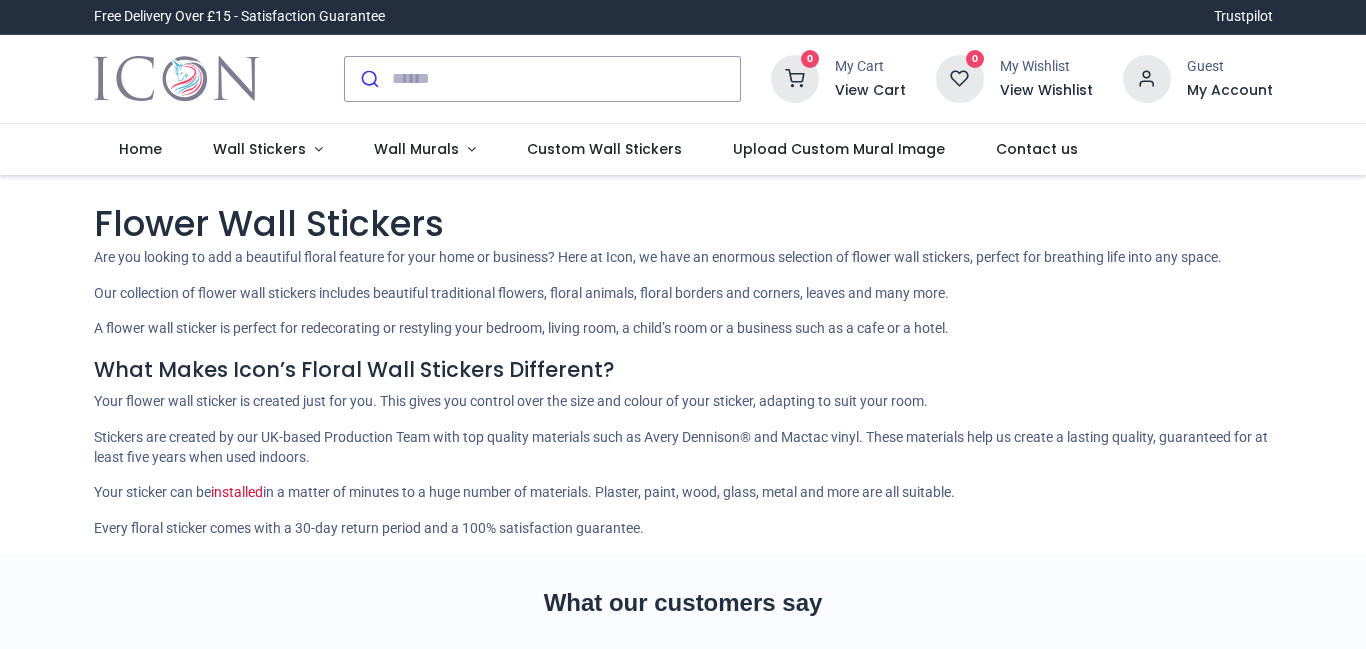 scroll, scrollTop: 0, scrollLeft: 0, axis: both 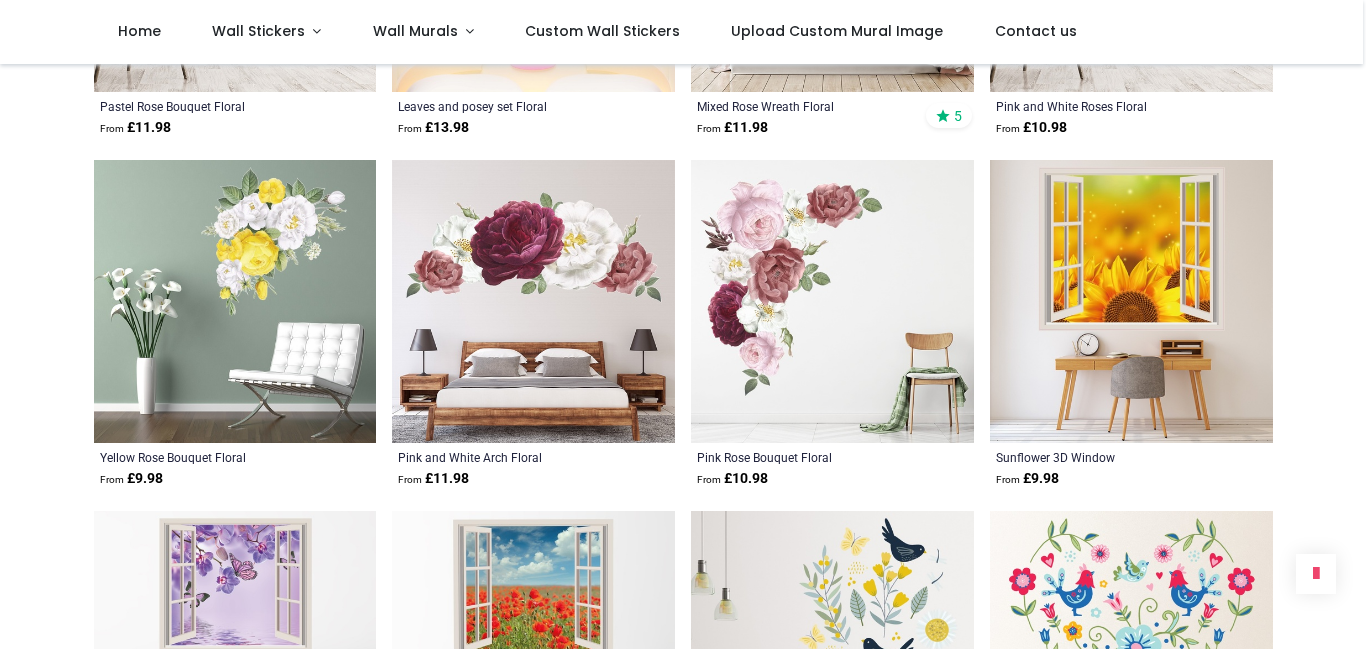 click at bounding box center [533, 301] 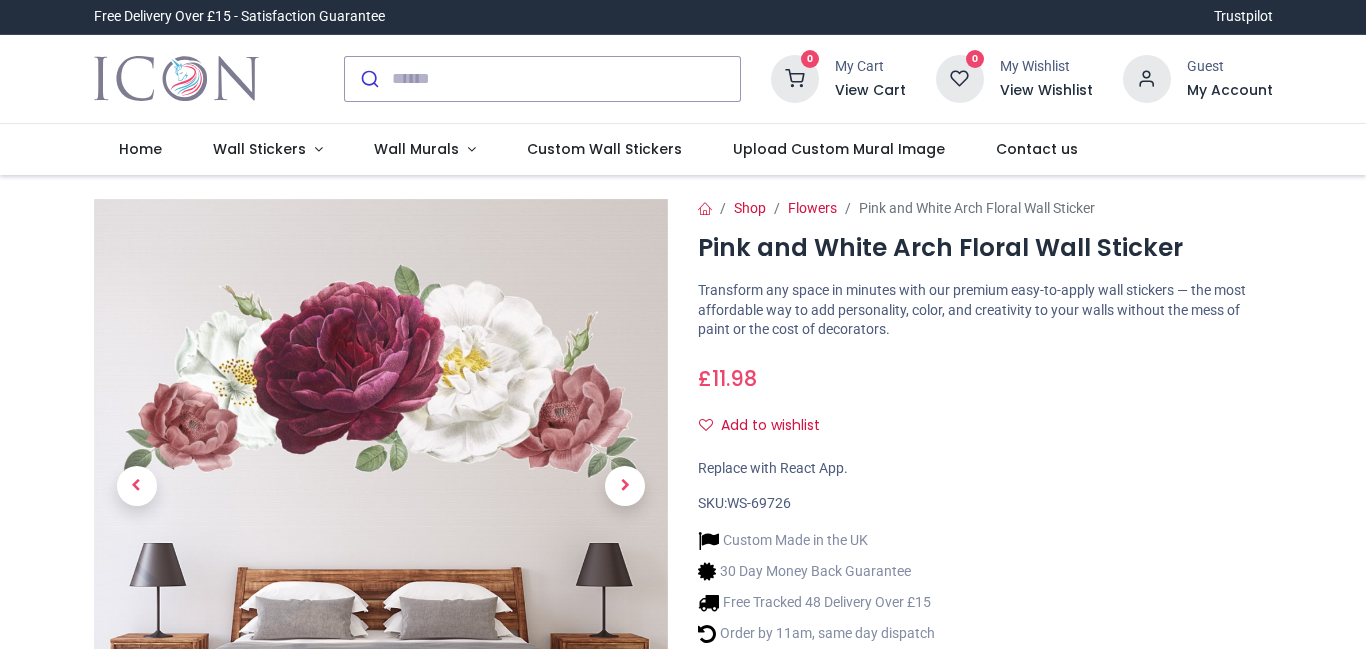 scroll, scrollTop: 0, scrollLeft: 0, axis: both 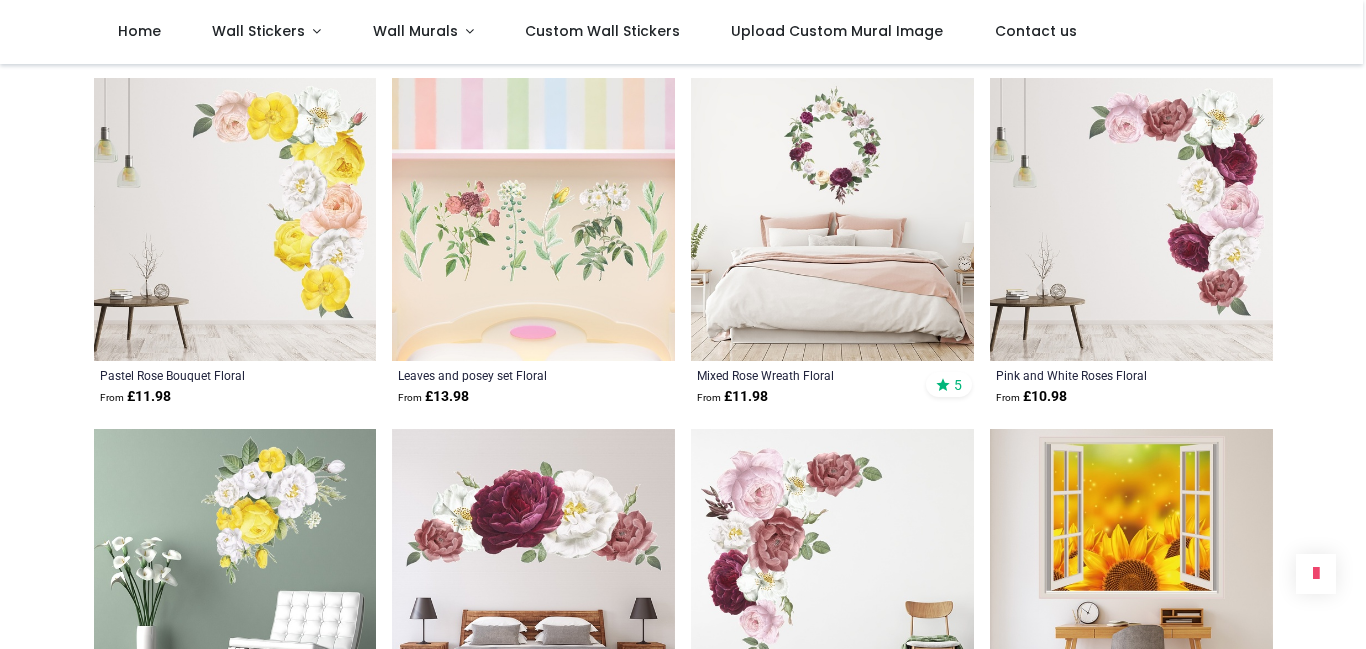 click at bounding box center (533, 570) 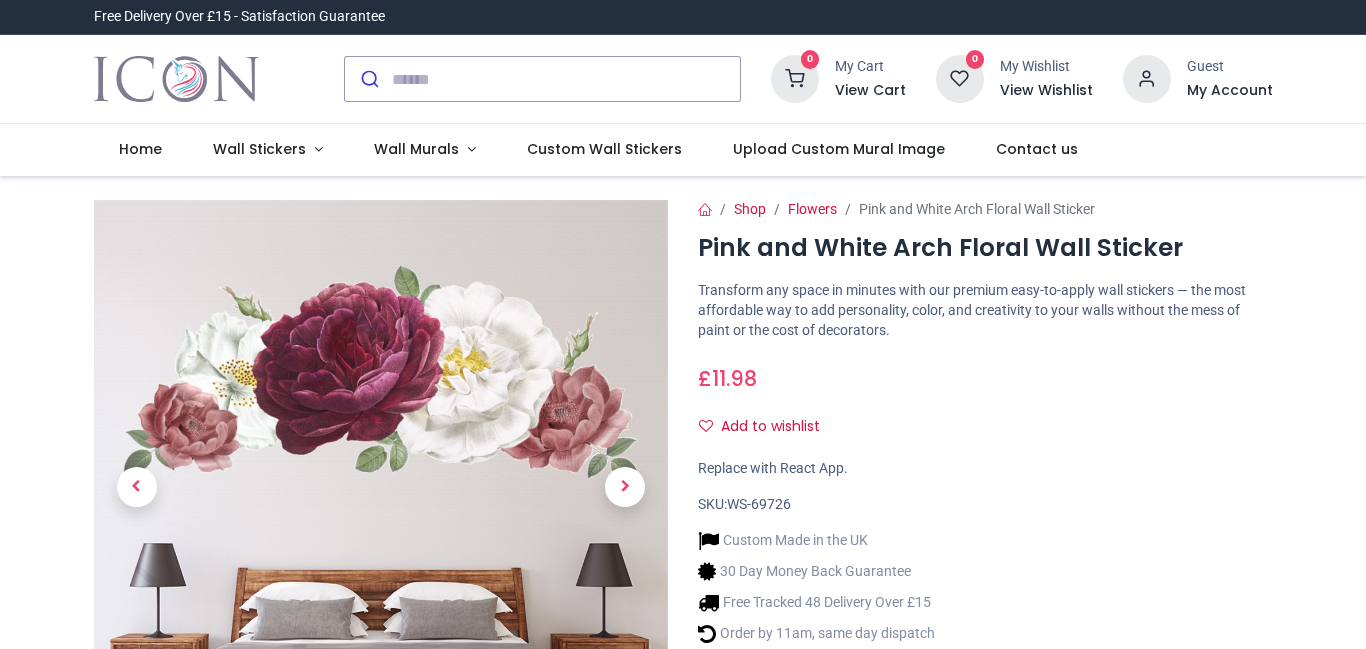 scroll, scrollTop: 0, scrollLeft: 0, axis: both 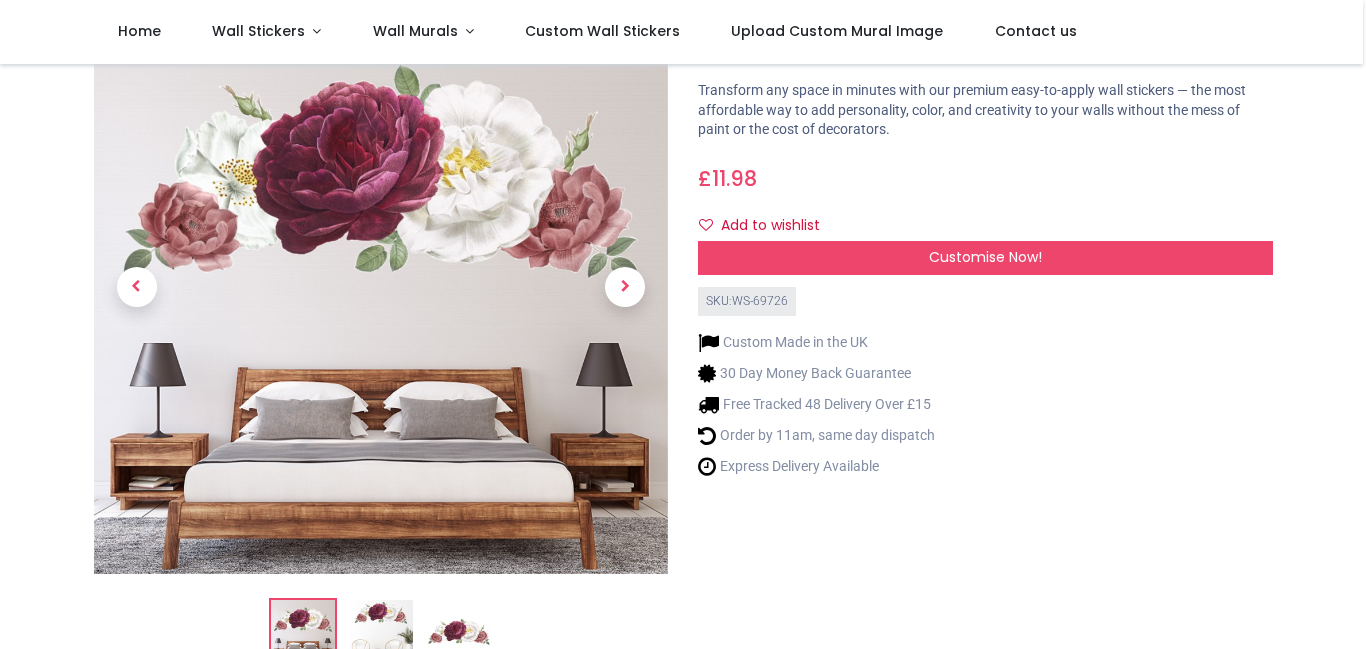 click on "Shop Flowers Pink and White Arch Floral Wall Sticker Pink and White Arch Floral Wall Sticker https://www.iconwallstickers.co.uk/pink-and-white-arch-floral-wall-sticker https://www.iconwallstickers.co.uk/web/image/product.template/34337/image_1920?unique=72dcc0d £" at bounding box center (985, 340) 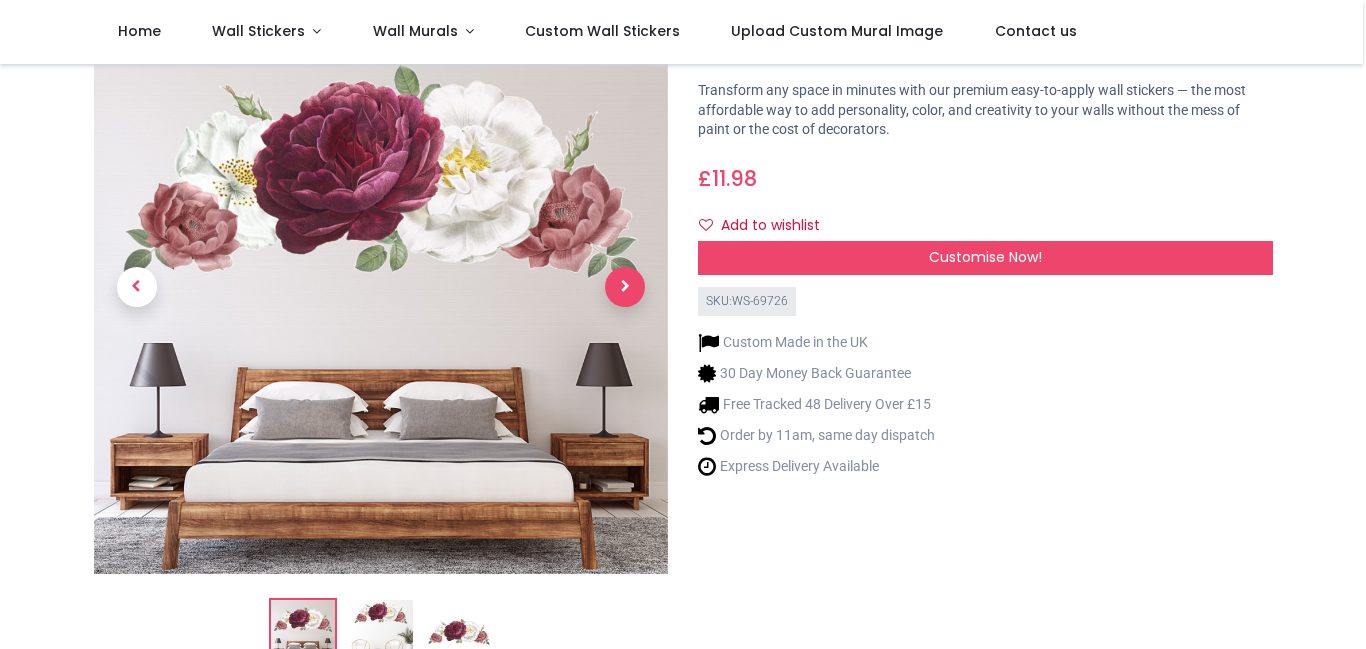 click at bounding box center (625, 287) 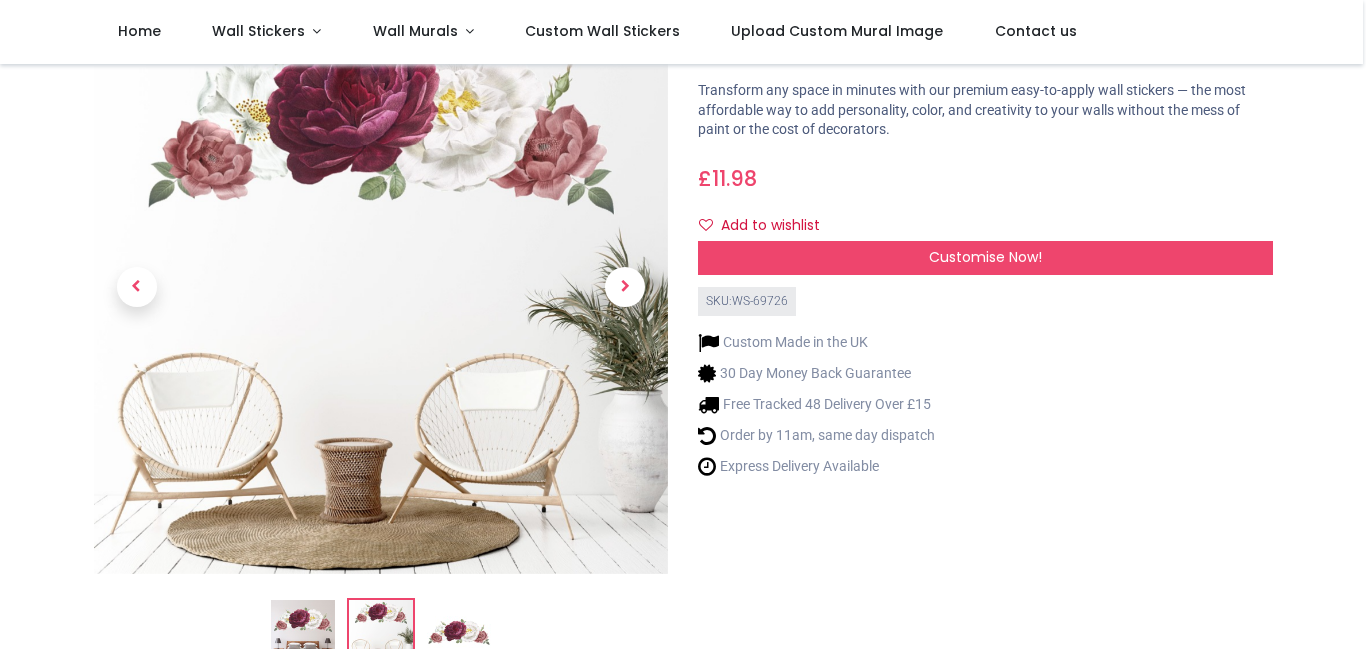 scroll, scrollTop: 77, scrollLeft: 0, axis: vertical 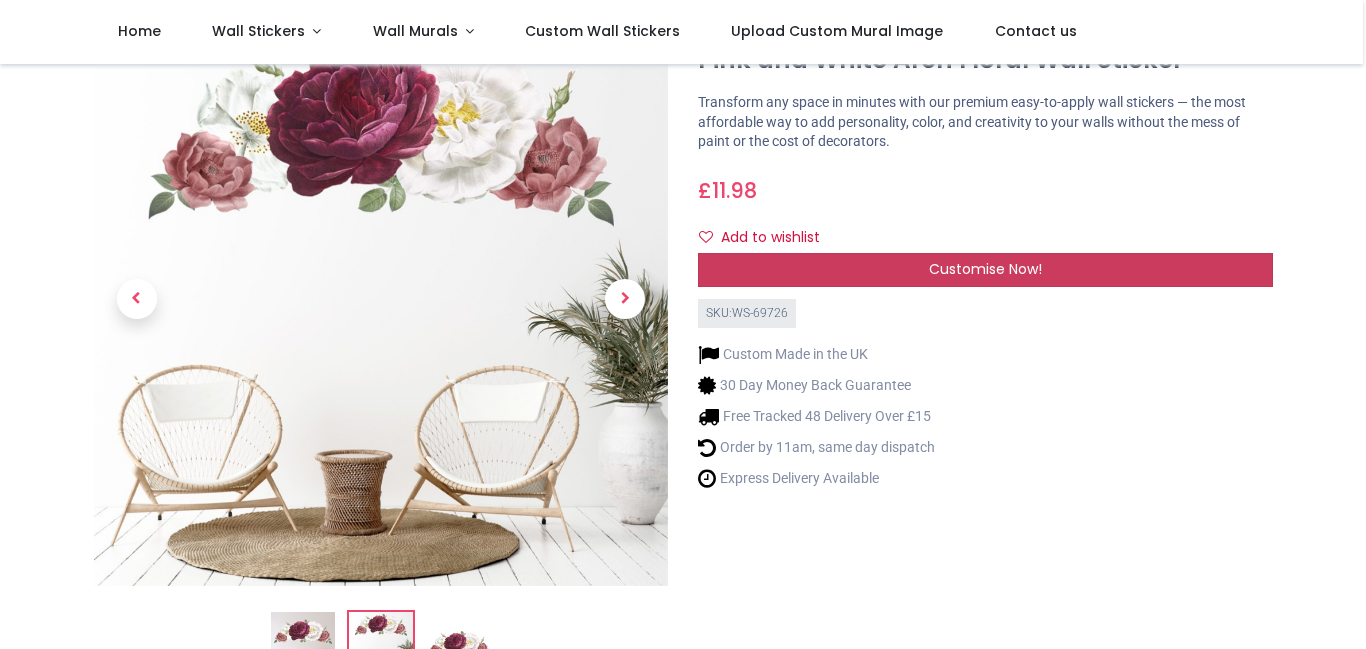 click on "Customise Now!" at bounding box center (985, 269) 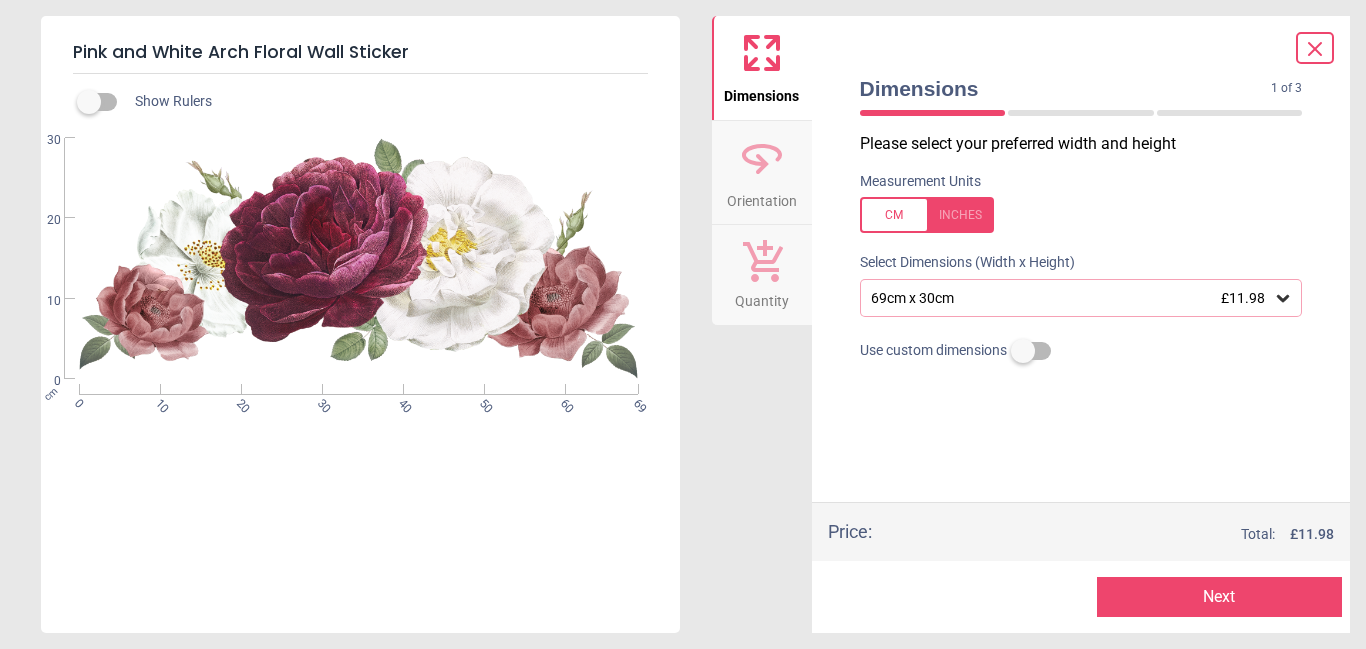 click at bounding box center [927, 215] 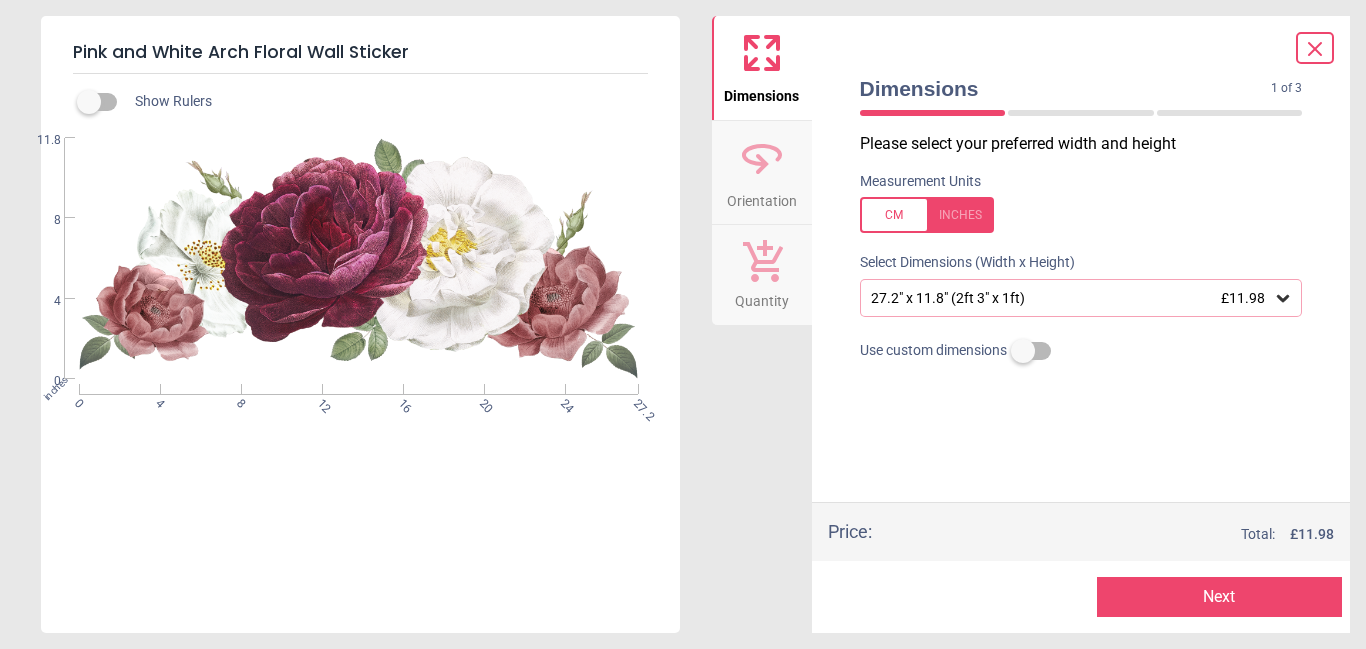 click 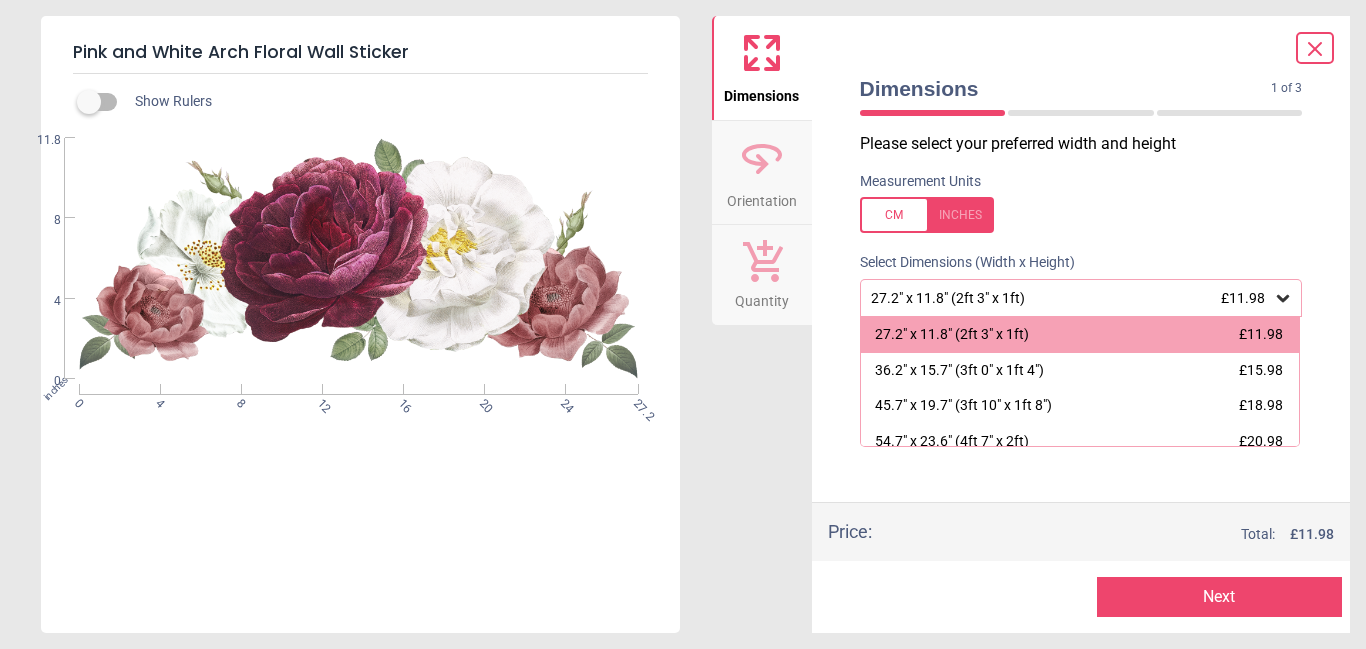 click on "Please select your preferred width and height Measurement Units Select Dimensions (Width x Height) 27.2"  x  11.8"    (2ft 3" x 1ft)   £11.98 27.2"  x  11.8"    (2ft 3" x 1ft)   £11.98 36.2"  x  15.7"    (3ft 0" x 1ft 4")   £15.98 45.7"  x  19.7"    (3ft 10" x 1ft 8")   £18.98 54.7"  x  23.6"    (4ft 7" x 2ft)   £20.98 63.8"  x  27.6"    (5ft 4" x 2ft 4")   £23.98 72.8"  x  31.5"    (6ft 1" x 2ft 7")   £27.98 90.9"  x  39.4"    (7ft 7" x 3ft 3")   £42.98 109.1"  x  47.2"    (9ft 1" x 3ft 11")   £53.98 Use your own dimensions Use custom dimensions" at bounding box center [1081, 317] 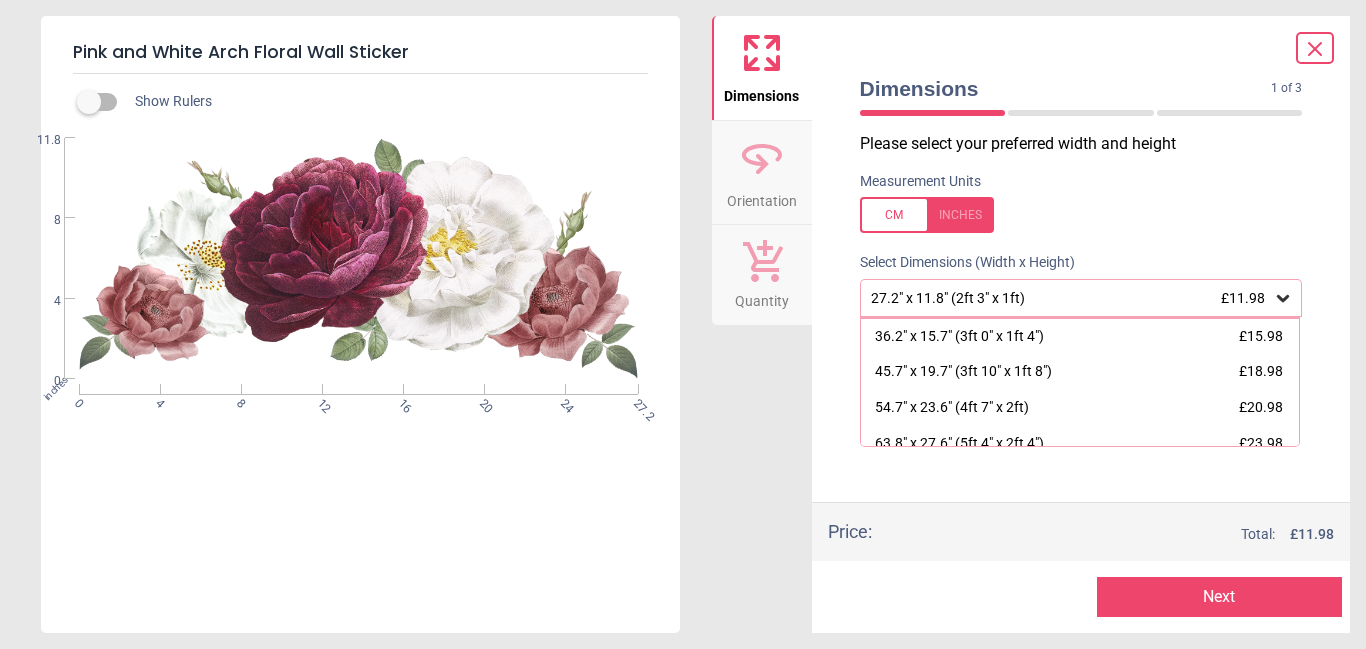 scroll, scrollTop: 29, scrollLeft: 0, axis: vertical 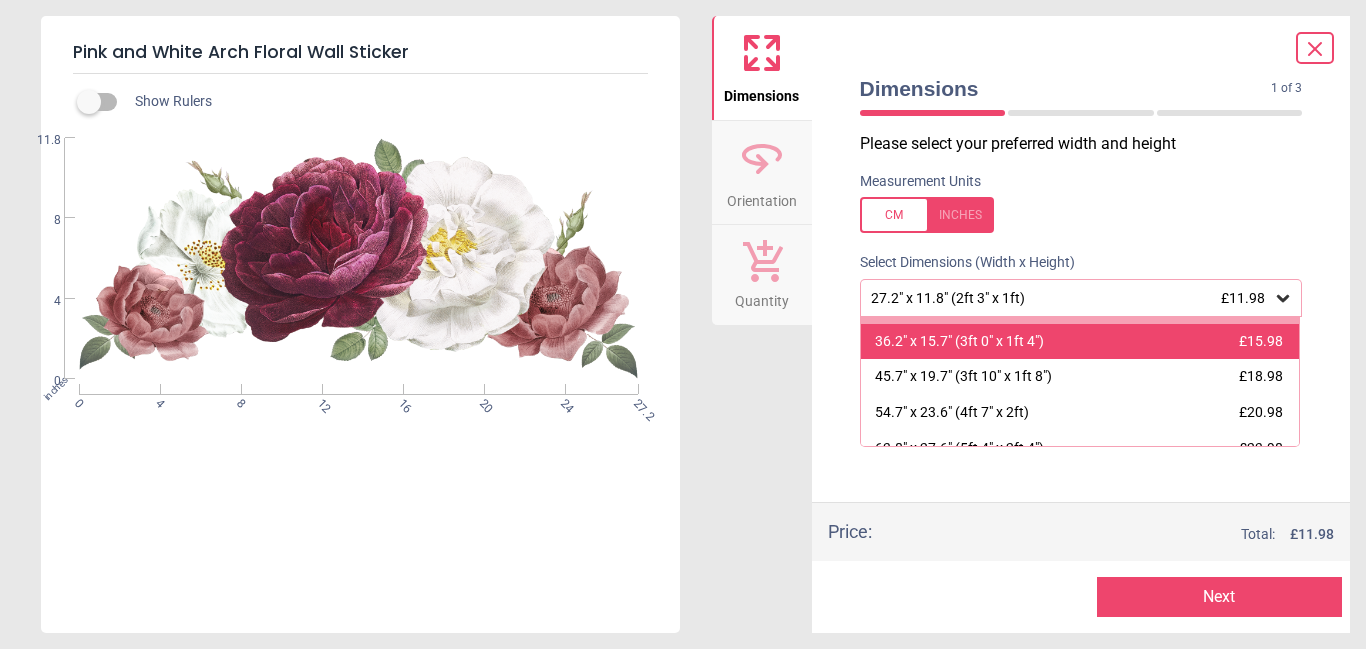 click on "36.2"  x  15.7"    (3ft 0" x 1ft 4")" at bounding box center [959, 342] 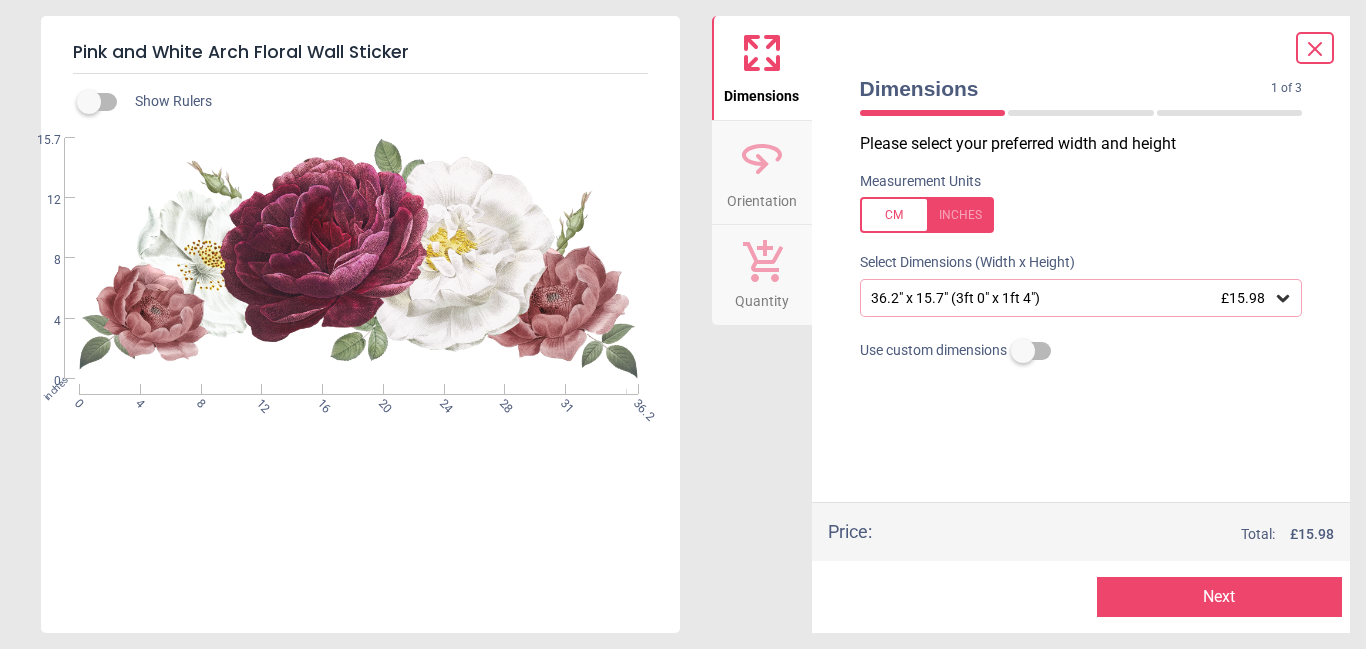 click on "36.2"  x  15.7"    (3ft 0" x 1ft 4")   £15.98" at bounding box center [1071, 298] 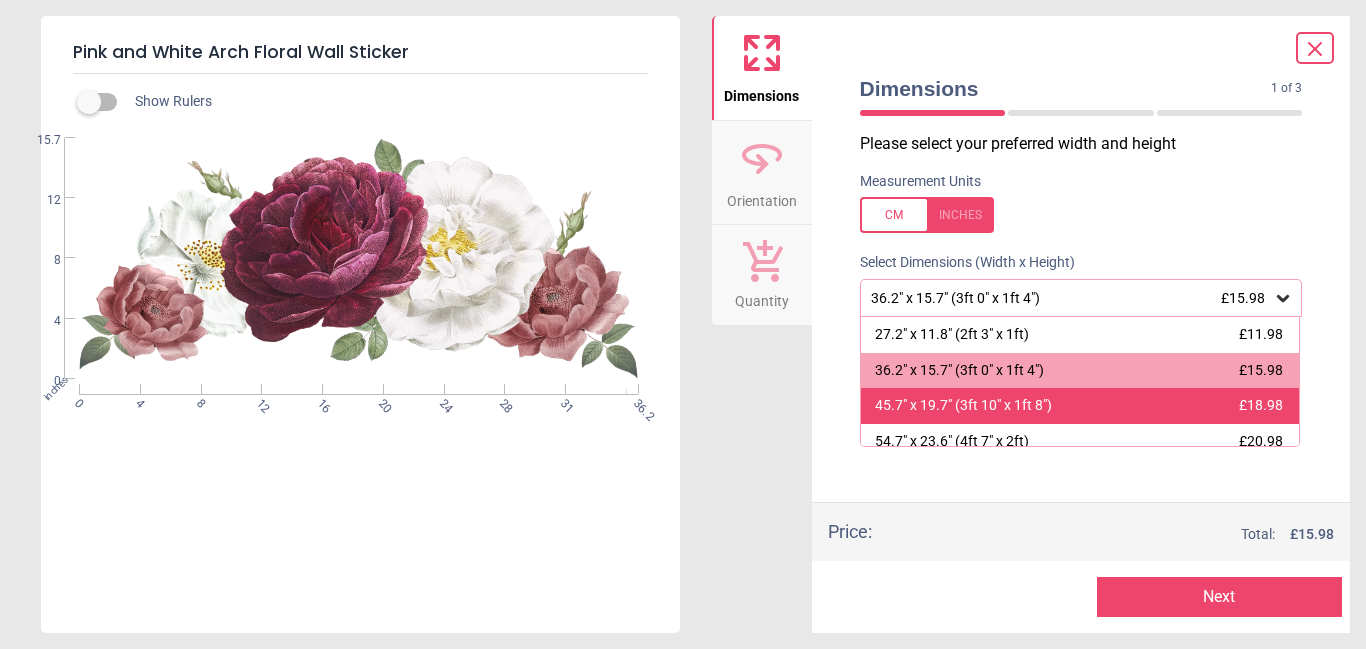 click on "45.7"  x  19.7"    (3ft 10" x 1ft 8")" at bounding box center (963, 406) 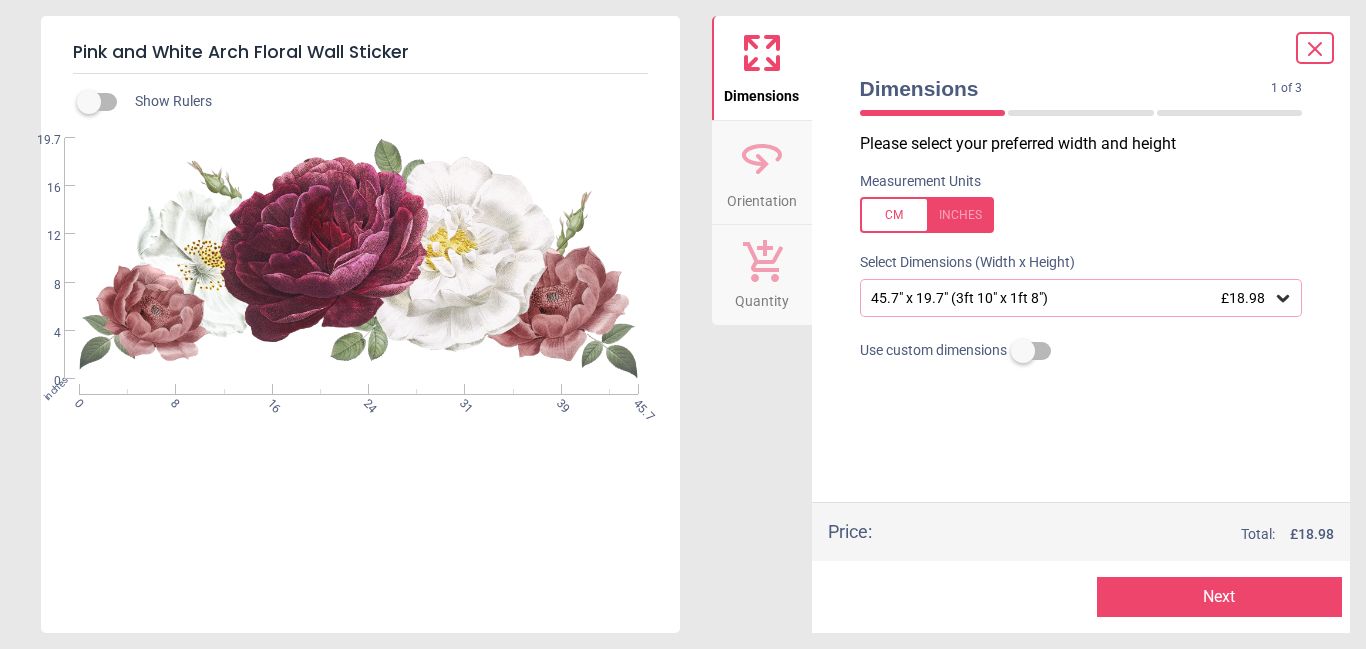 click at bounding box center (927, 215) 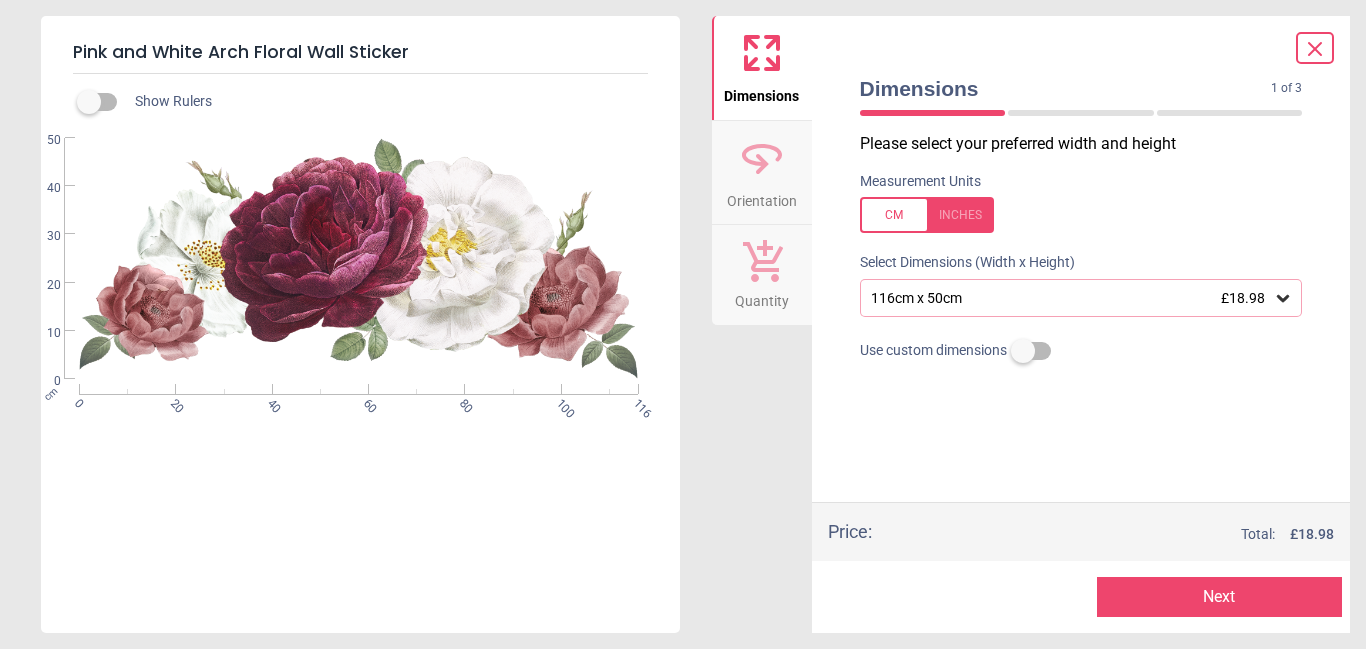 click on "116cm  x  50cm       £18.98" at bounding box center (1071, 298) 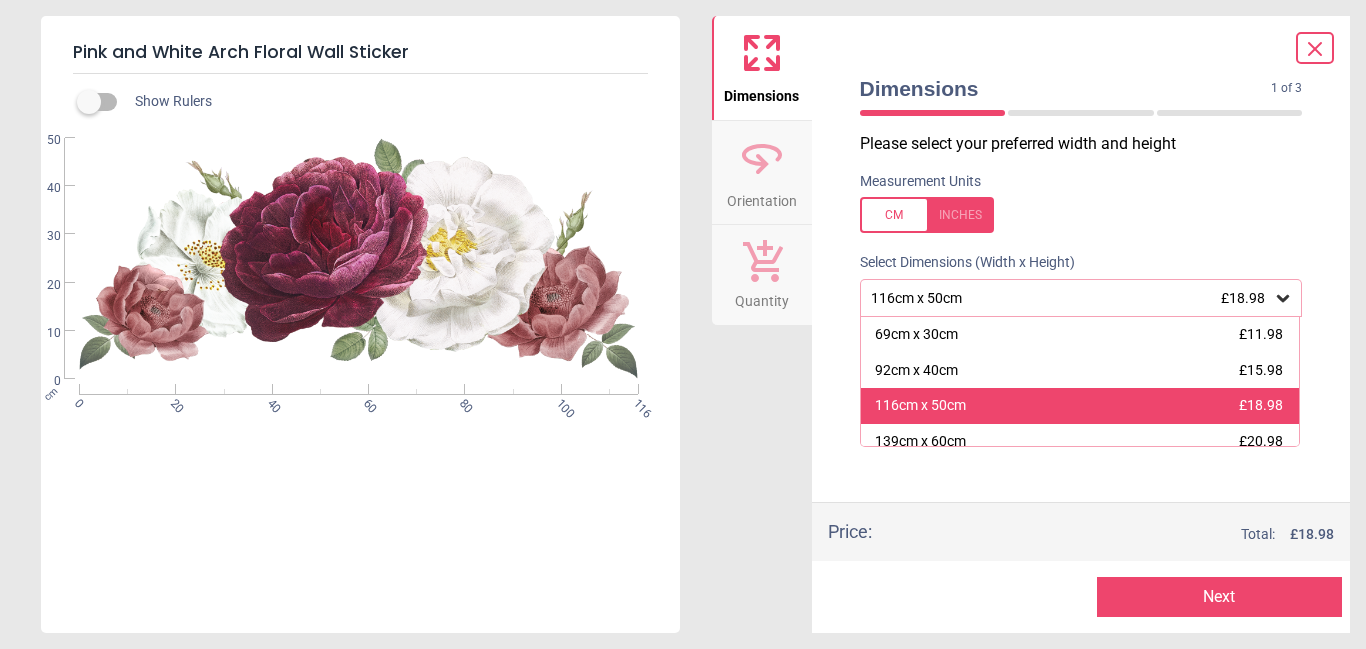 click on "116cm  x  50cm       £18.98" at bounding box center (1080, 406) 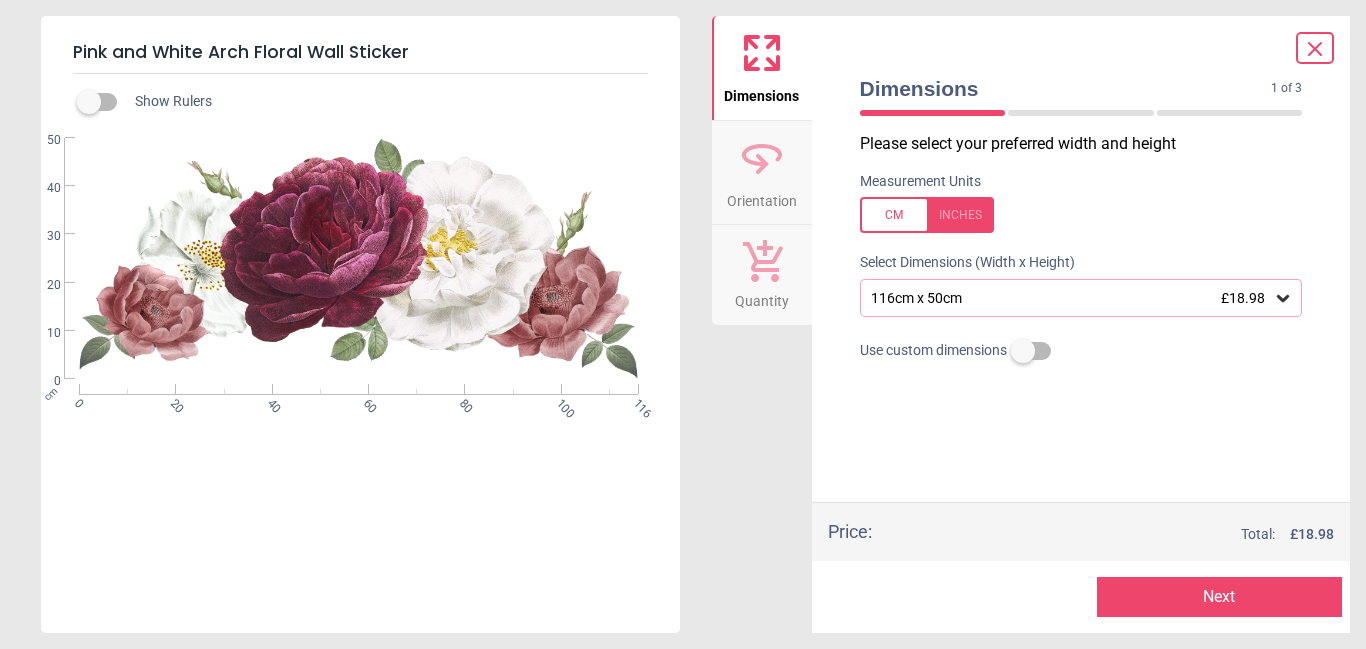 click on "116cm  x  50cm       £18.98" at bounding box center [1071, 298] 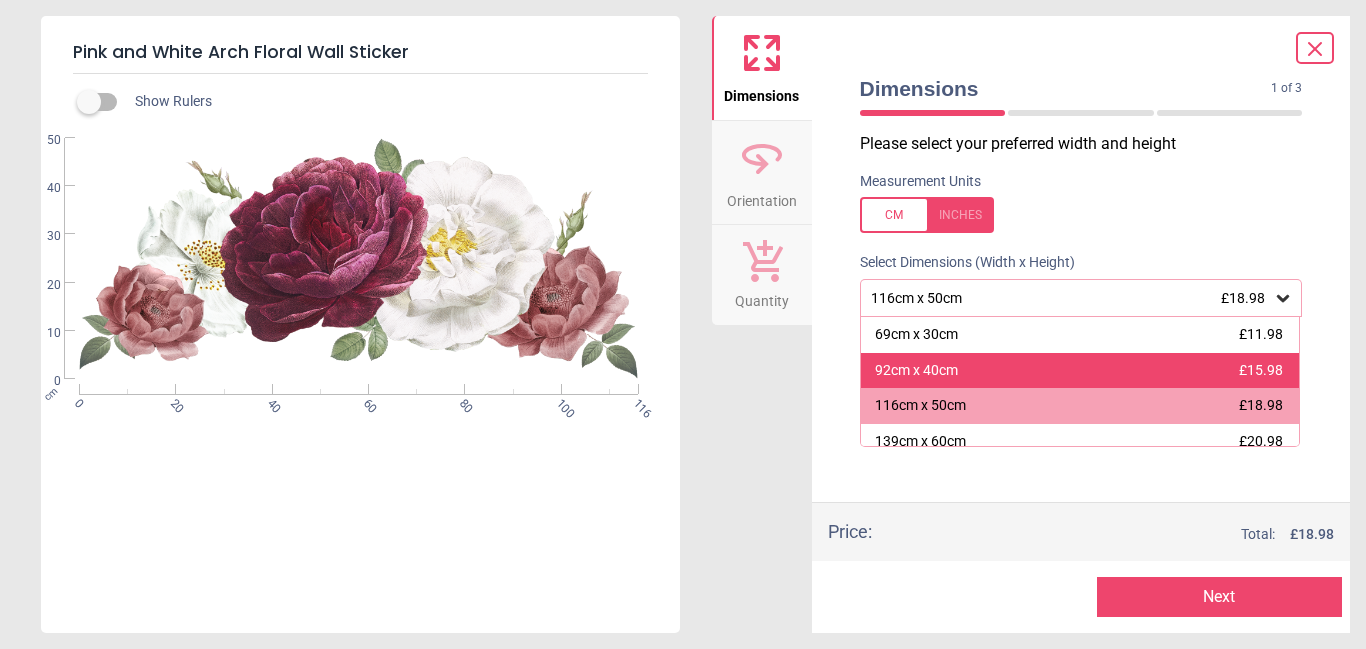 click on "92cm  x  40cm" at bounding box center [916, 371] 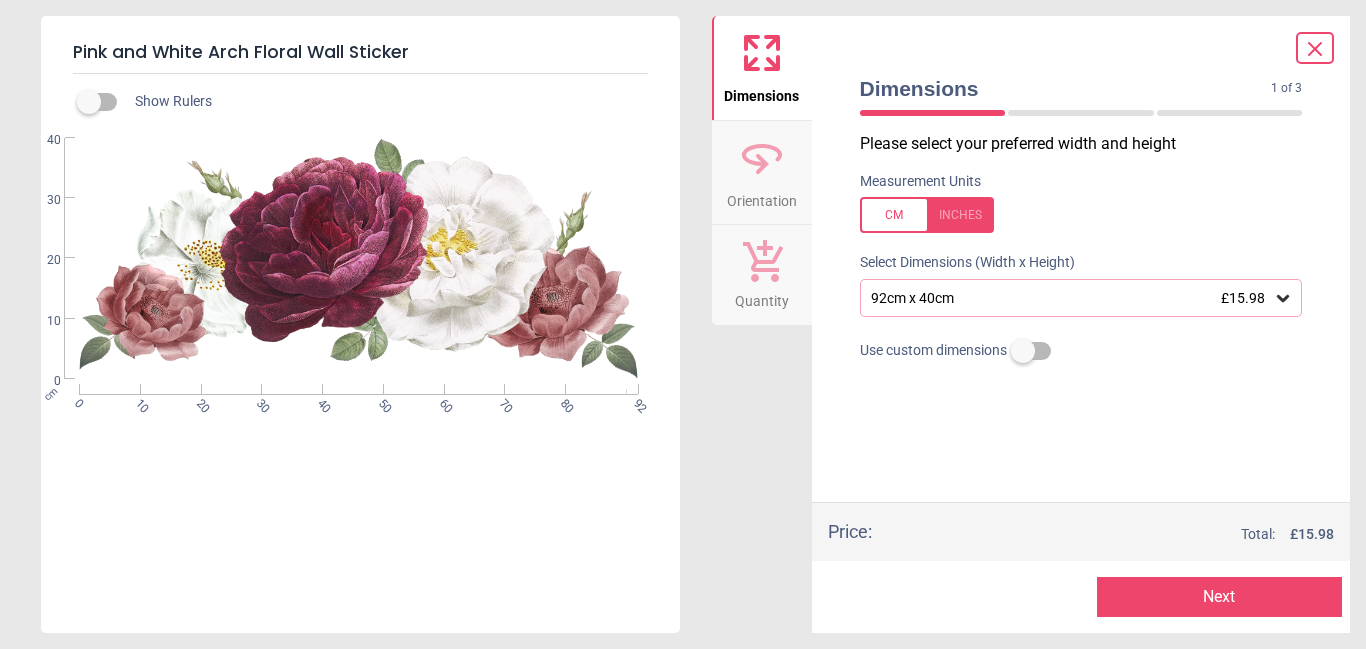 click on "92cm  x  40cm       £15.98" at bounding box center [1071, 298] 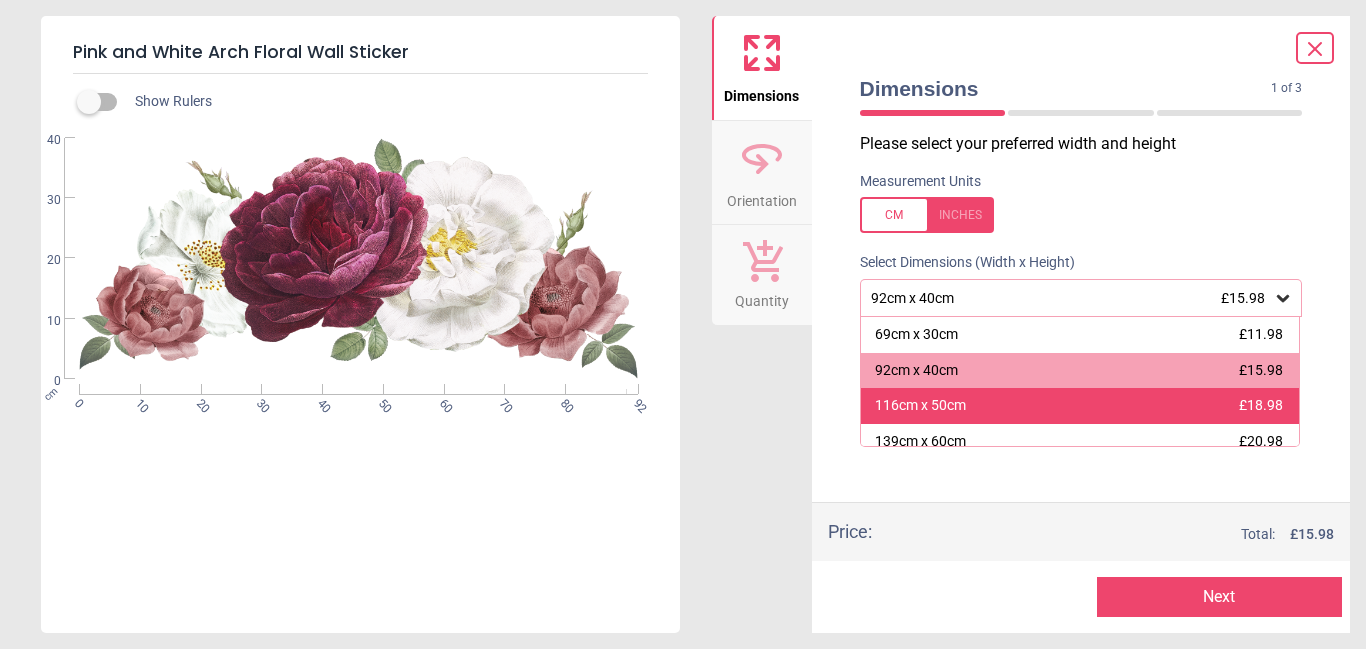 click on "116cm  x  50cm" at bounding box center (920, 406) 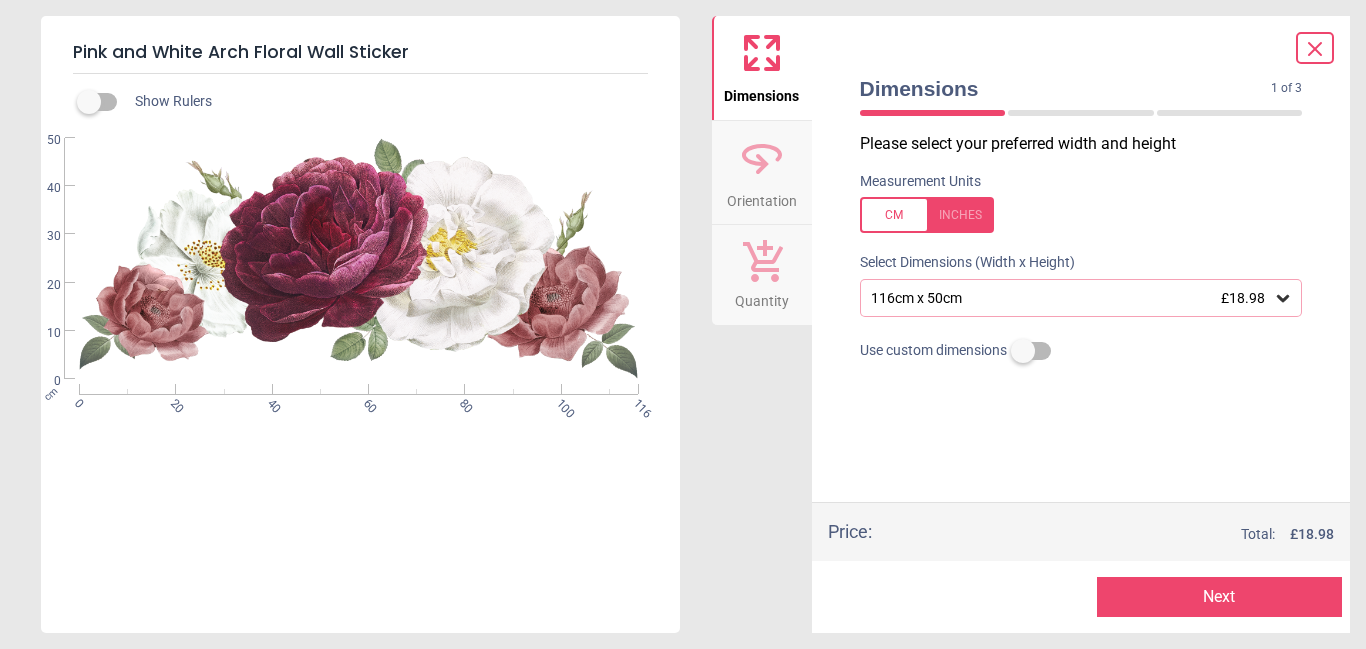 click on "Next" at bounding box center [1219, 597] 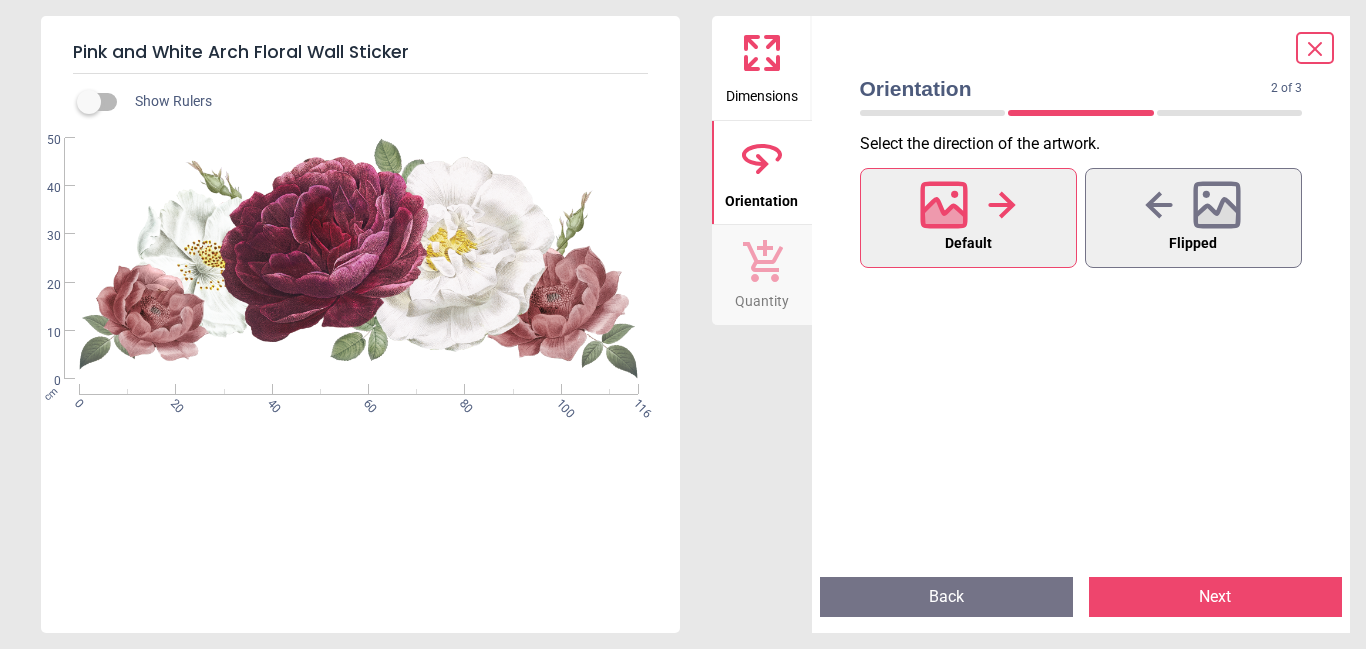 click 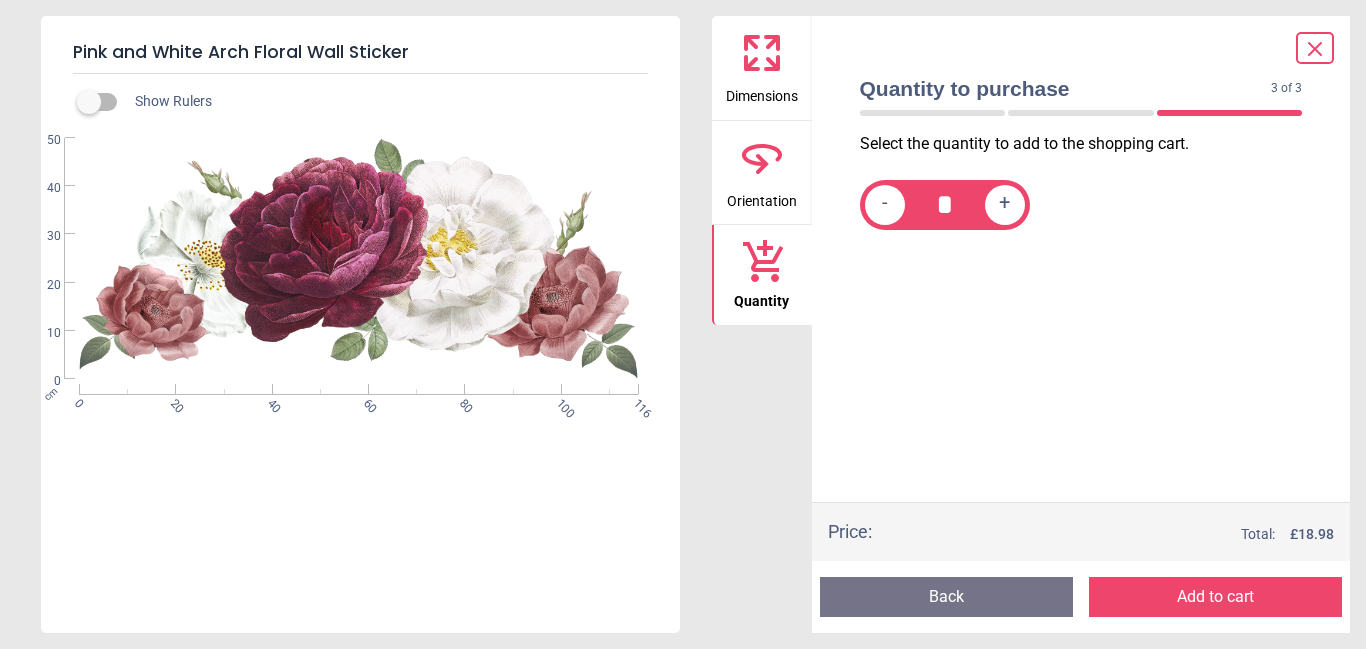 click on "Add to cart" at bounding box center (1215, 597) 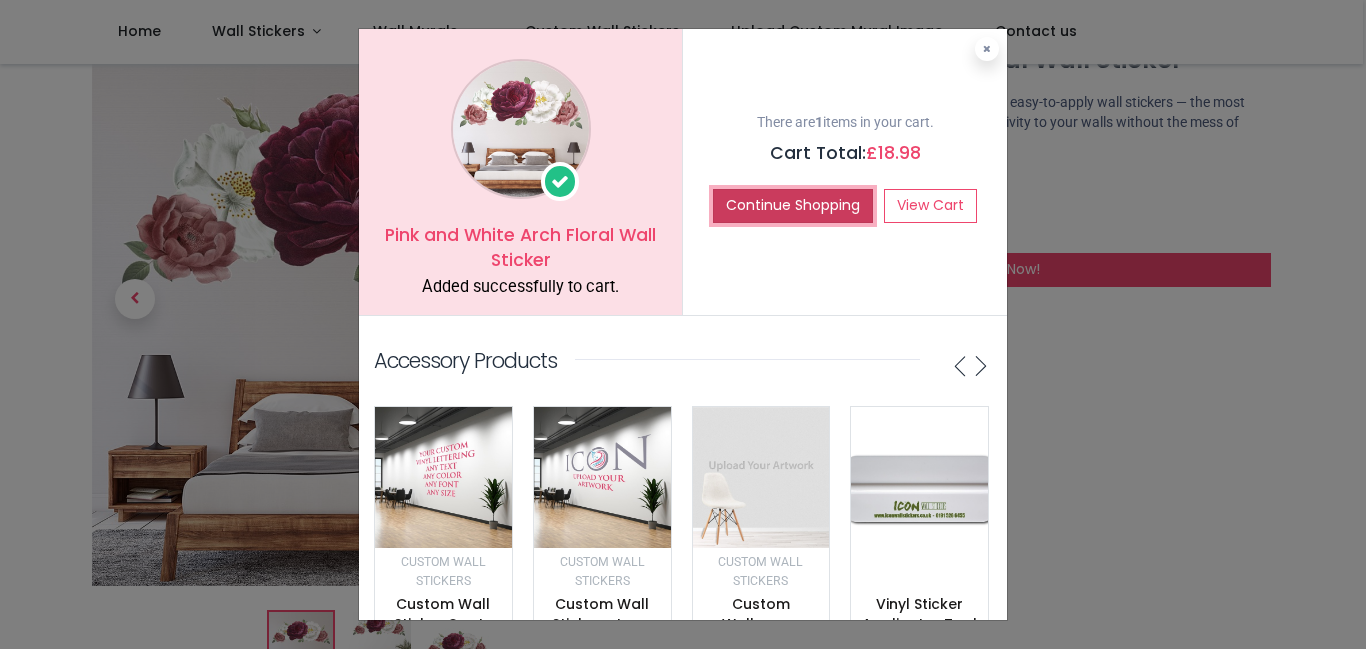 click on "Continue Shopping" at bounding box center [793, 206] 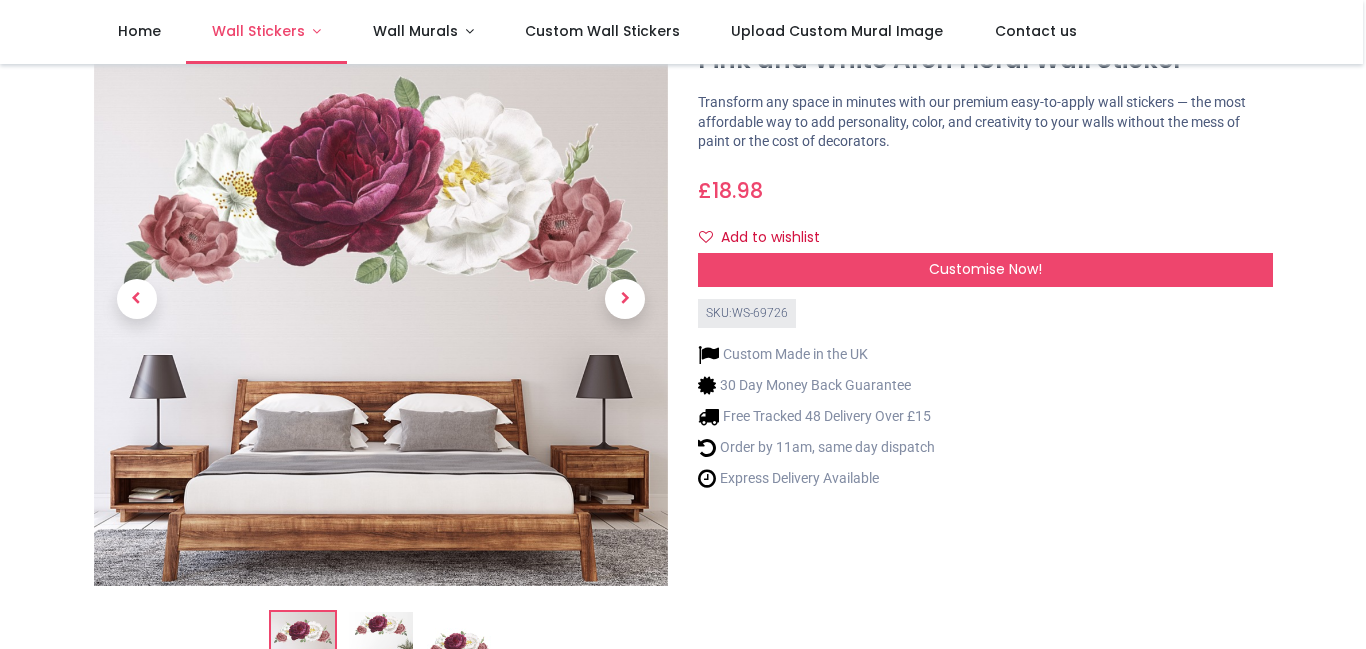 click on "Wall Stickers" at bounding box center [258, 31] 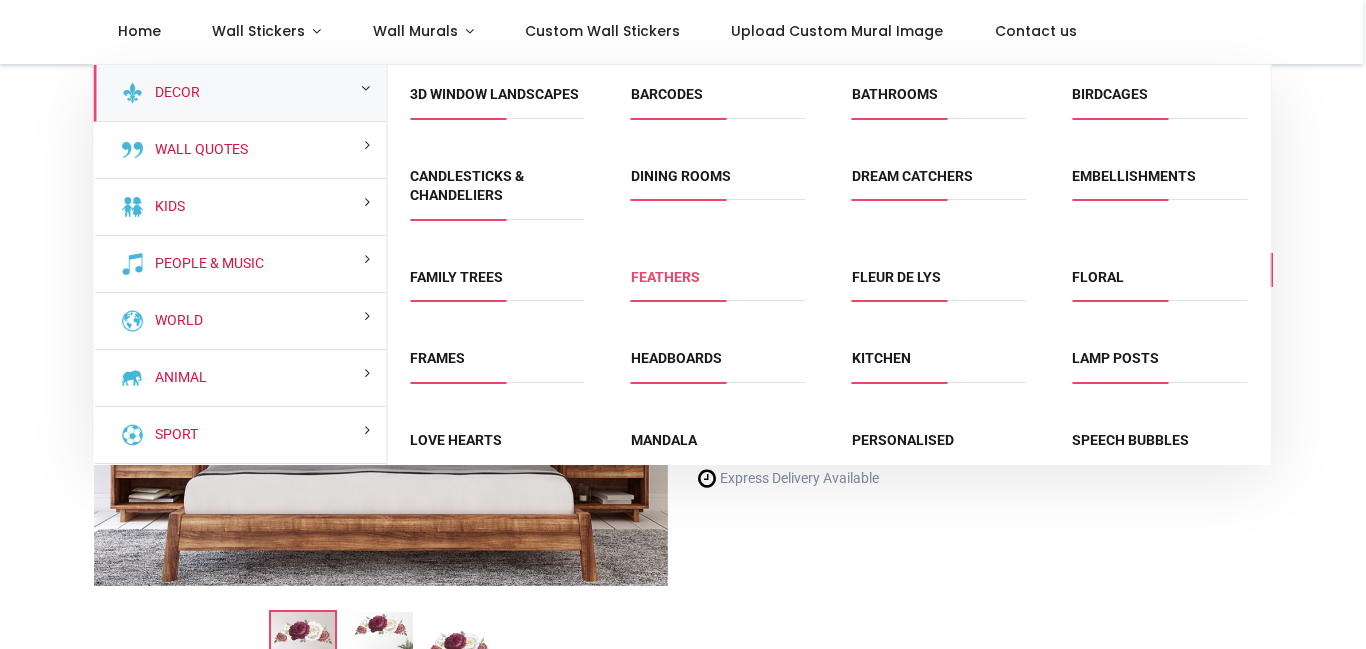 click on "Feathers" at bounding box center (665, 277) 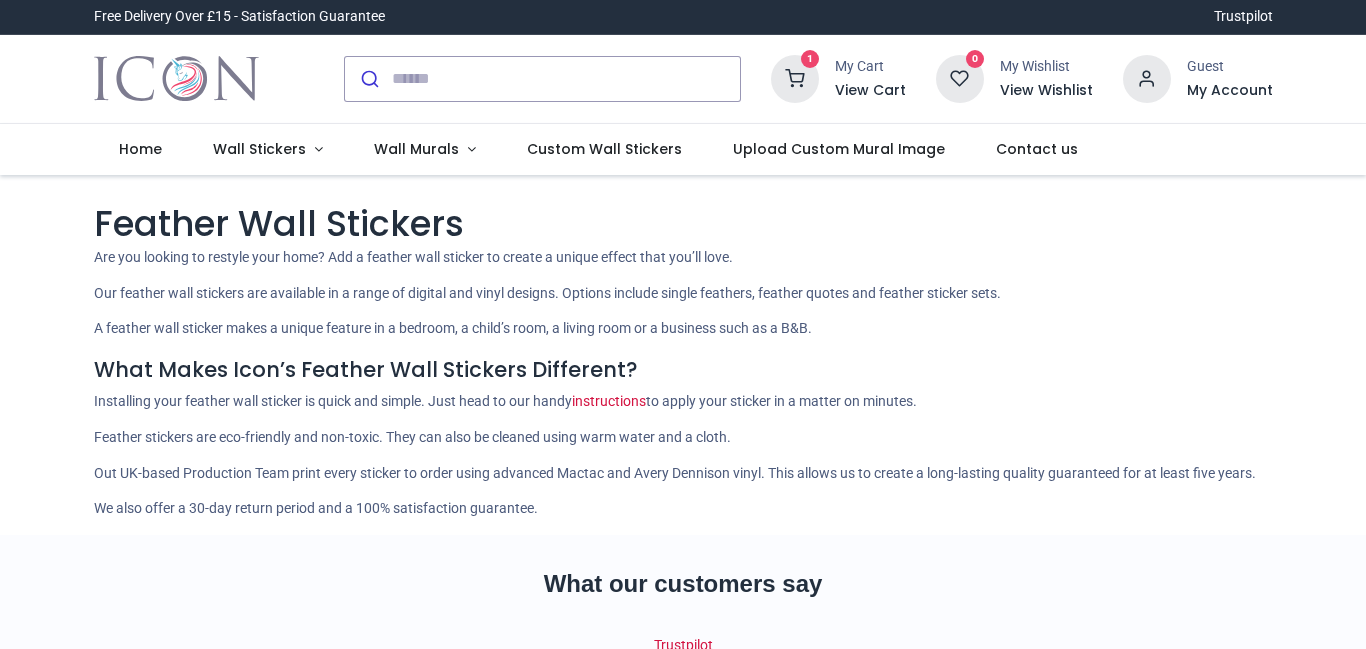 scroll, scrollTop: 0, scrollLeft: 0, axis: both 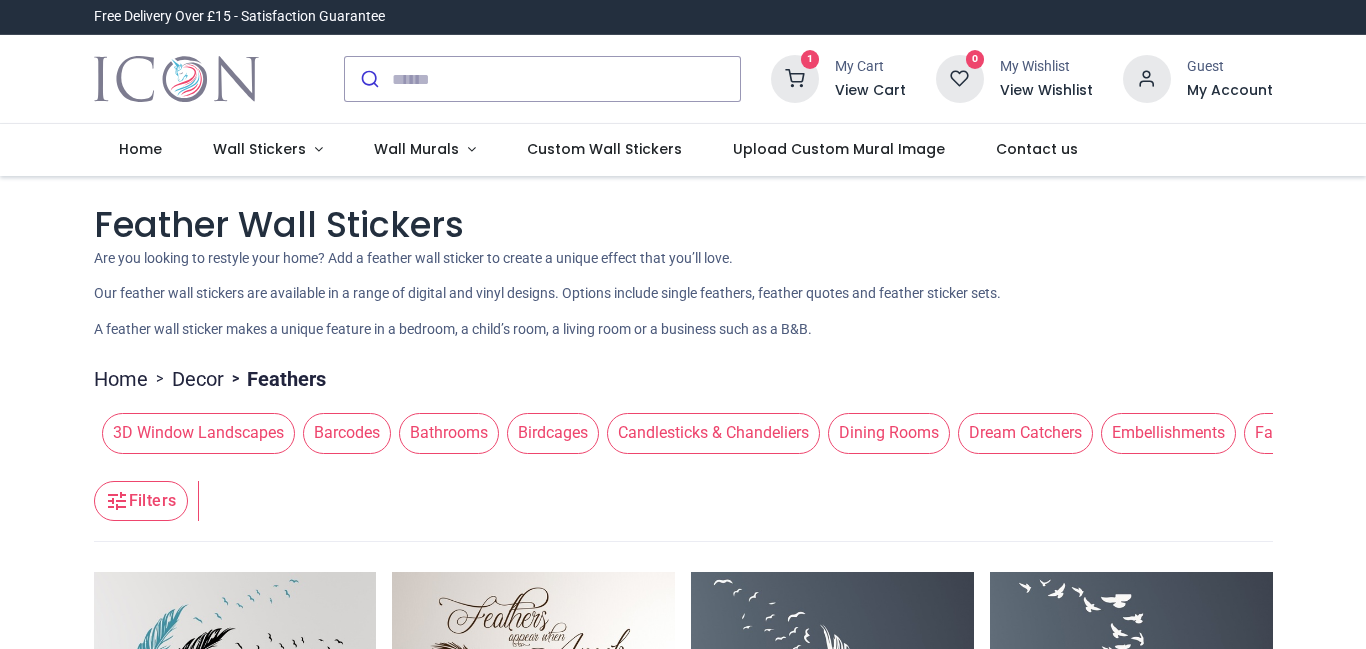 click on "Barcodes" at bounding box center [347, 433] 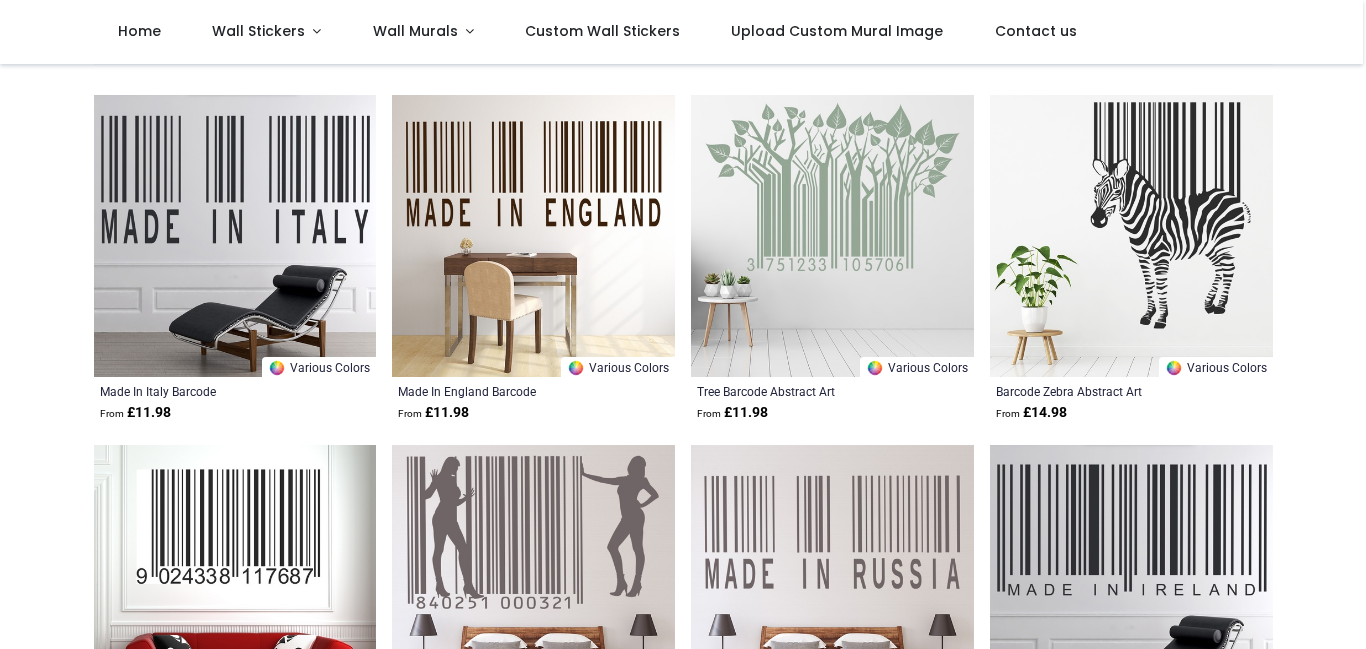 scroll, scrollTop: 370, scrollLeft: 0, axis: vertical 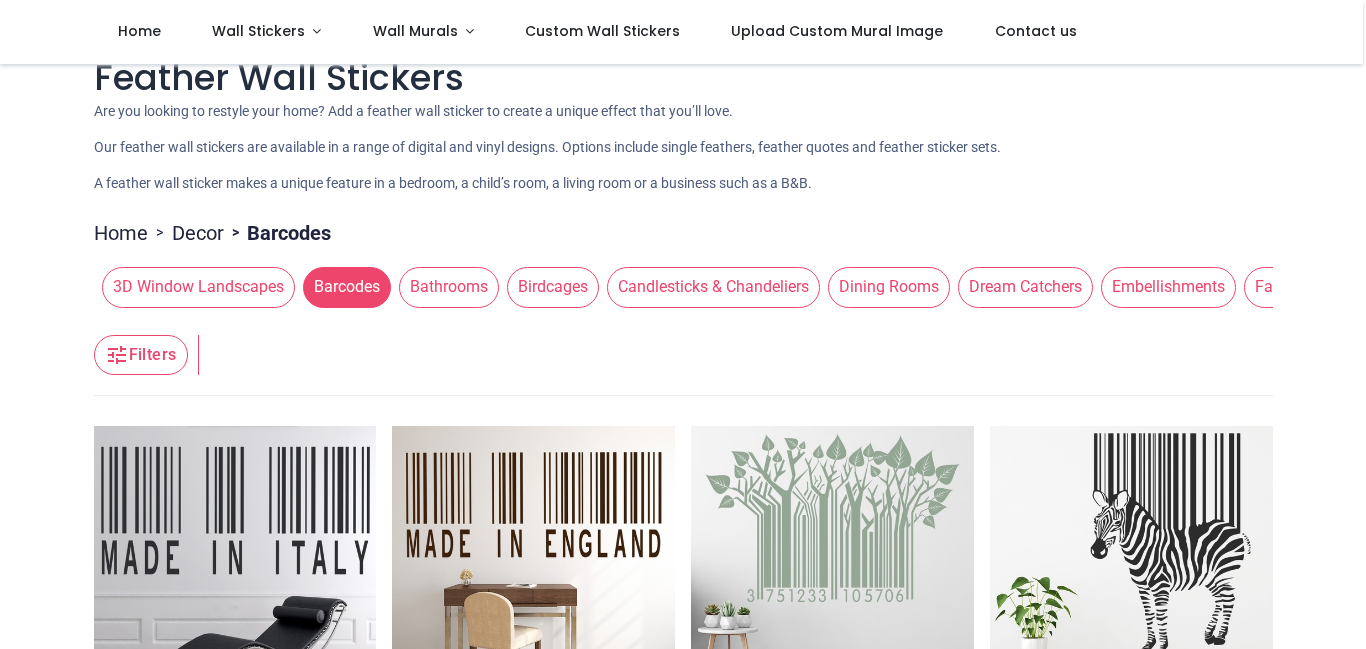 click on "Fleur de Lys" at bounding box center [1508, 287] 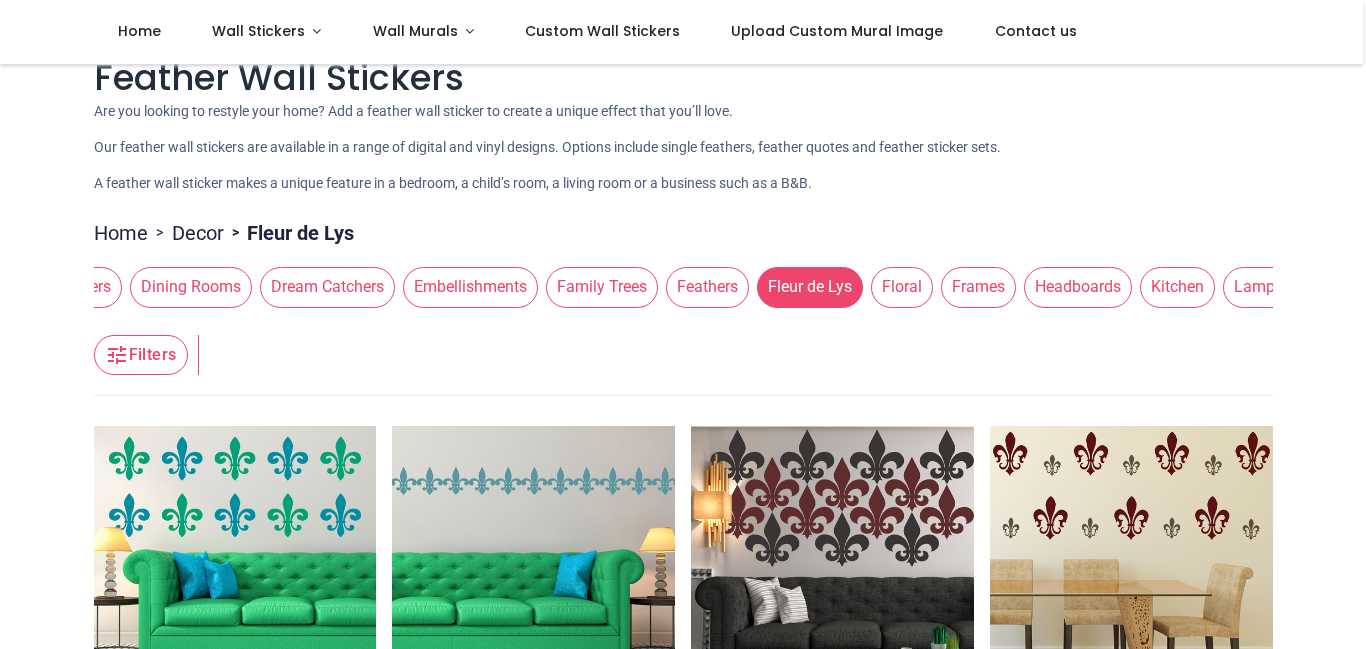 scroll, scrollTop: 0, scrollLeft: 699, axis: horizontal 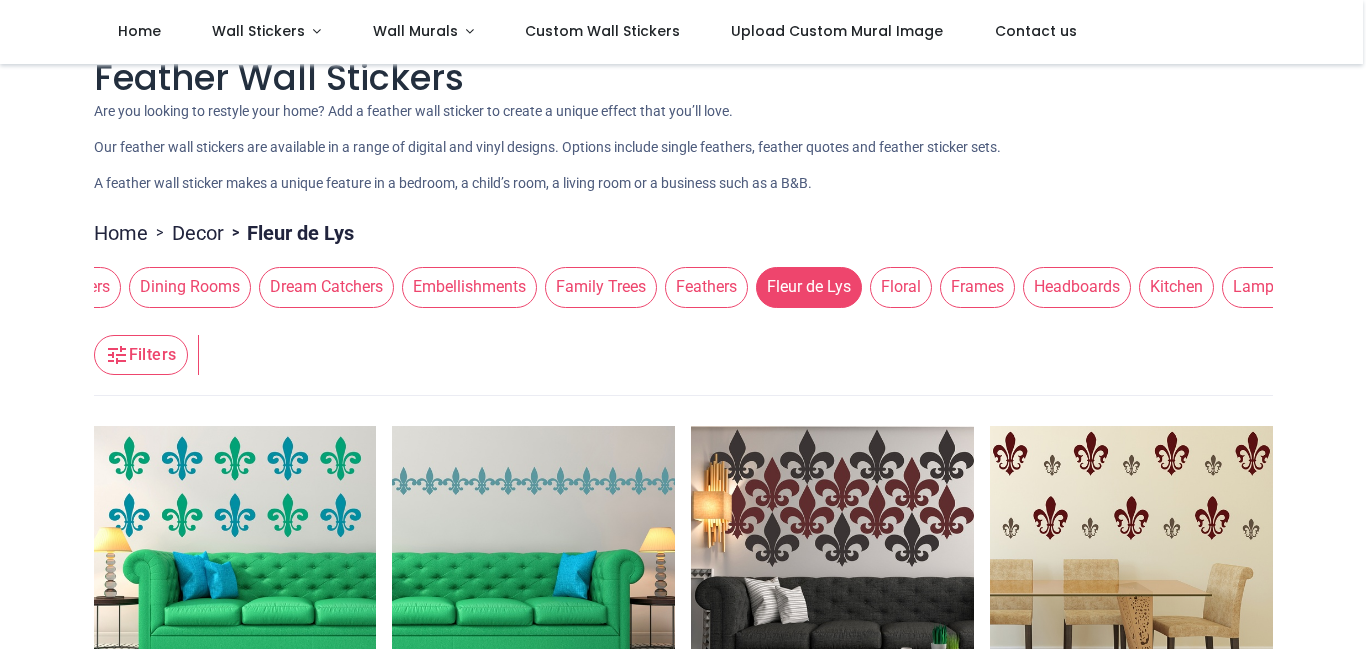click on "Lamp Posts" at bounding box center (1275, 287) 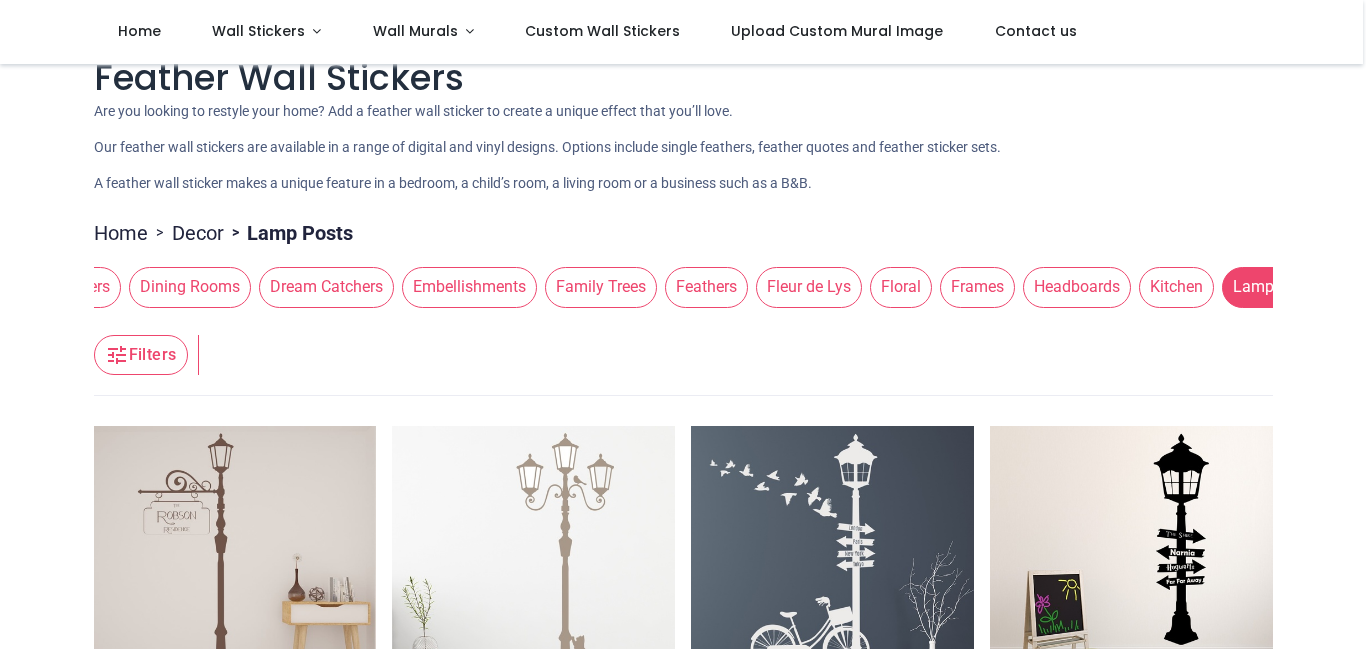 click on "Mandala" at bounding box center [1493, 287] 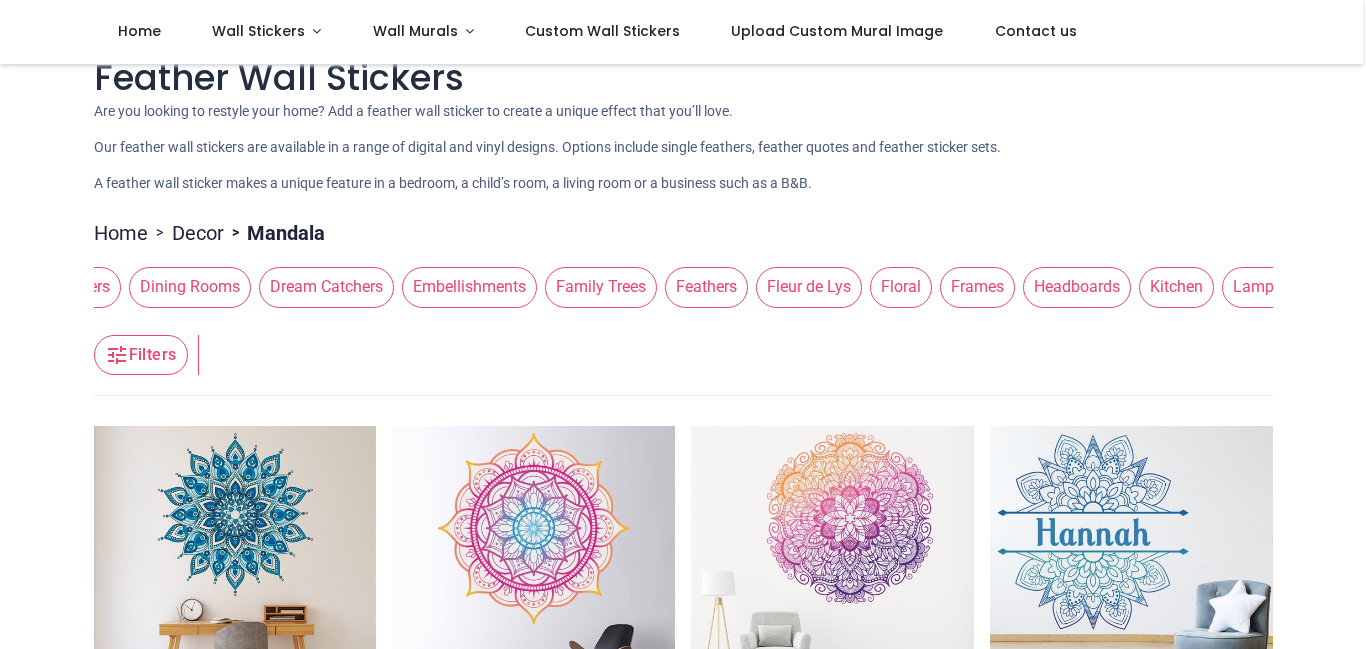 click on "Speech Bubbles" at bounding box center (1732, 287) 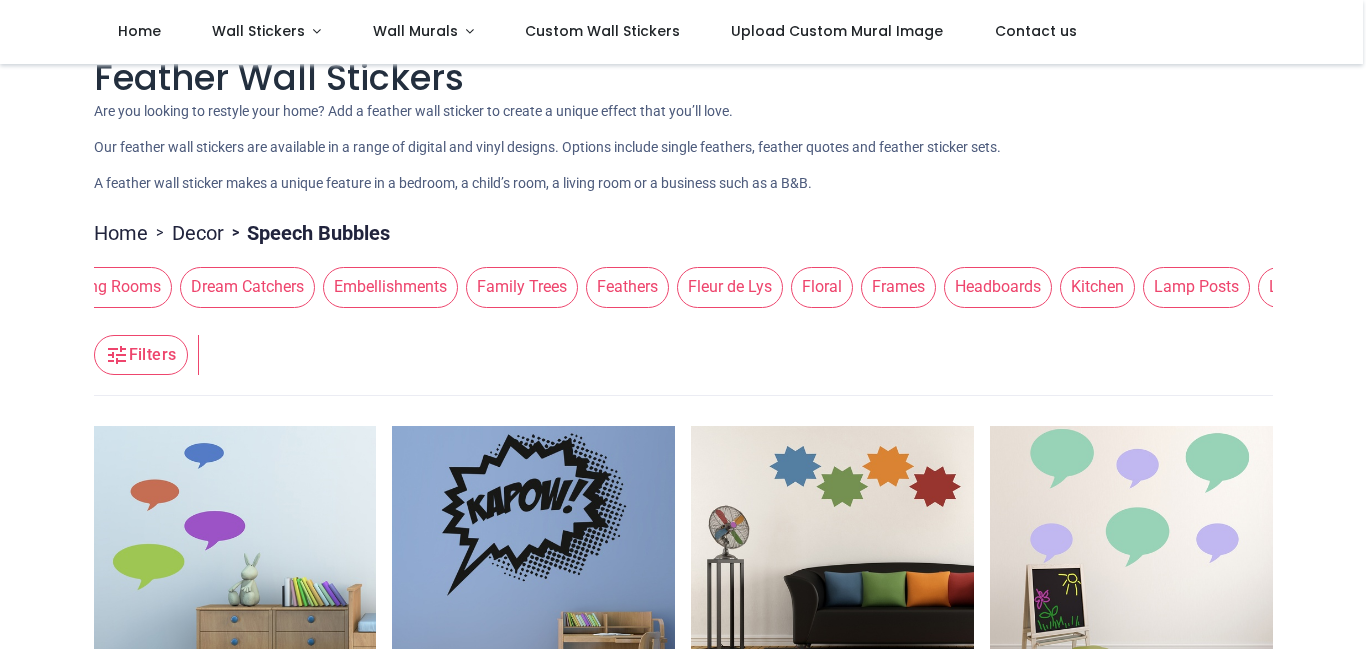 scroll, scrollTop: 0, scrollLeft: 829, axis: horizontal 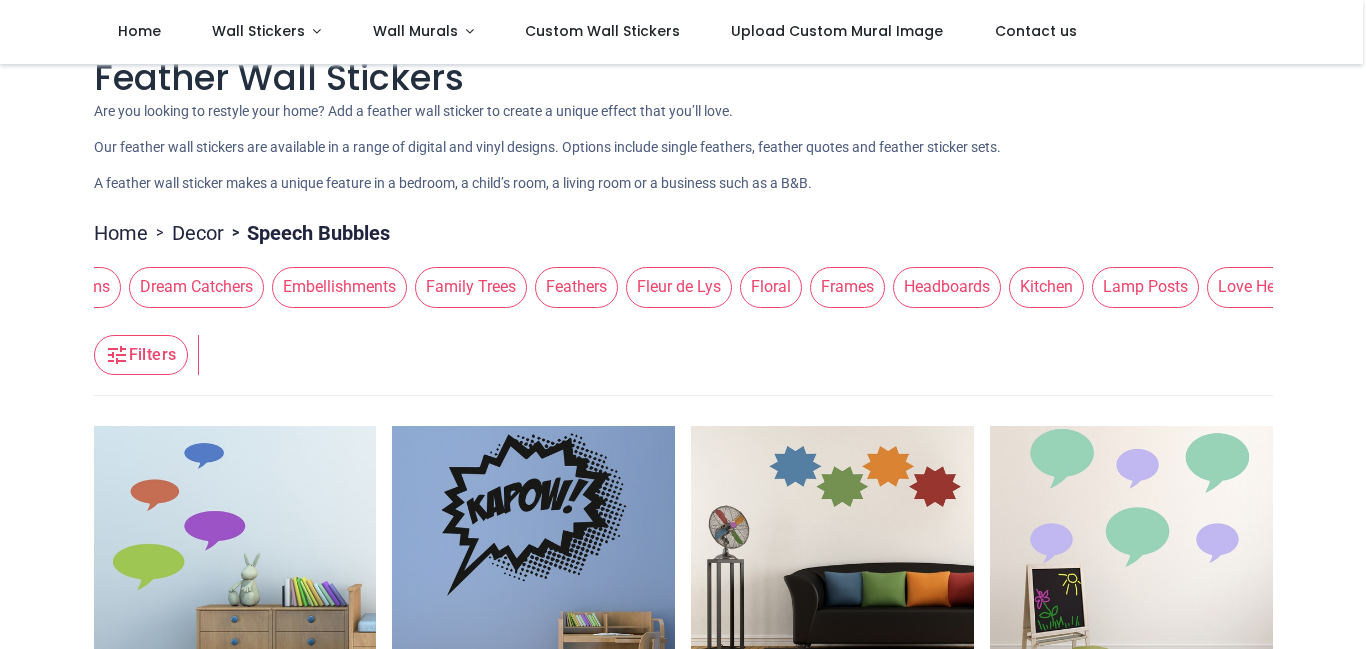 drag, startPoint x: 1078, startPoint y: 357, endPoint x: 667, endPoint y: 397, distance: 412.9419 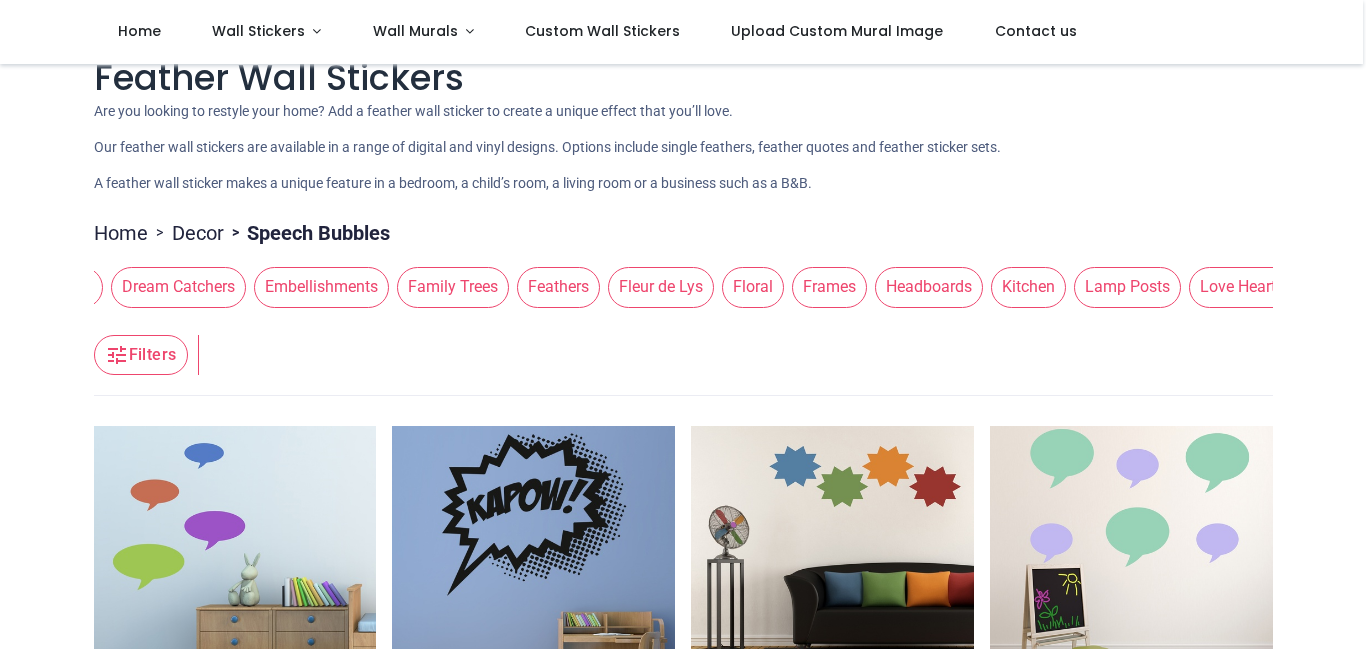 drag, startPoint x: 1129, startPoint y: 353, endPoint x: 1000, endPoint y: 378, distance: 131.40015 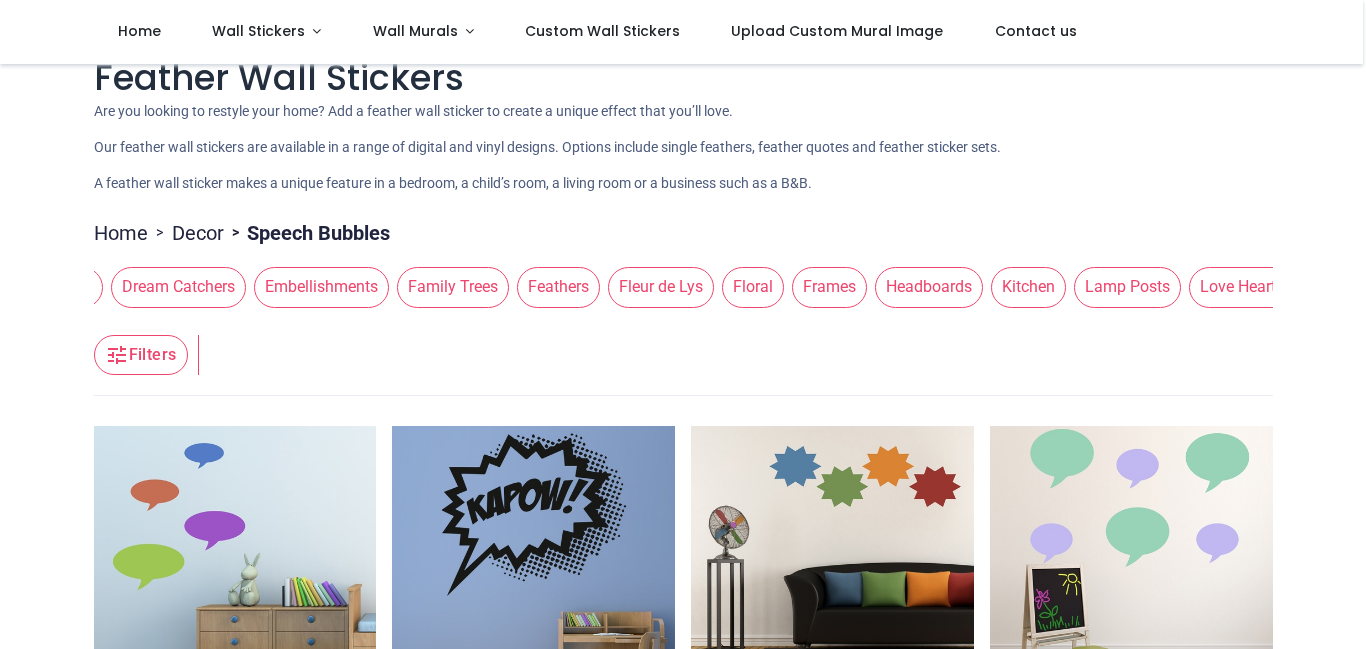 click on "Tropical Decor" at bounding box center [1790, 287] 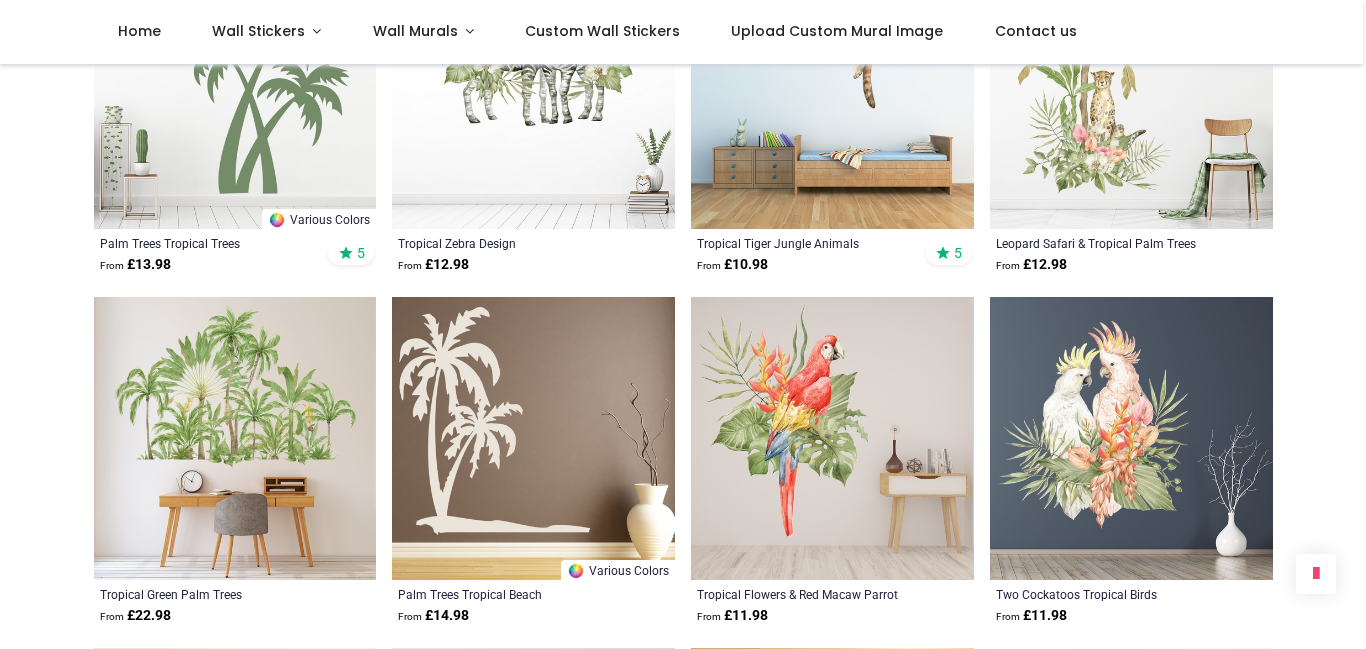scroll, scrollTop: 871, scrollLeft: 0, axis: vertical 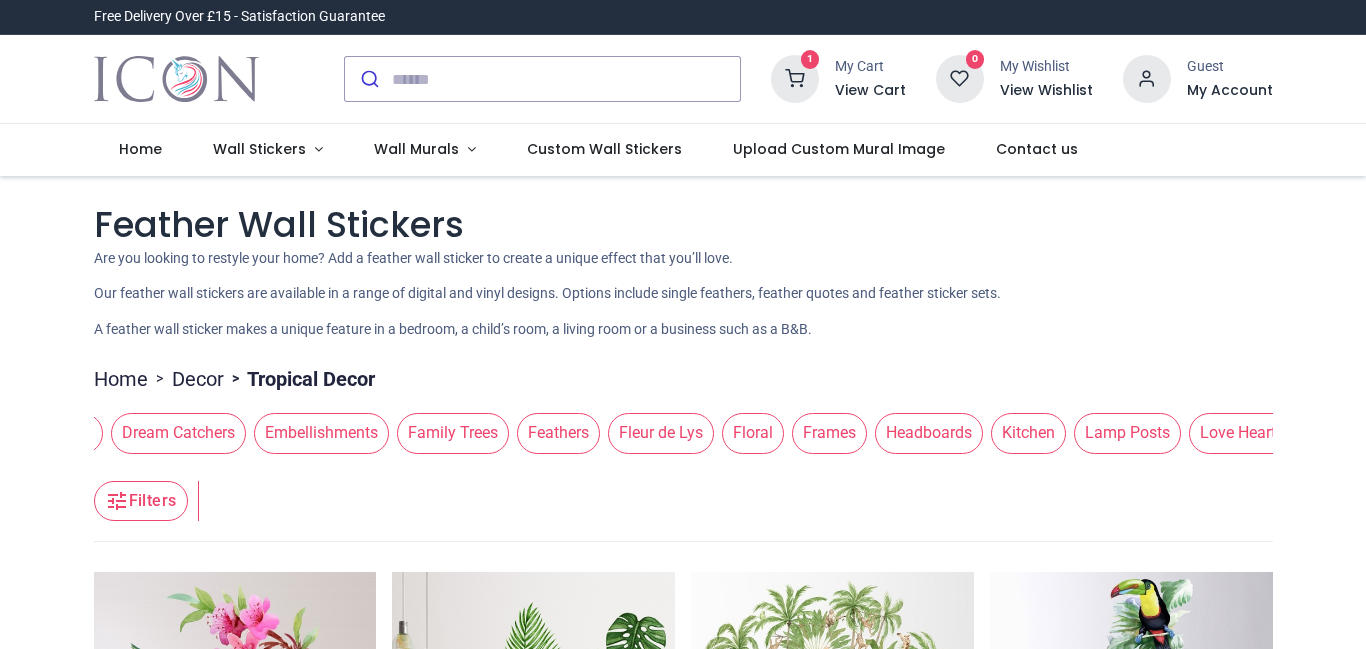 click on "Trees" at bounding box center [1690, 433] 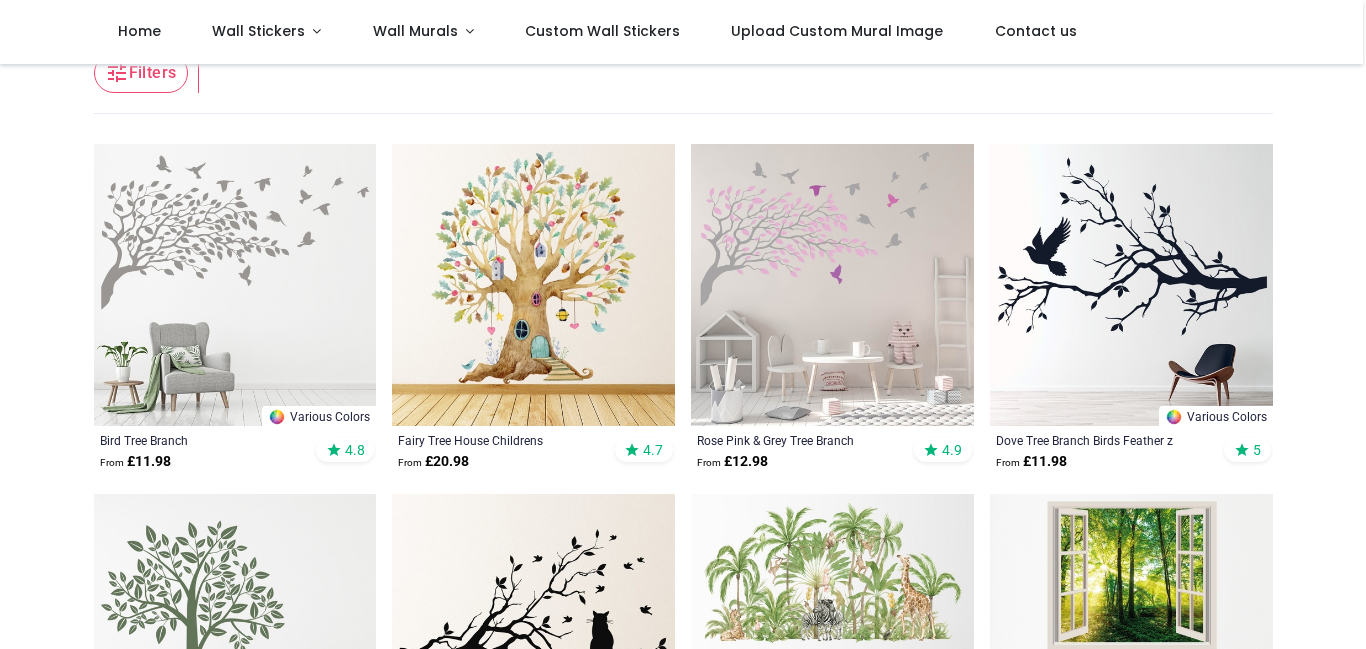 scroll, scrollTop: 323, scrollLeft: 0, axis: vertical 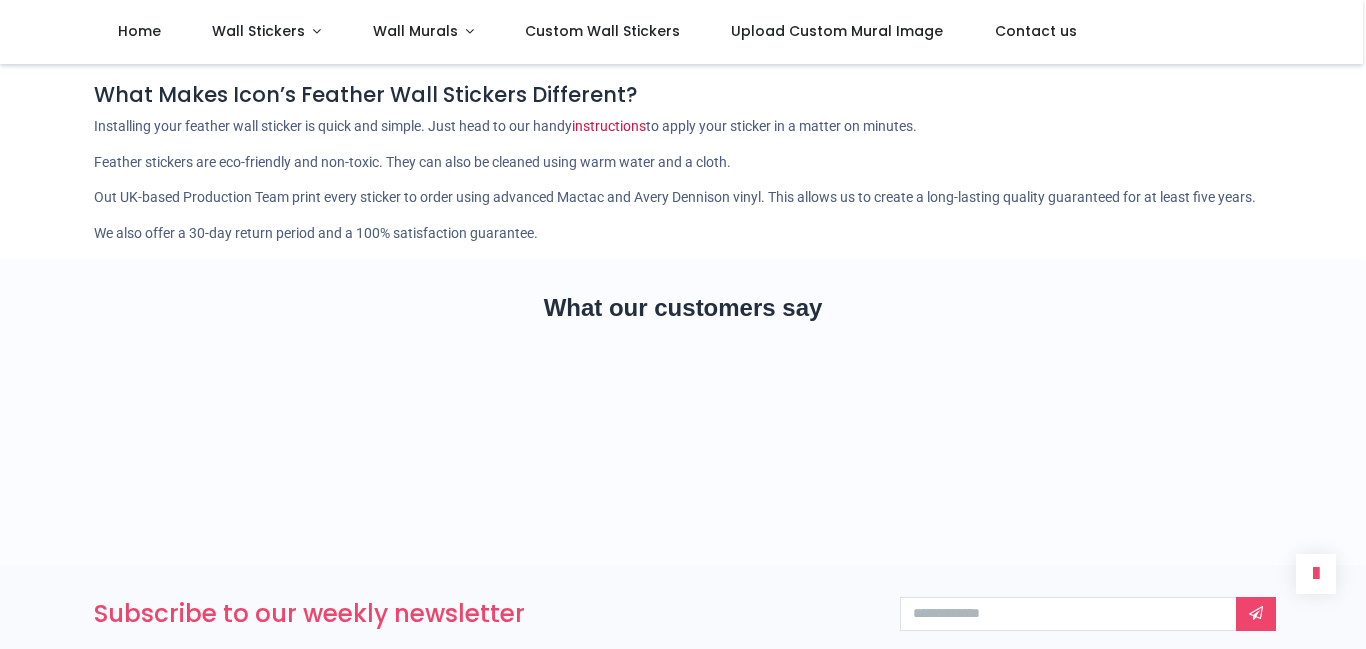 click on "Show More" at bounding box center [683, 37] 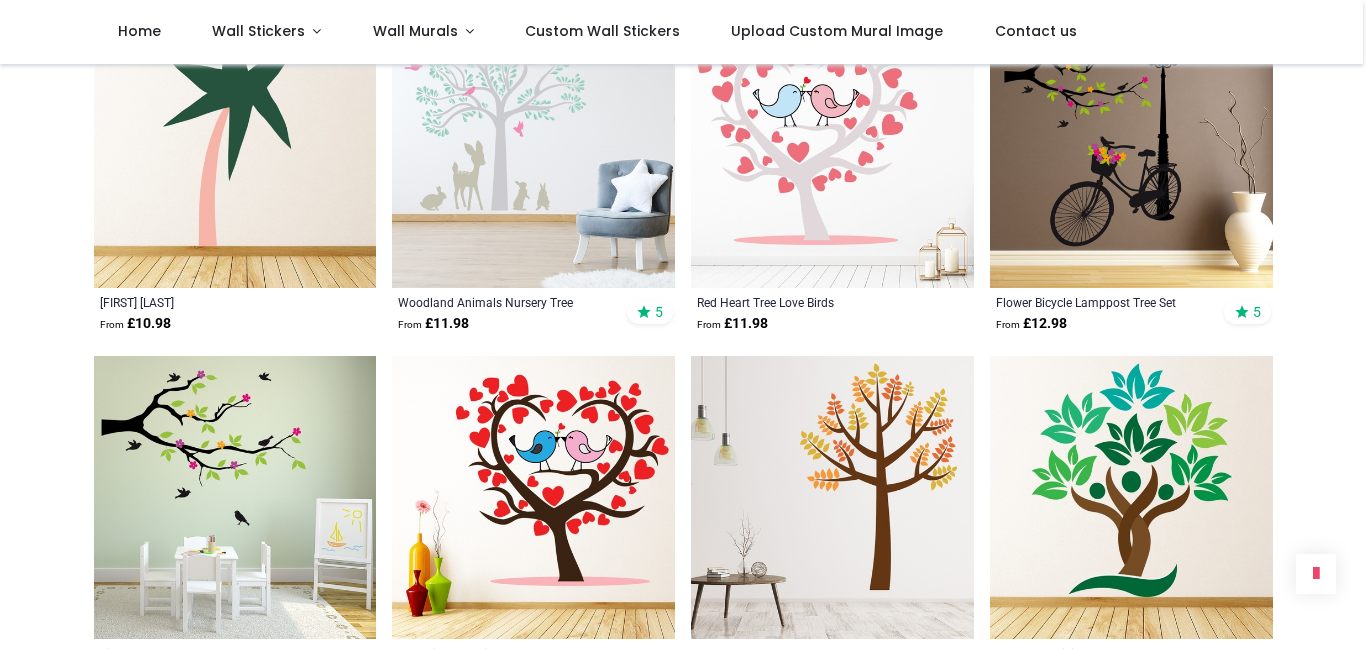 scroll, scrollTop: 7254, scrollLeft: 0, axis: vertical 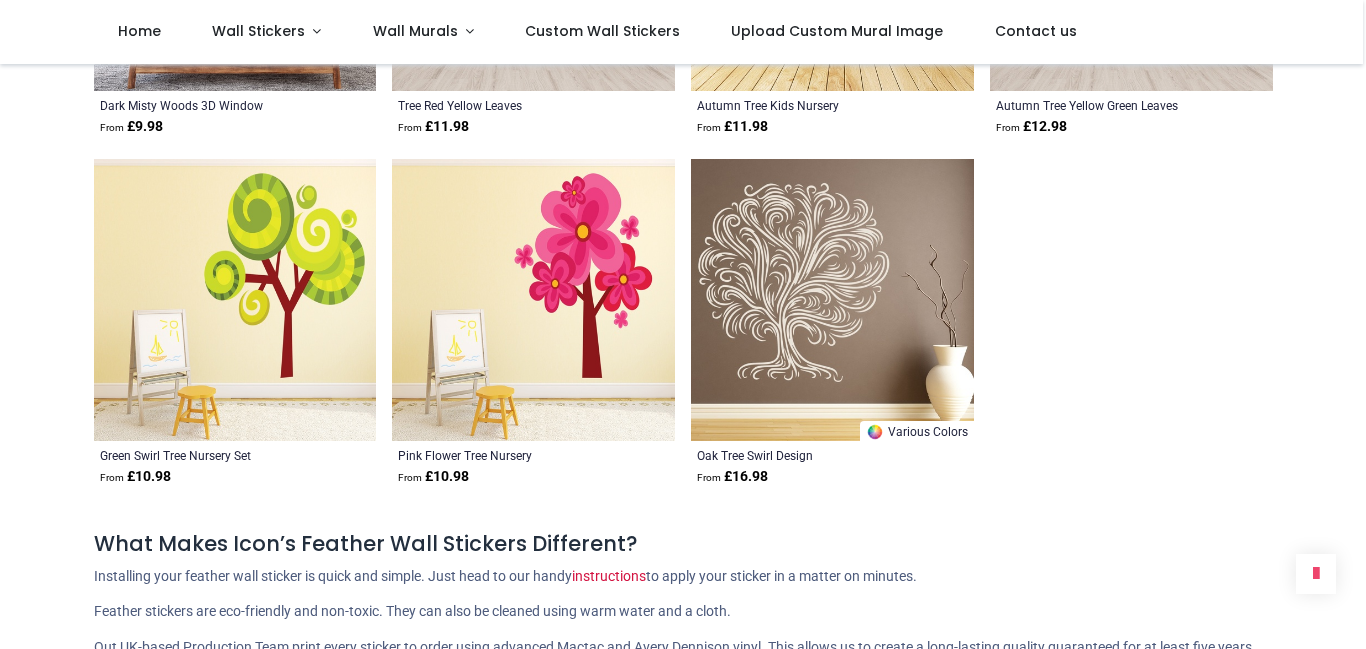 click at bounding box center (832, 300) 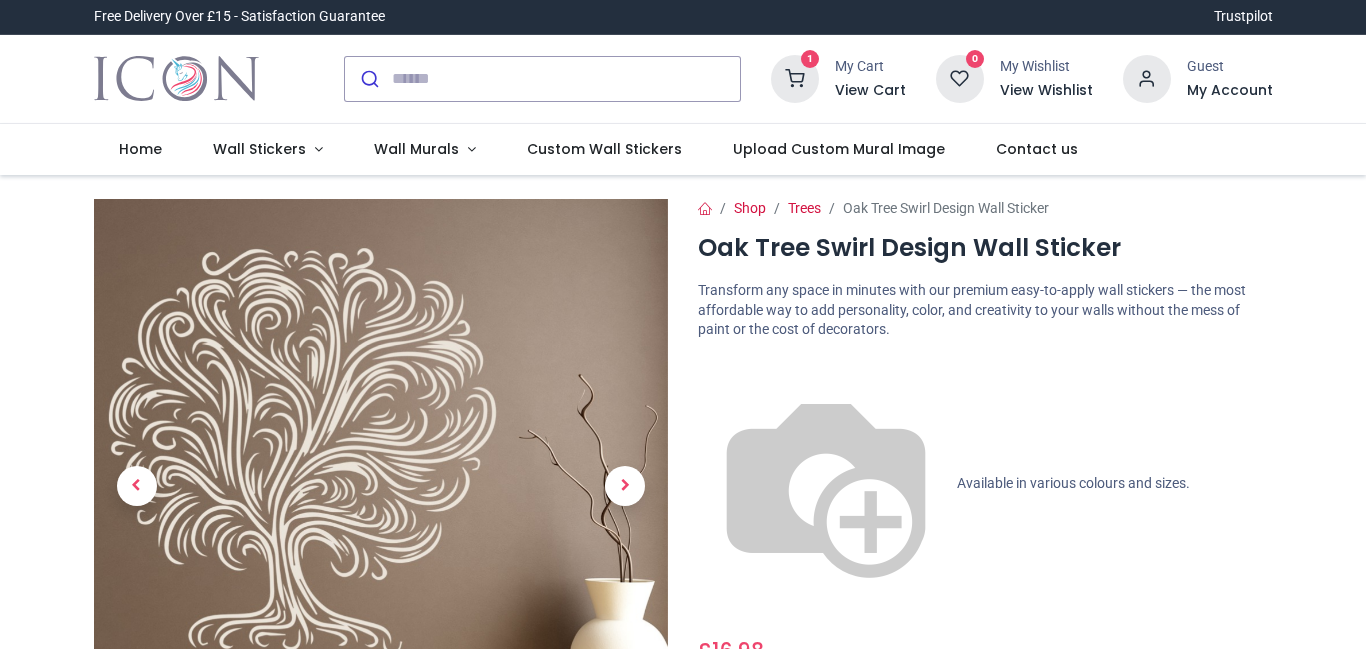 scroll, scrollTop: 0, scrollLeft: 0, axis: both 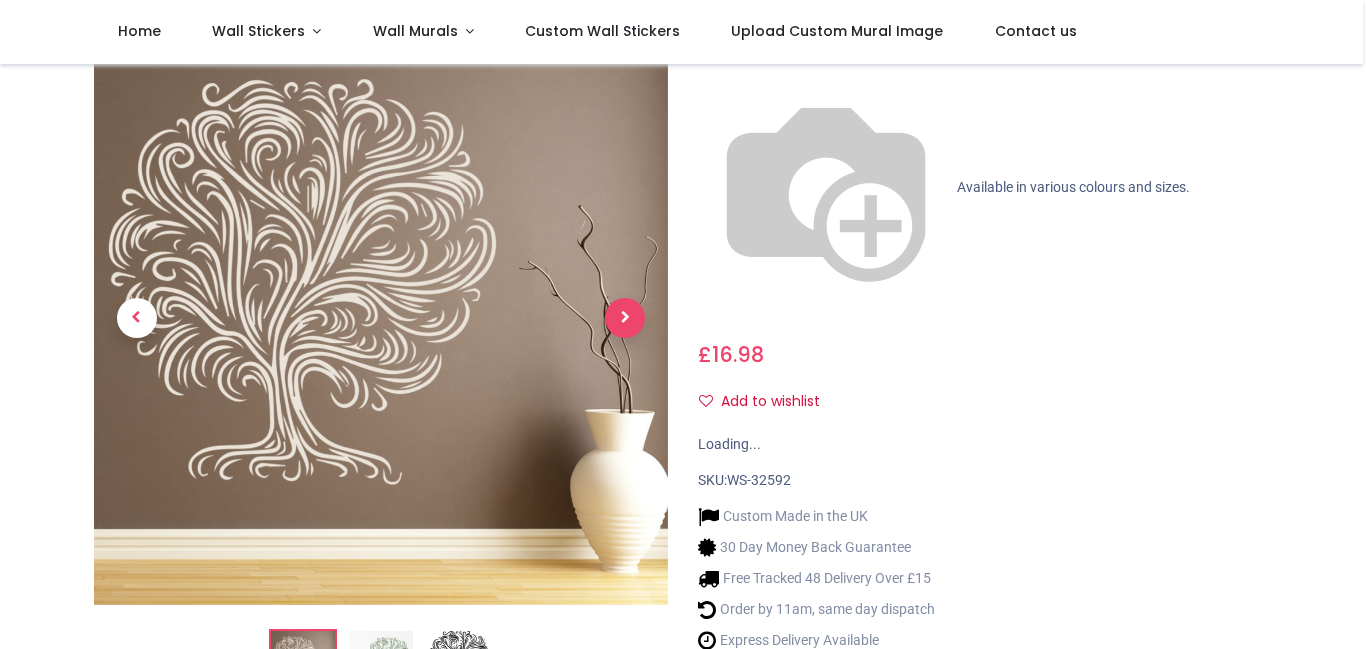 click at bounding box center [625, 318] 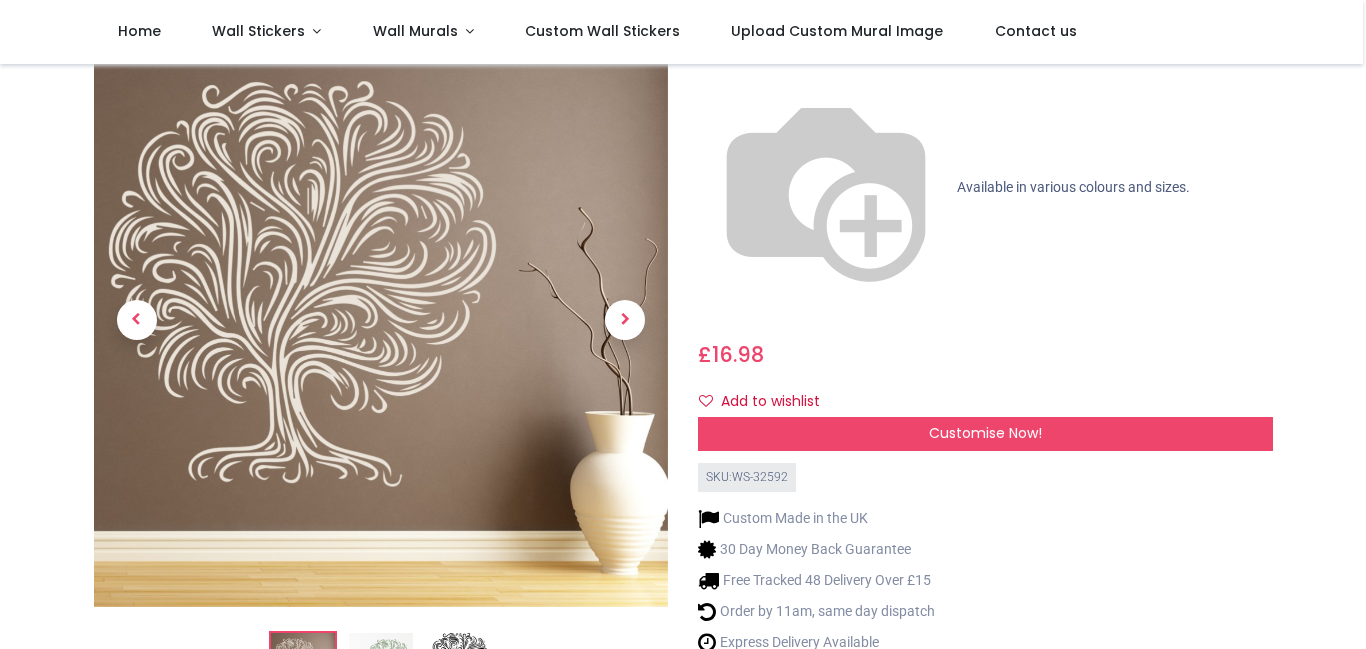 click at bounding box center [625, 319] 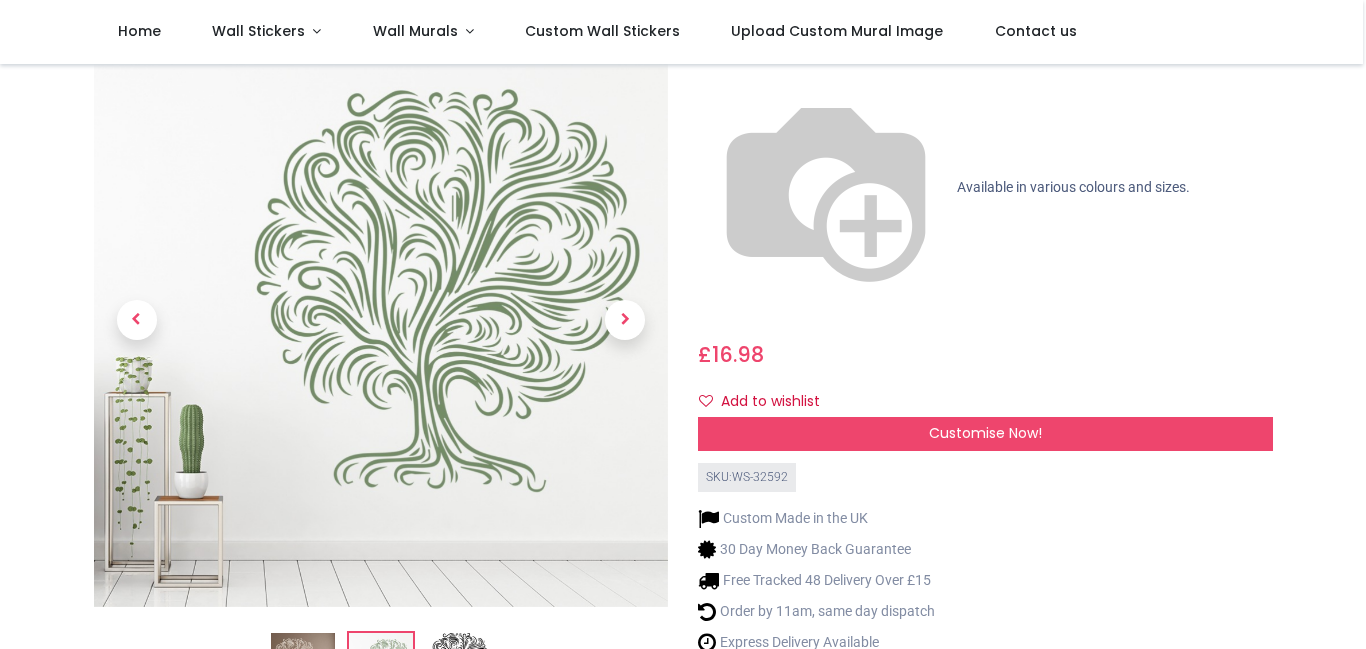 click at bounding box center [625, 319] 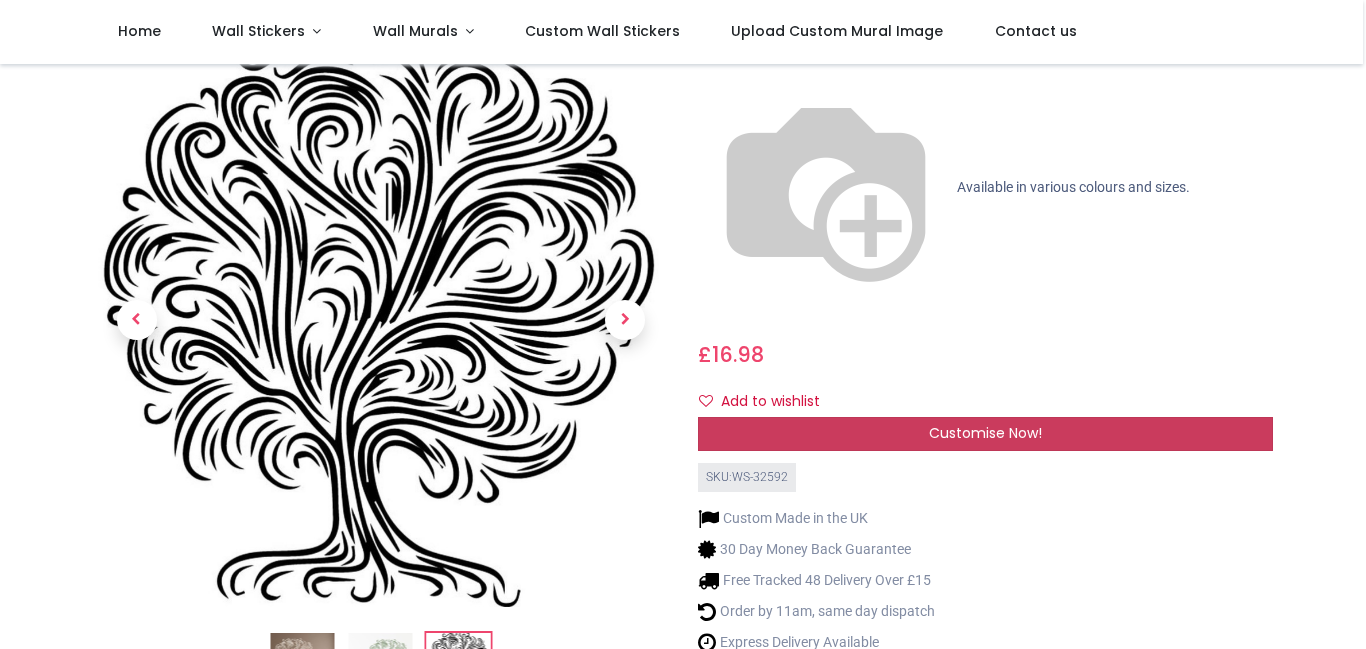 click on "Customise Now!" at bounding box center (985, 434) 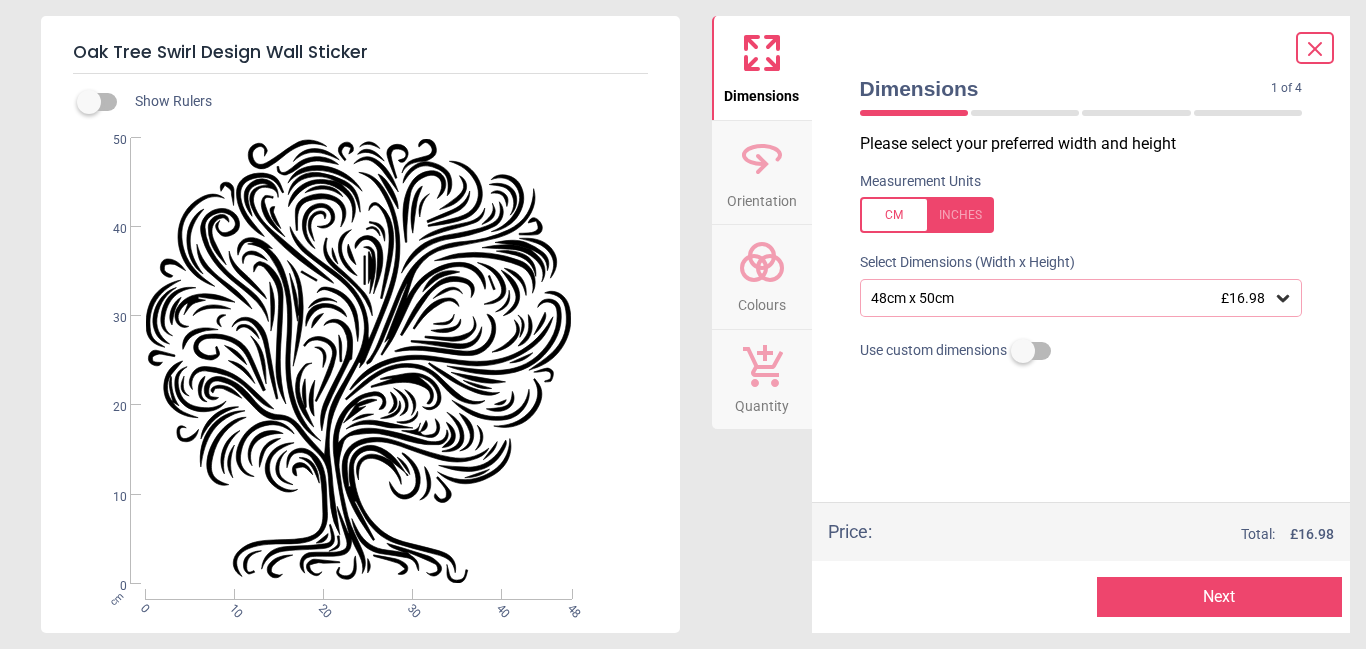 click 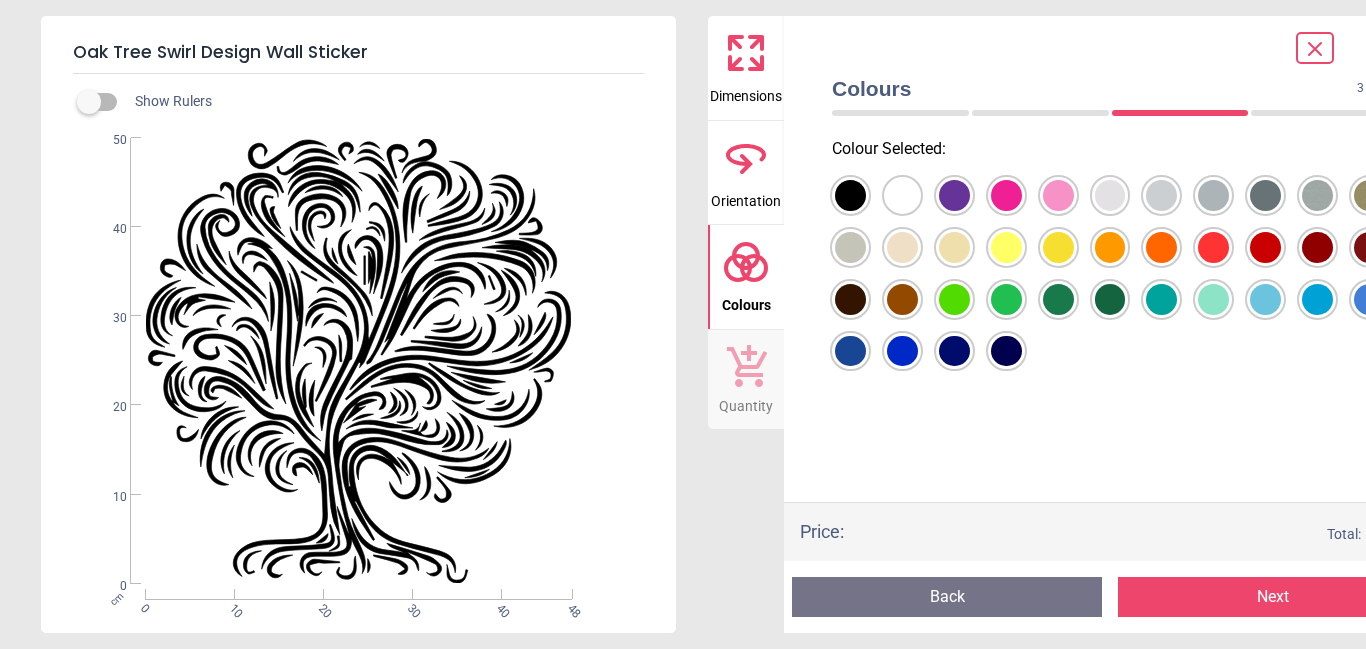 click at bounding box center [850, 195] 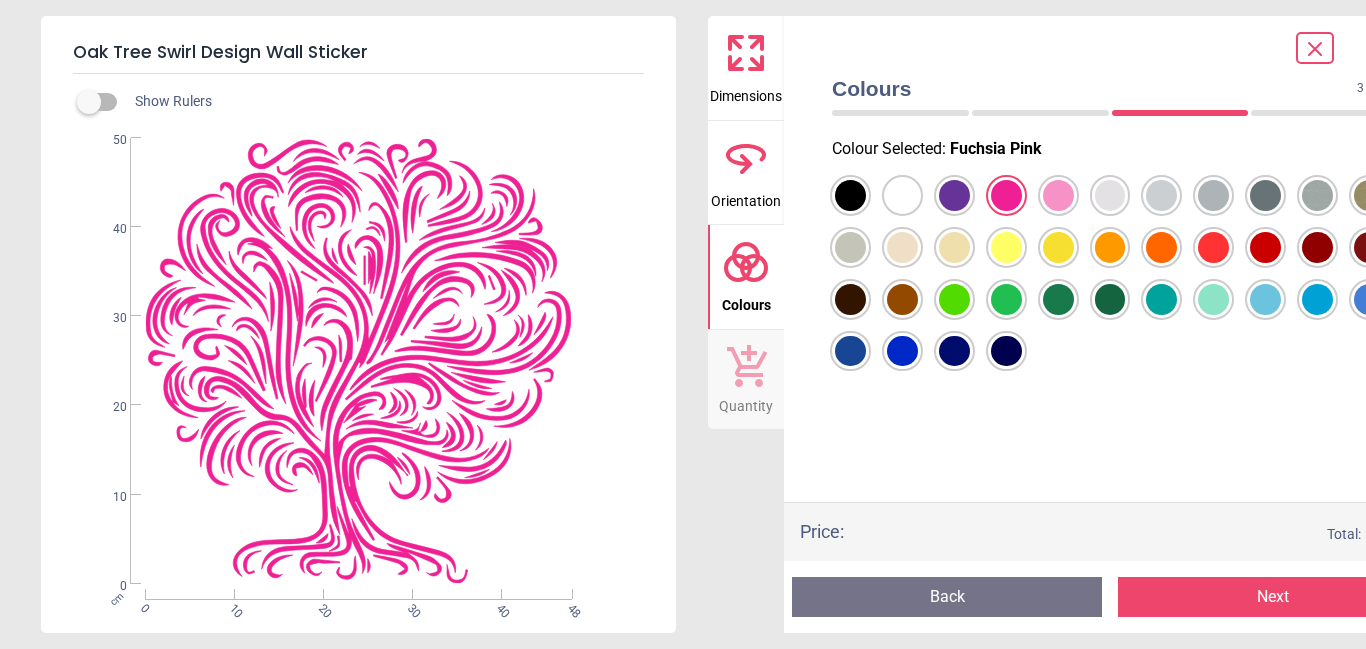 click at bounding box center (850, 195) 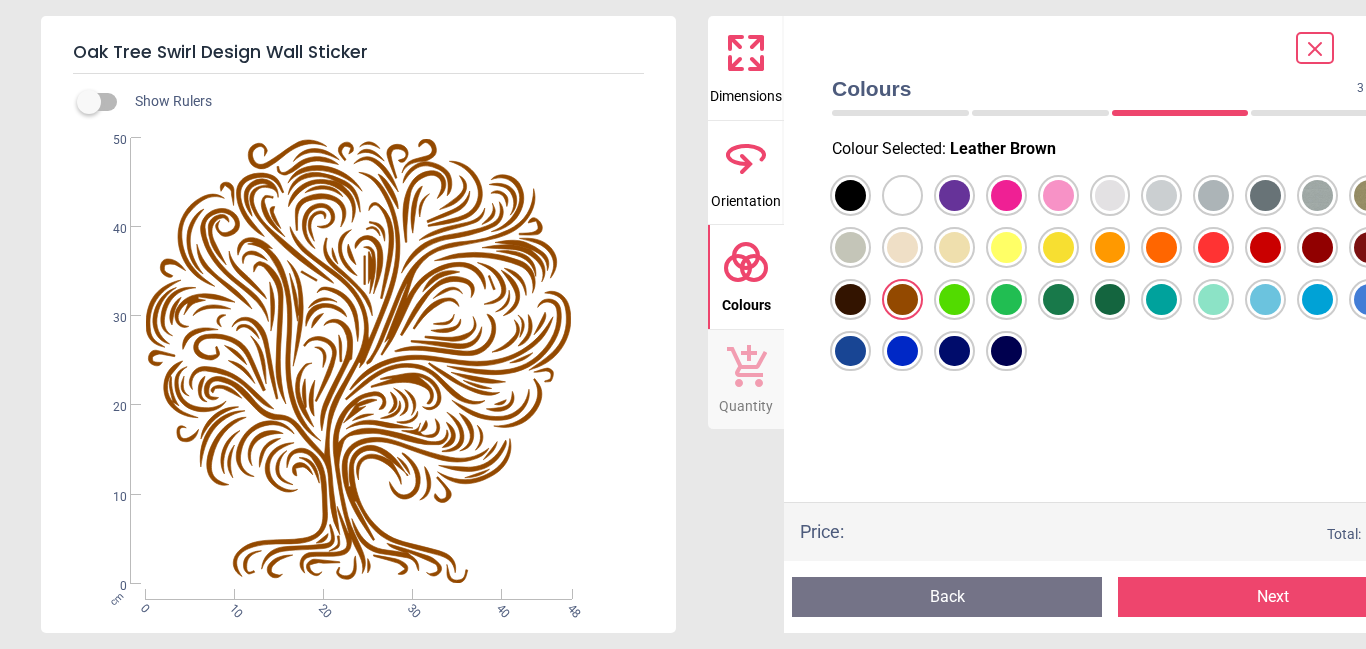 click at bounding box center [850, 195] 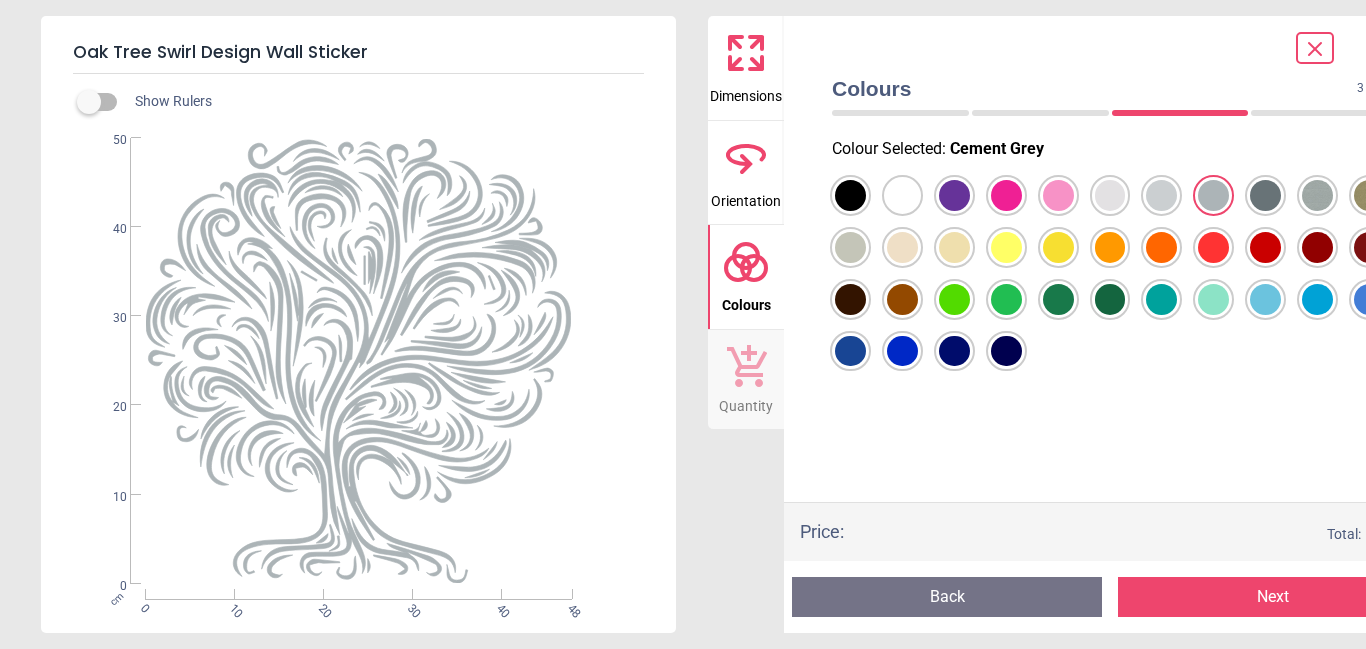 click at bounding box center (850, 195) 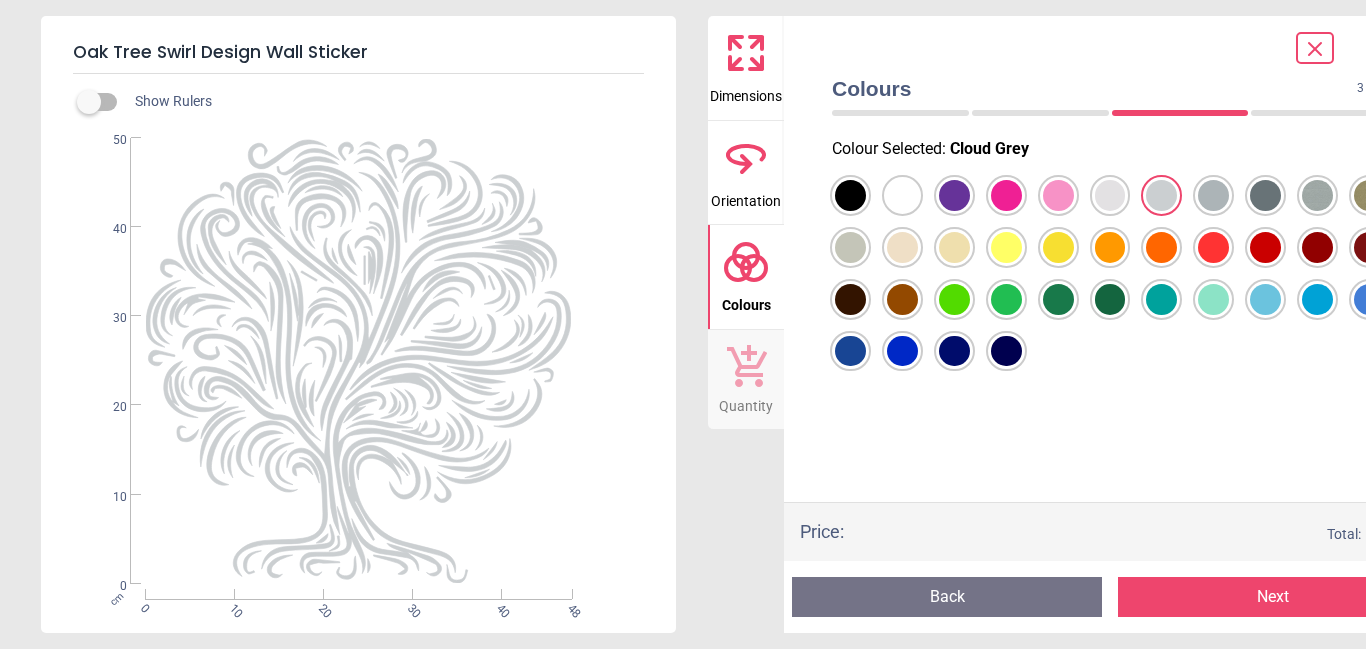 click at bounding box center (850, 195) 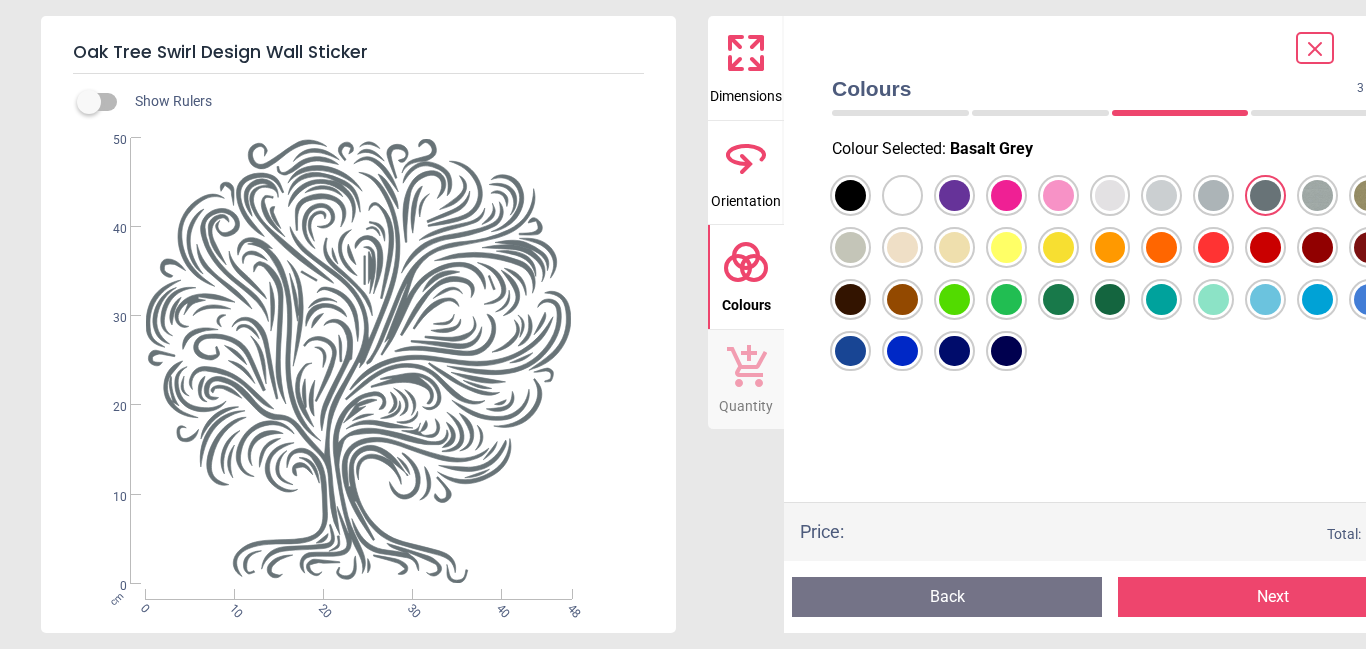 click at bounding box center [850, 195] 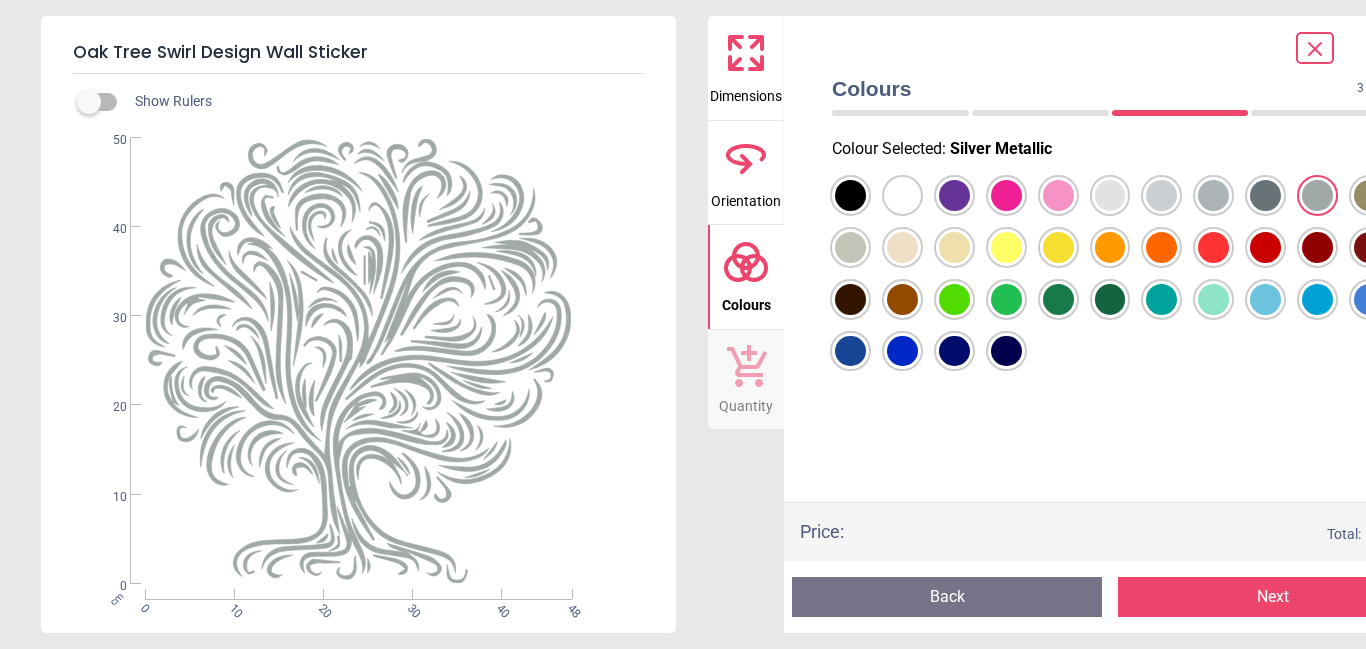 click at bounding box center [850, 195] 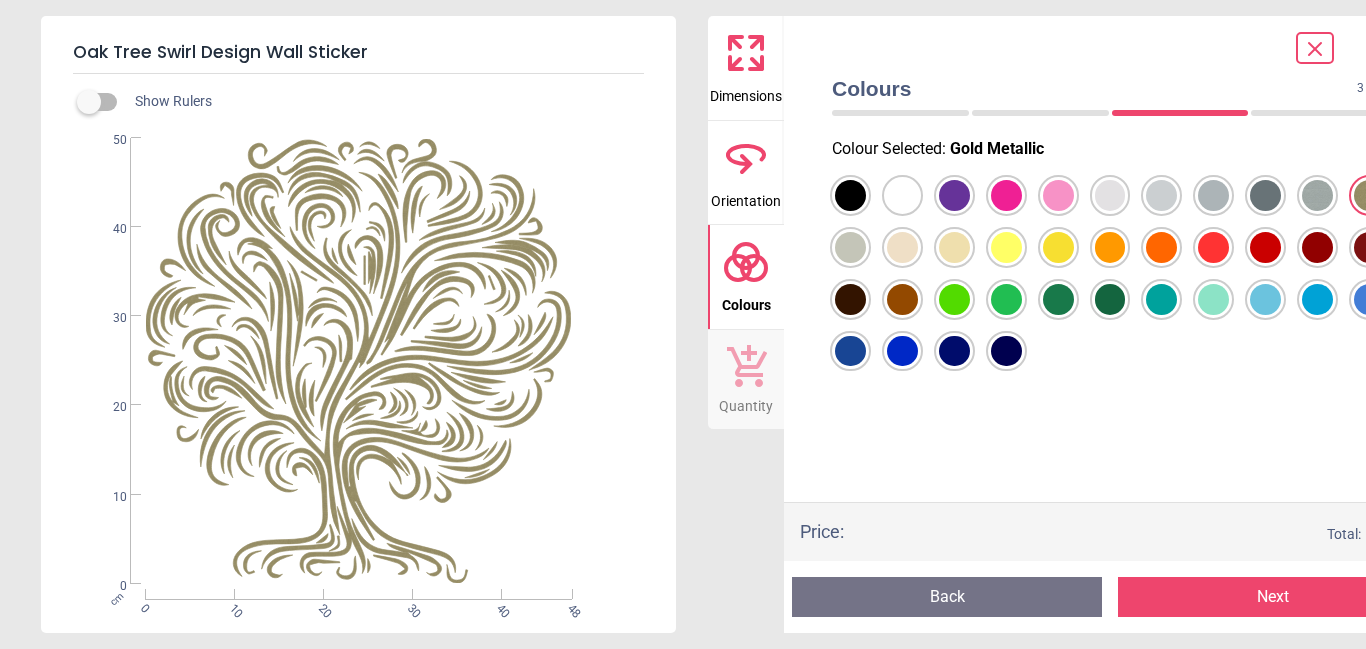 click at bounding box center [850, 195] 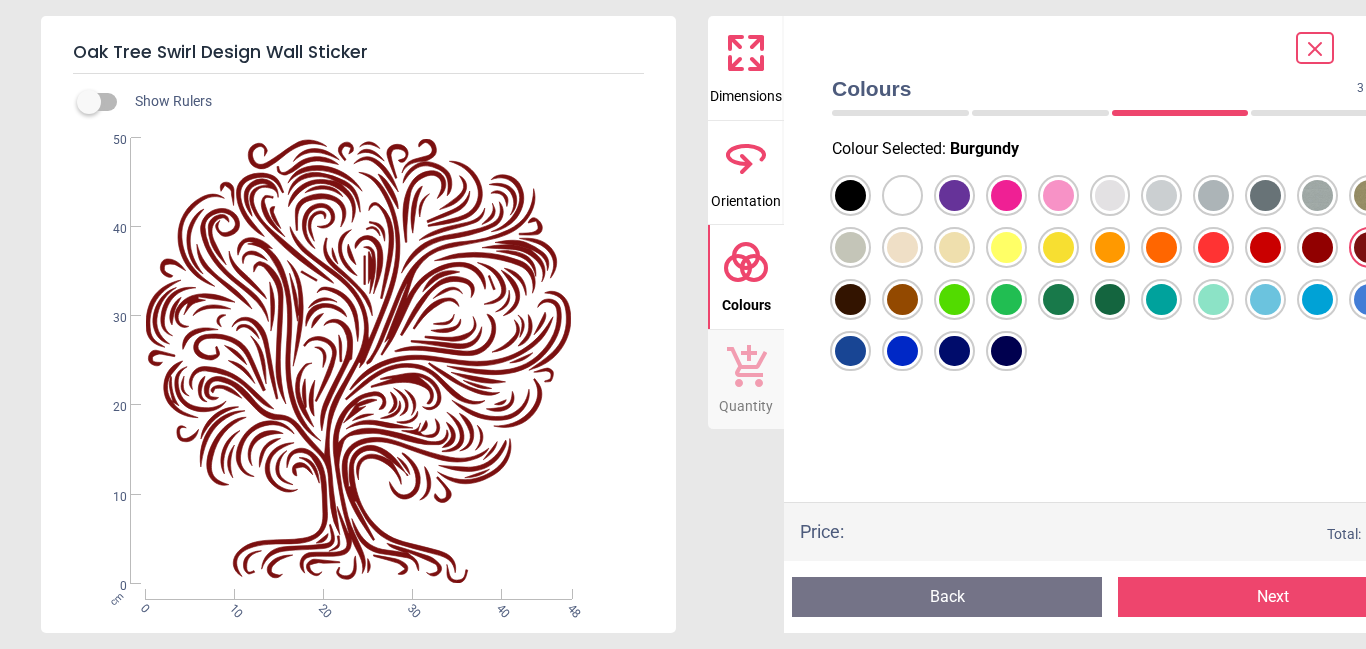 click at bounding box center [850, 195] 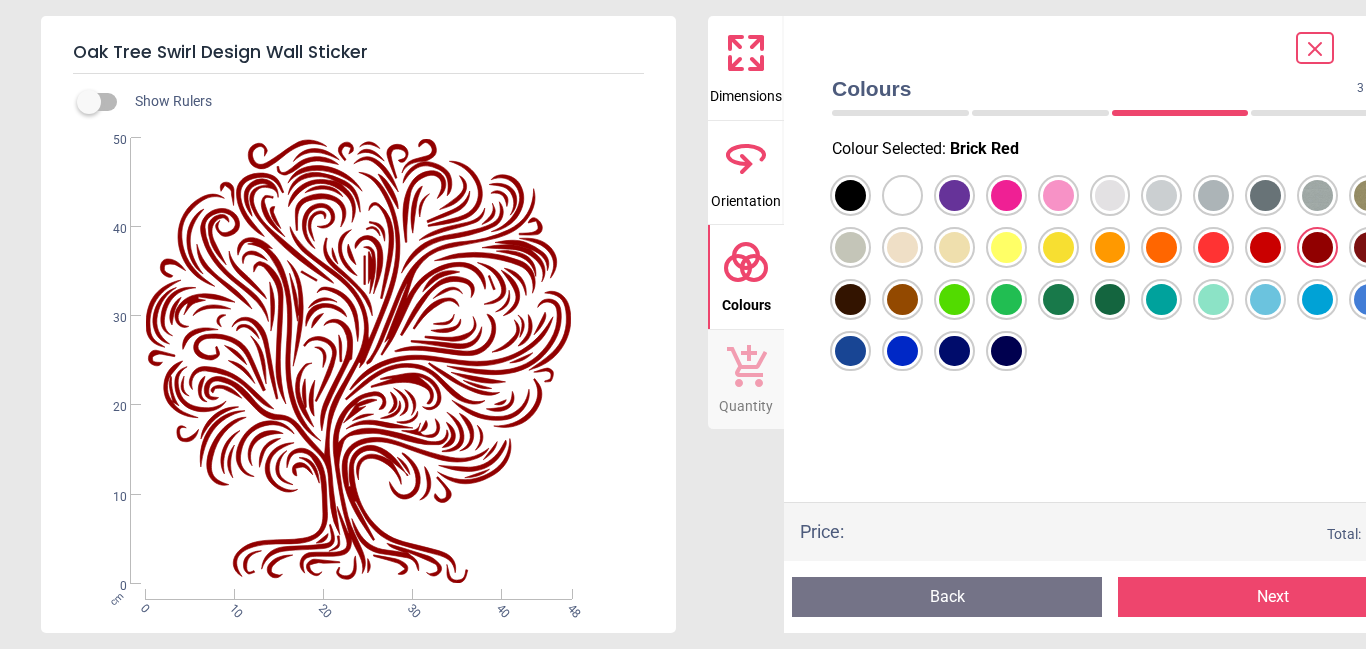 click 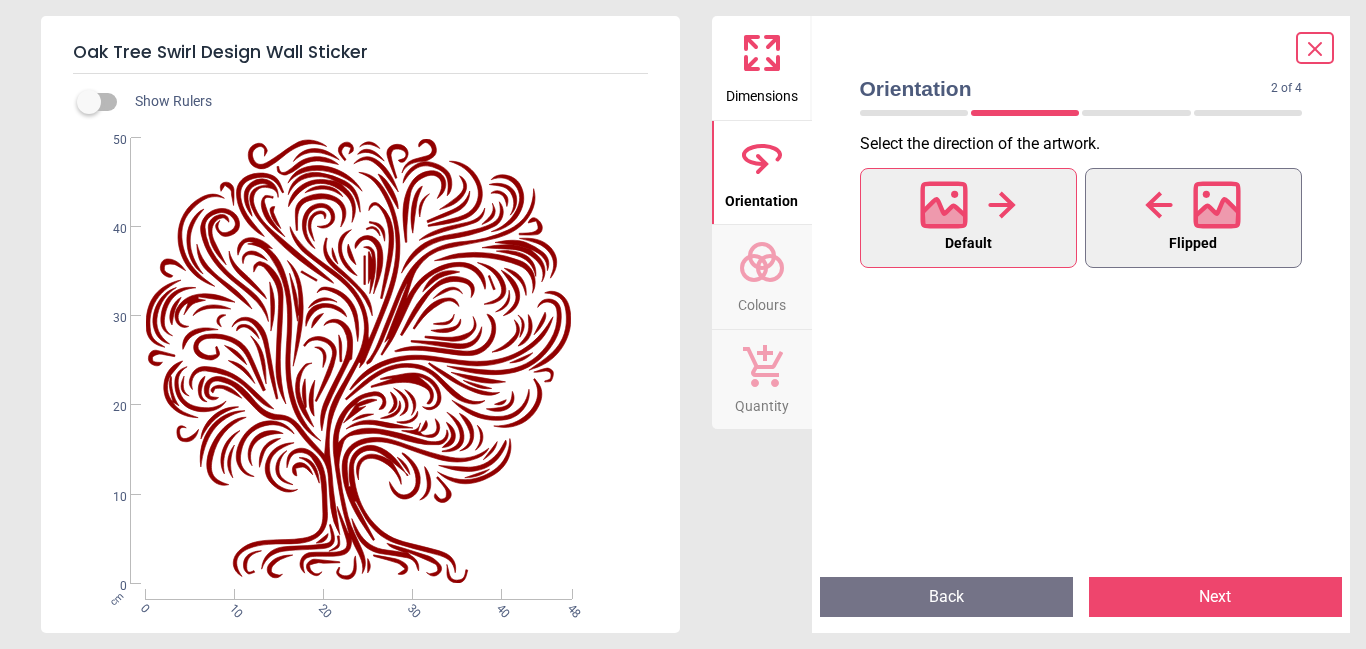 click 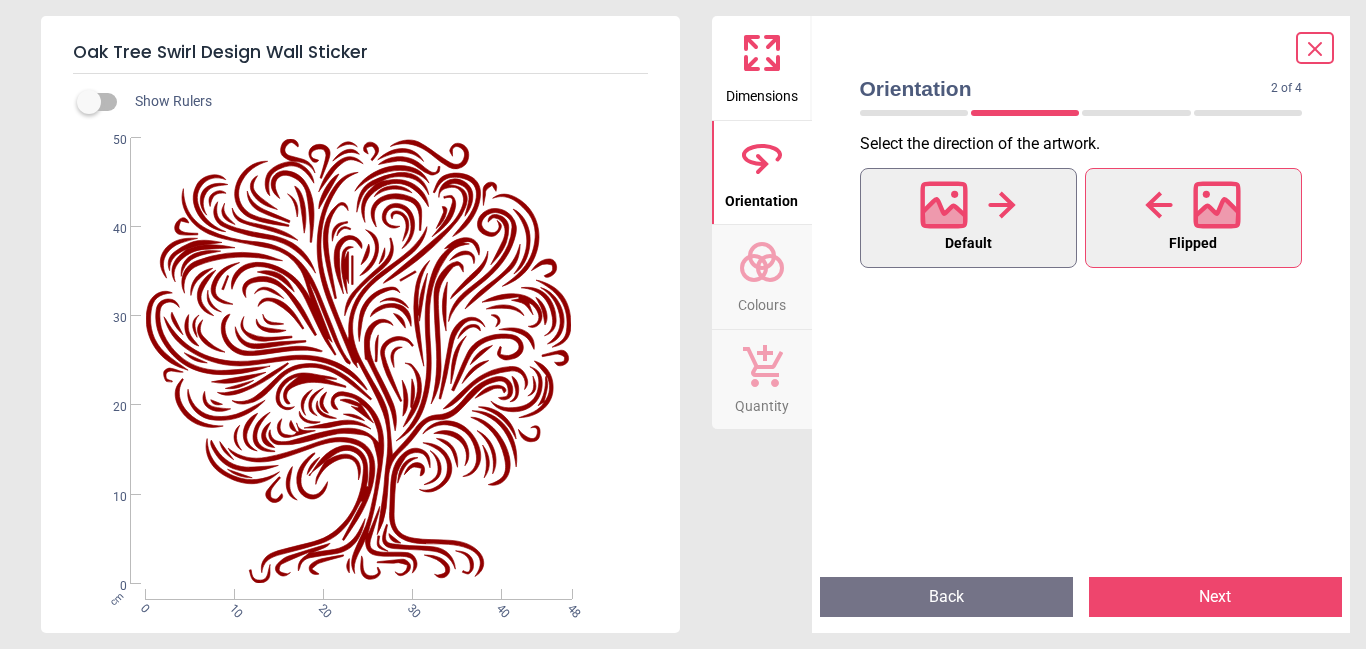 click on "Default" at bounding box center (968, 218) 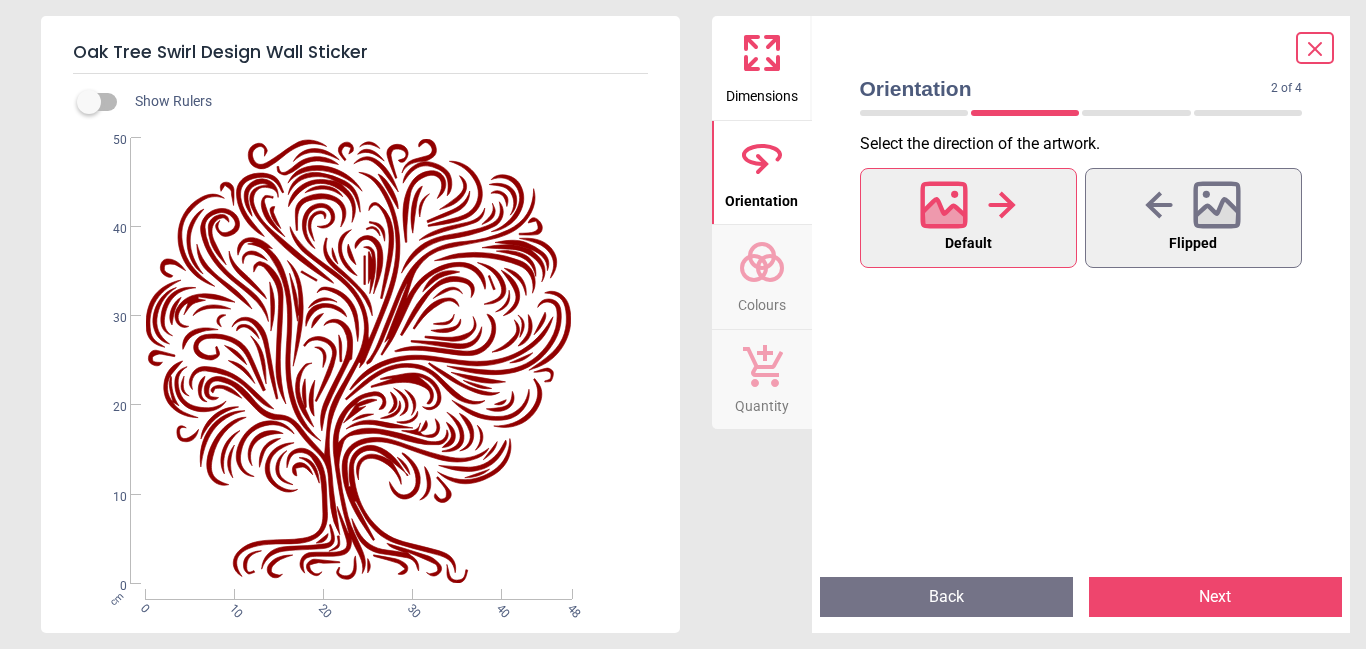 click on "Dimensions" at bounding box center [762, 92] 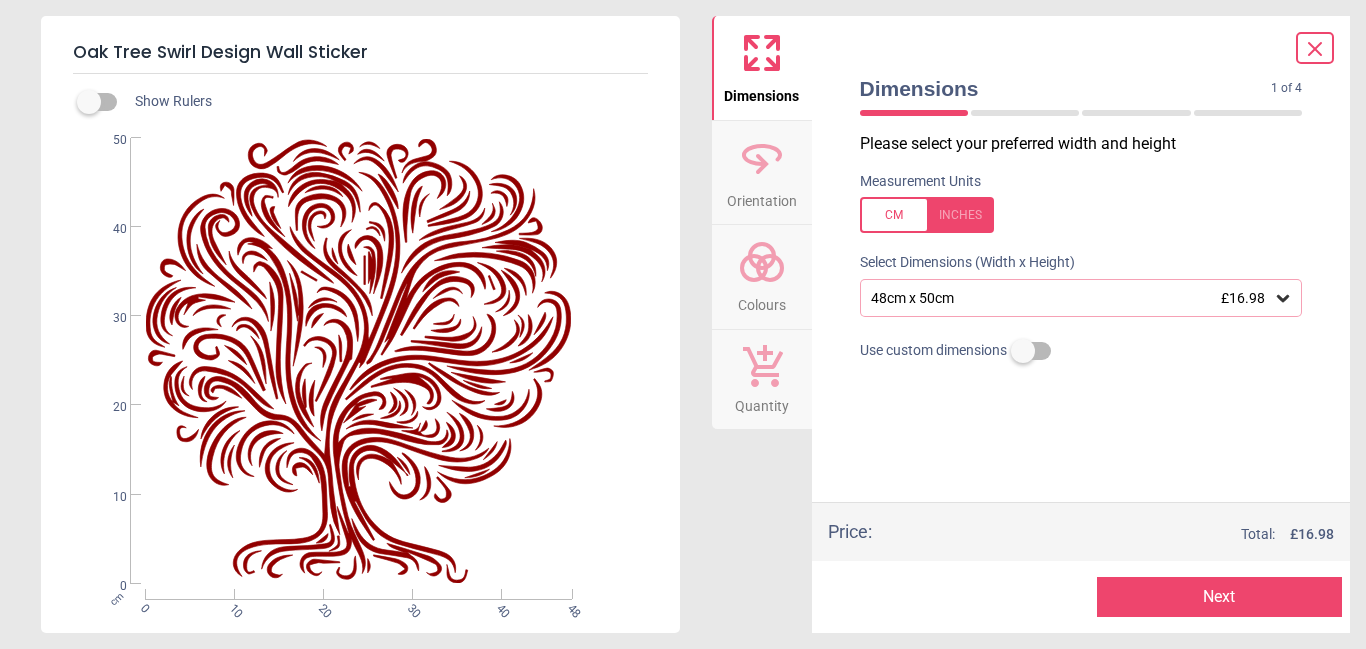 click on "48cm  x  50cm       £16.98" at bounding box center (1071, 298) 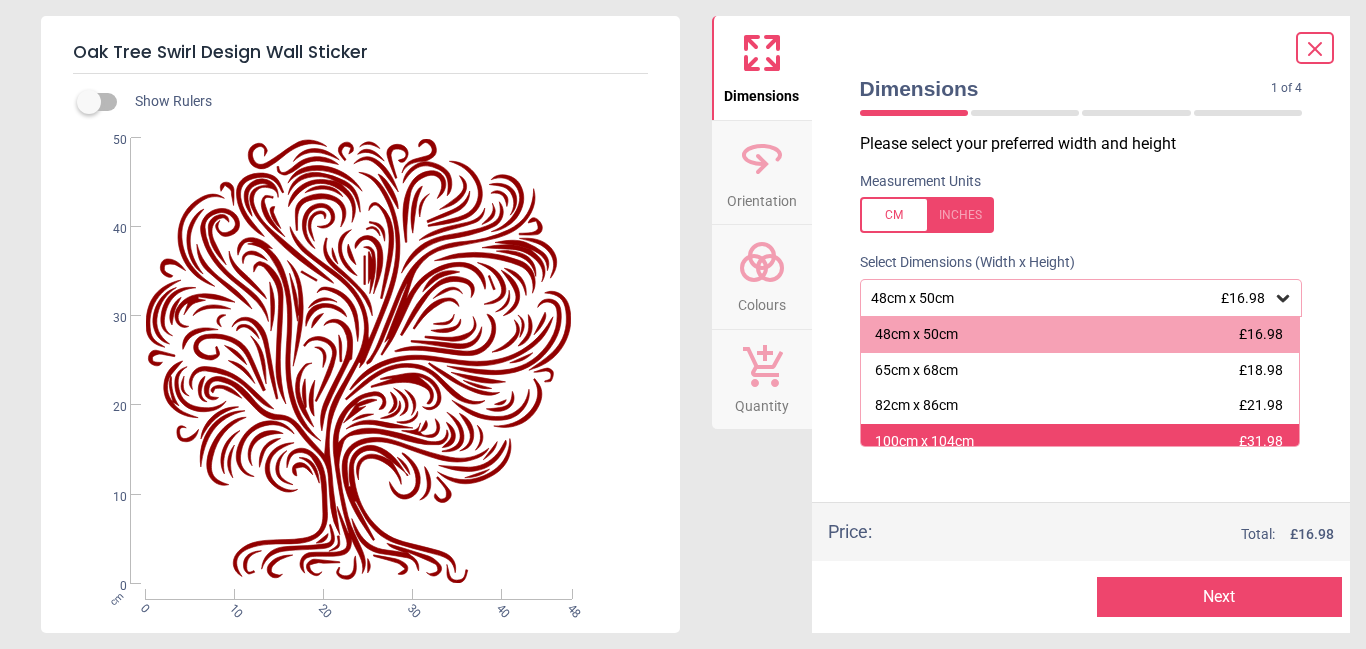 click on "100cm  x  104cm" at bounding box center (924, 442) 